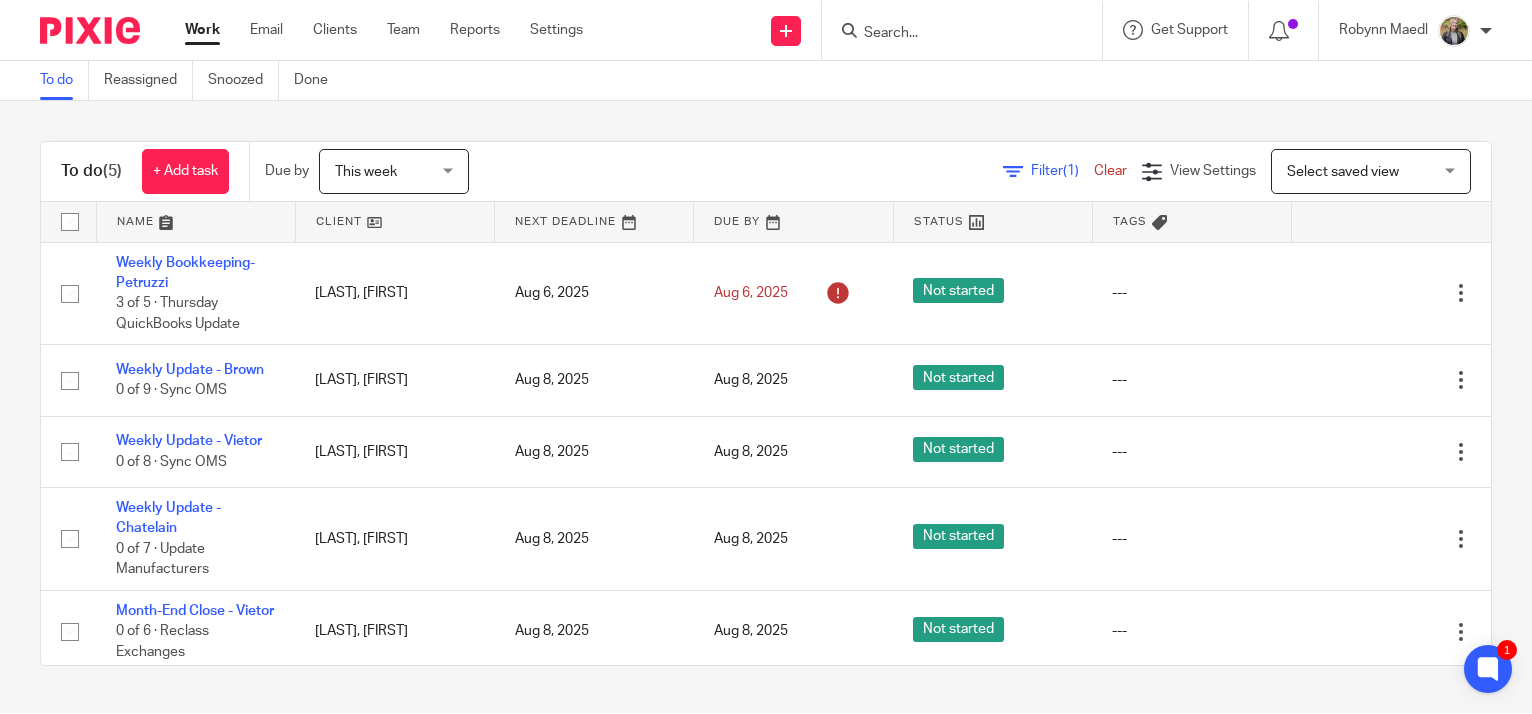 scroll, scrollTop: 0, scrollLeft: 0, axis: both 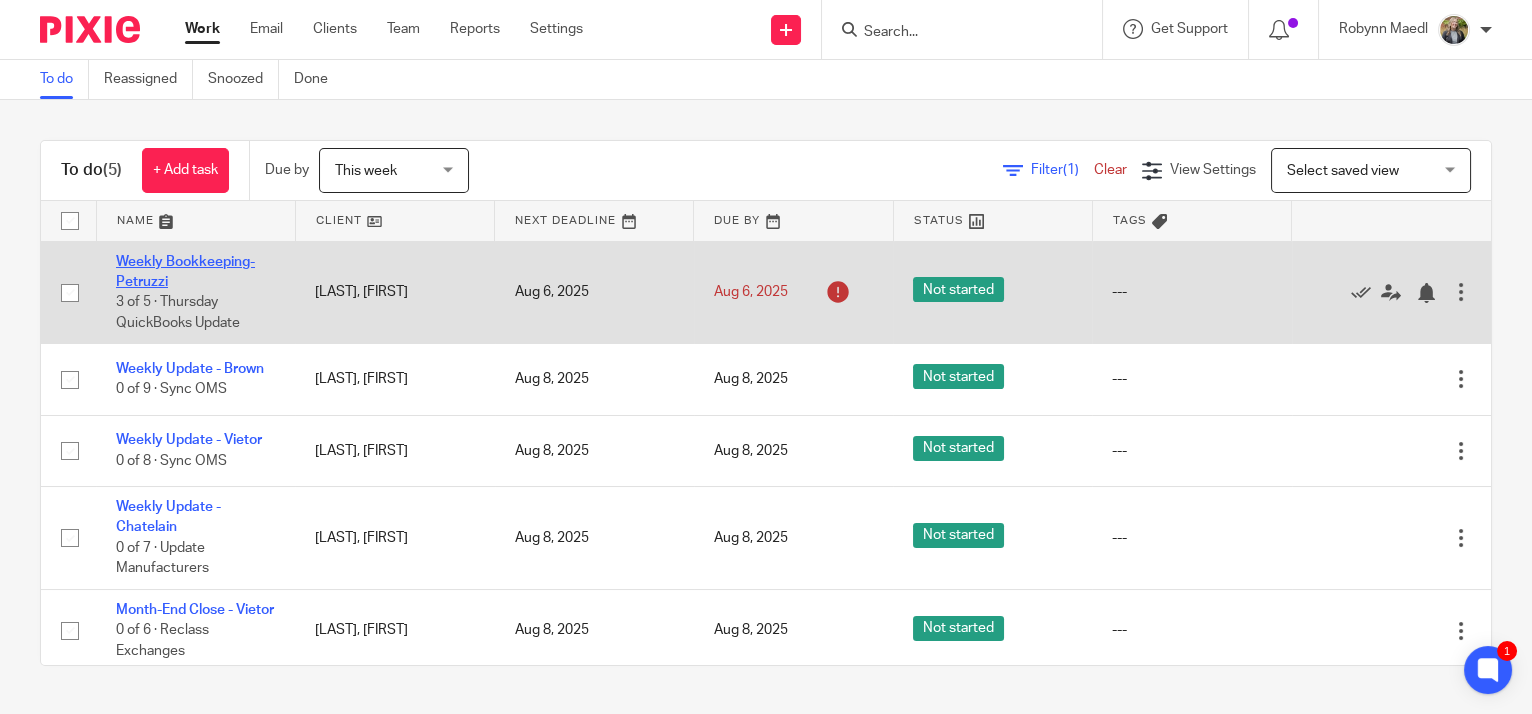 click on "Weekly Bookkeeping- Petruzzi" at bounding box center [185, 272] 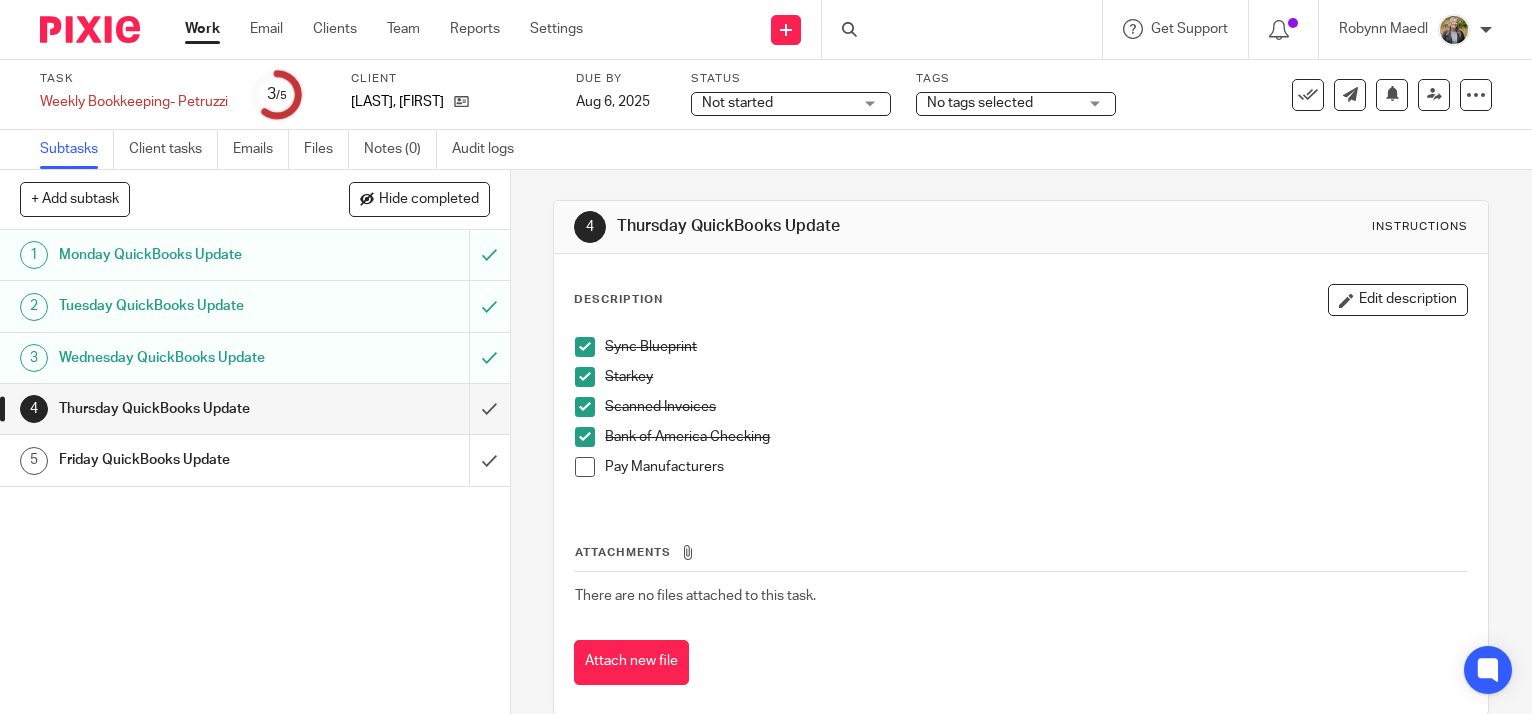 scroll, scrollTop: 0, scrollLeft: 0, axis: both 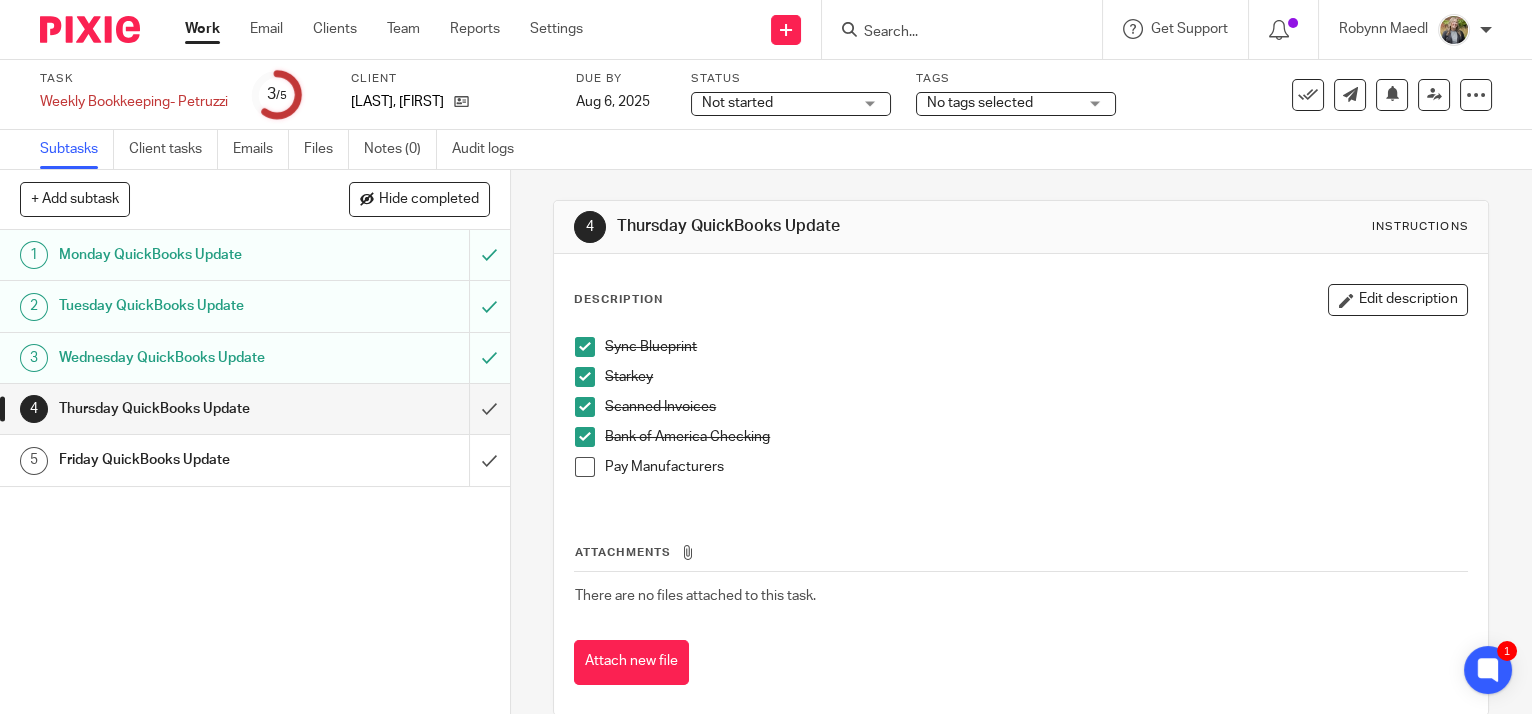 click on "5
Friday QuickBooks Update" at bounding box center [234, 460] 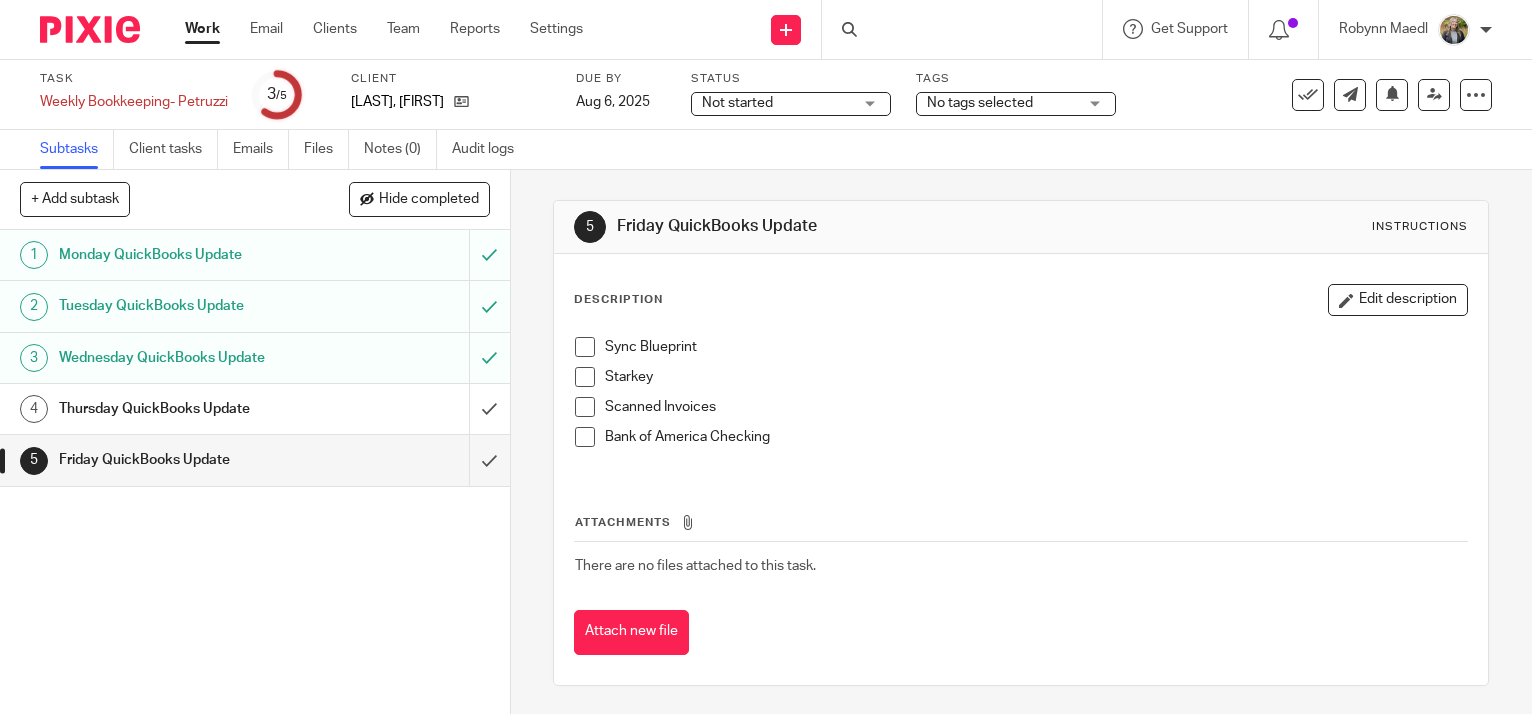 scroll, scrollTop: 0, scrollLeft: 0, axis: both 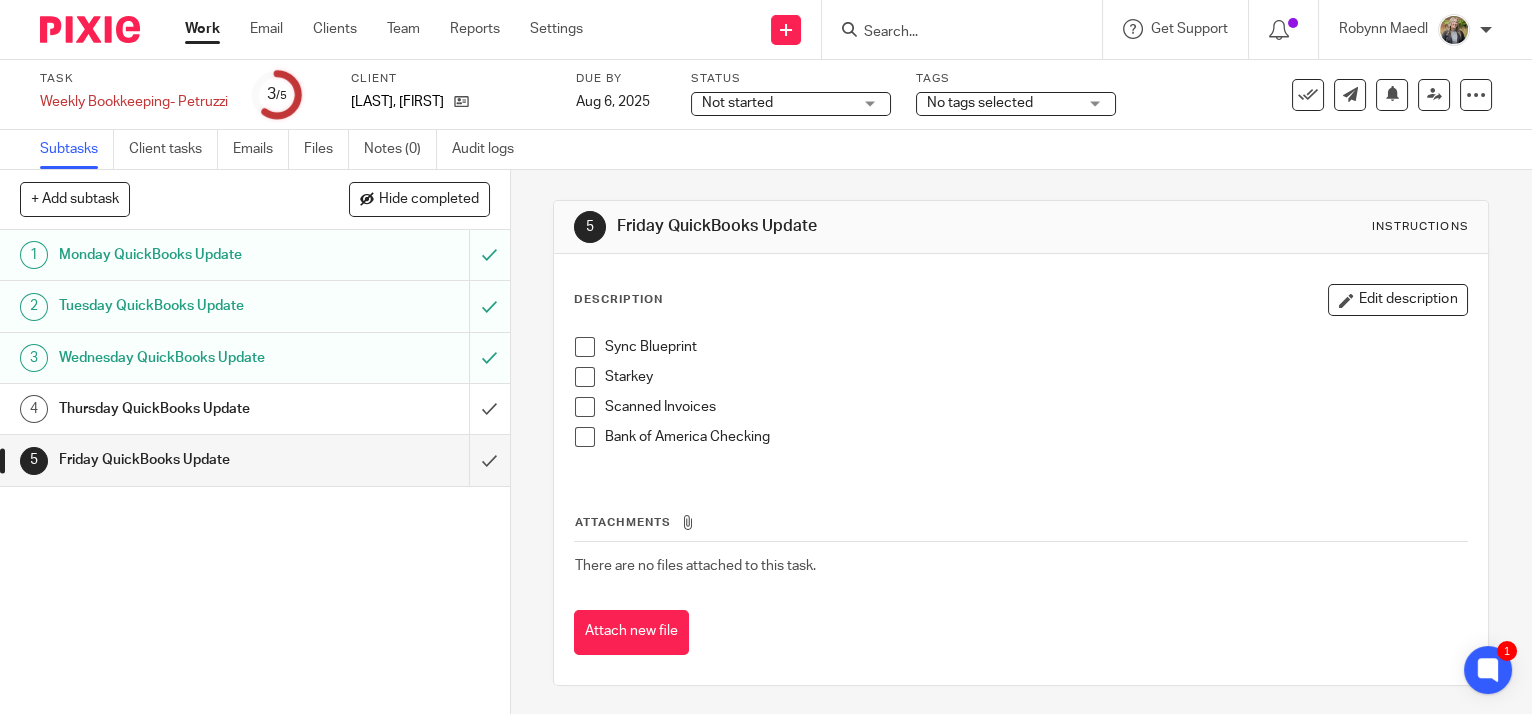click at bounding box center (585, 347) 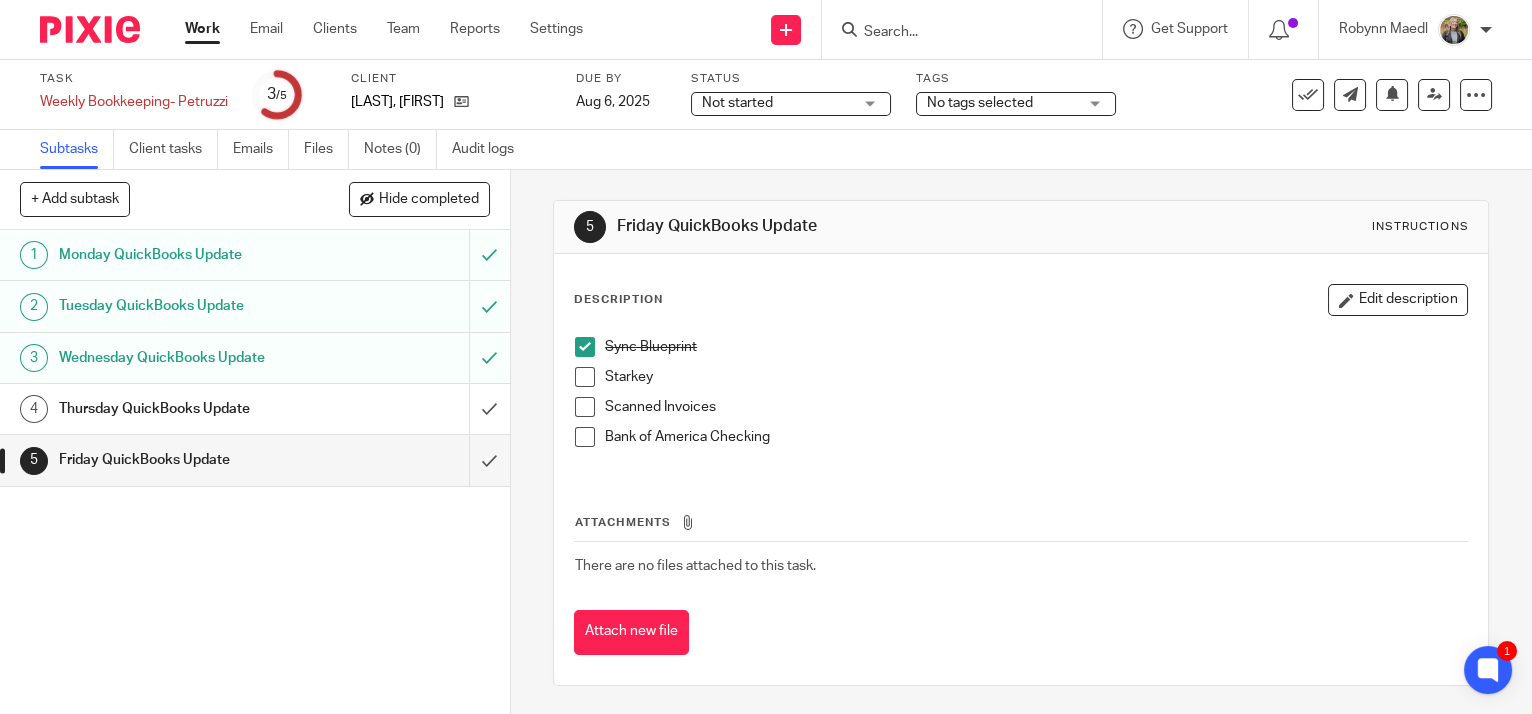 click on "Starkey" at bounding box center (1021, 382) 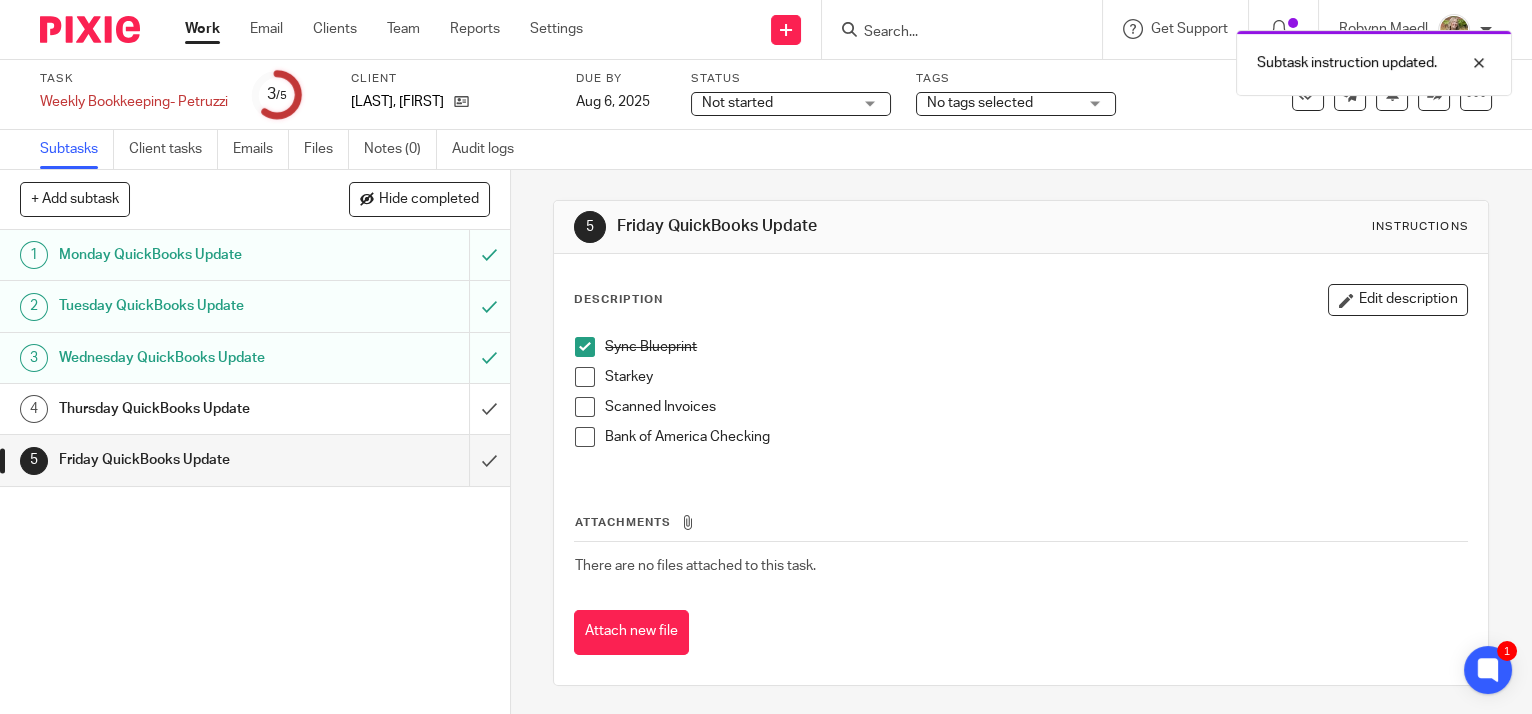 click at bounding box center (585, 377) 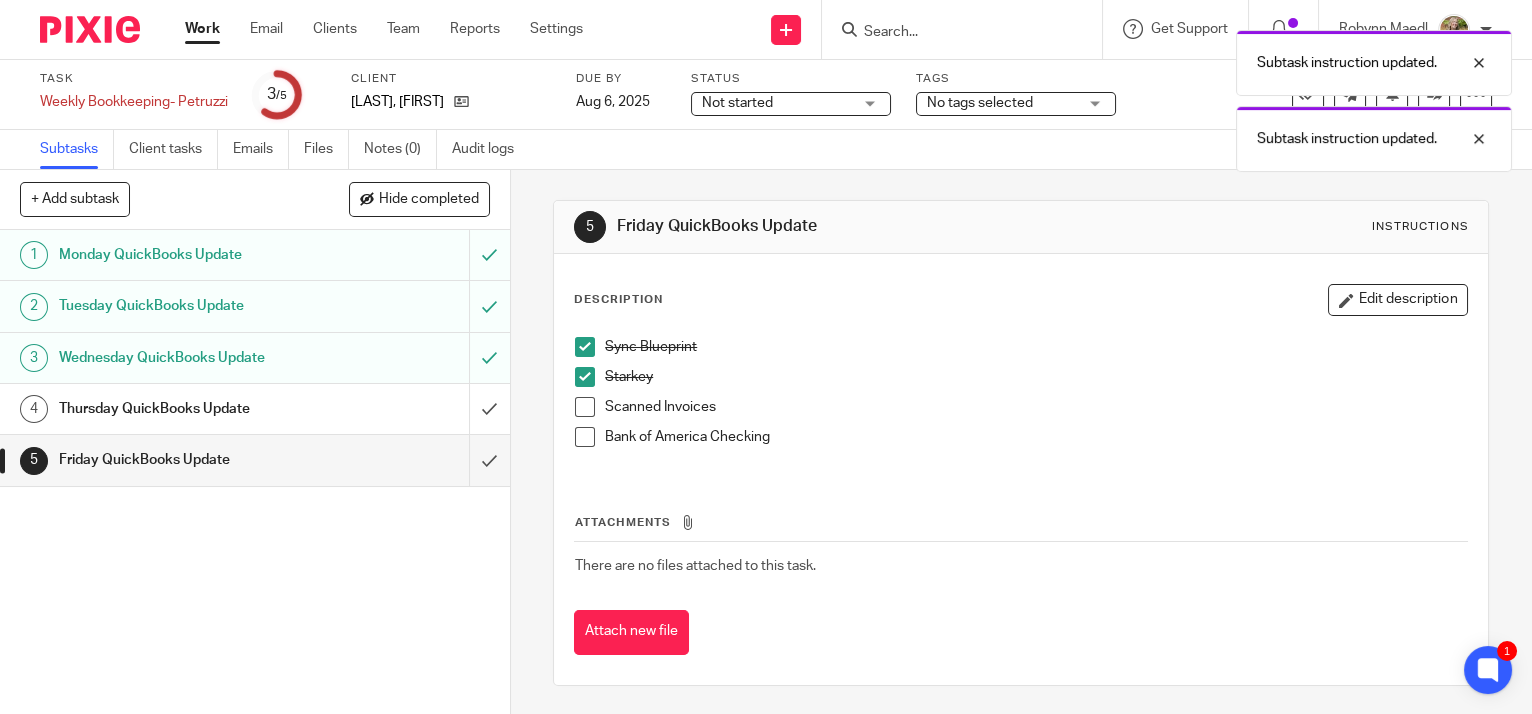 click on "Thursday QuickBooks Update" at bounding box center (254, 409) 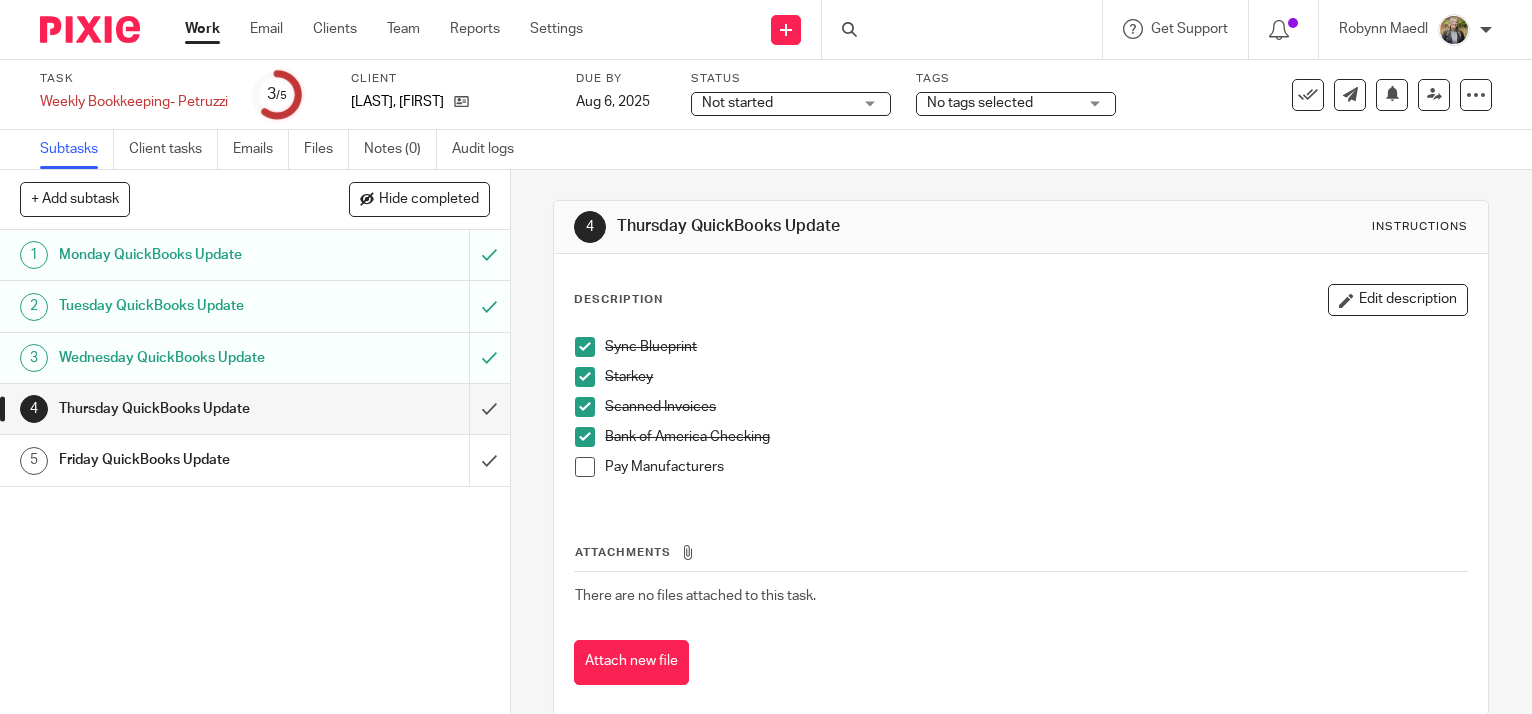 scroll, scrollTop: 0, scrollLeft: 0, axis: both 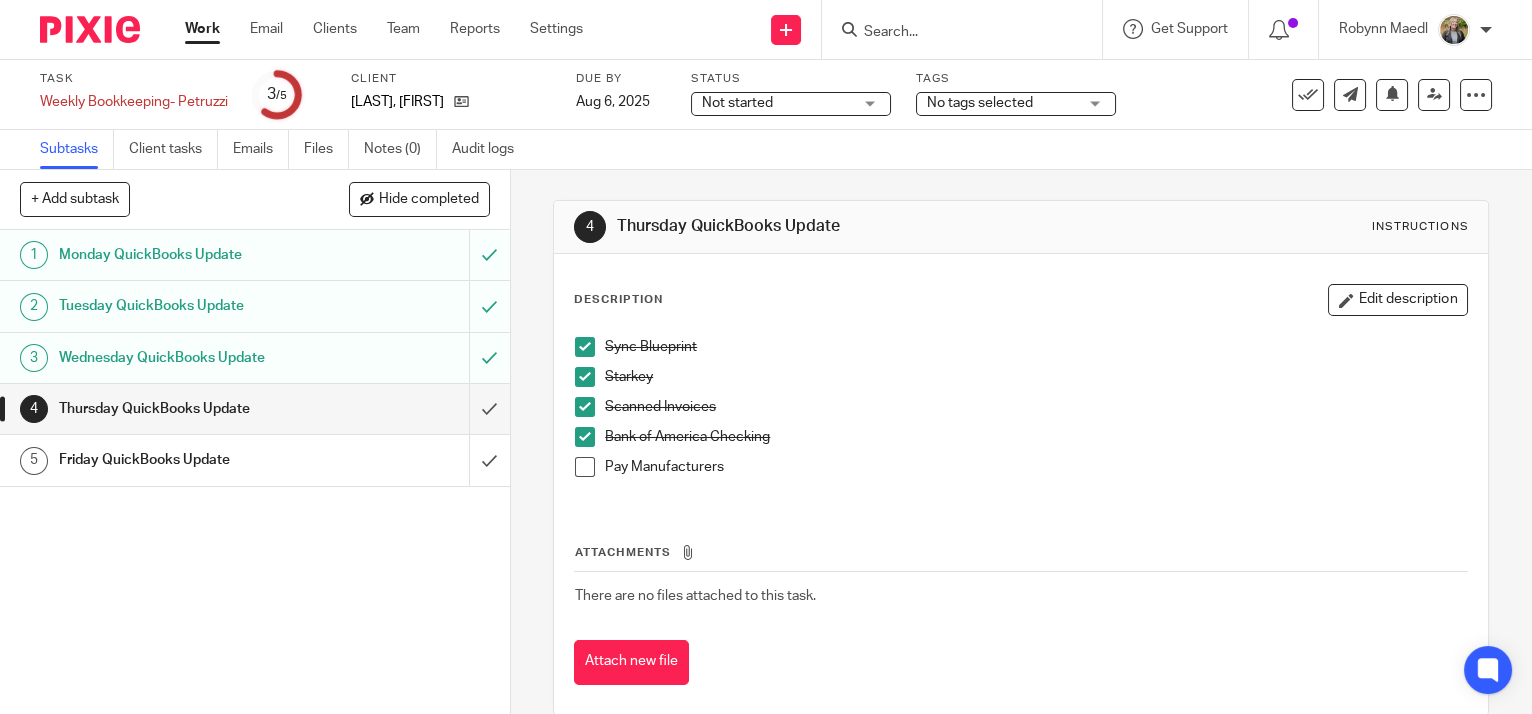 click at bounding box center [585, 467] 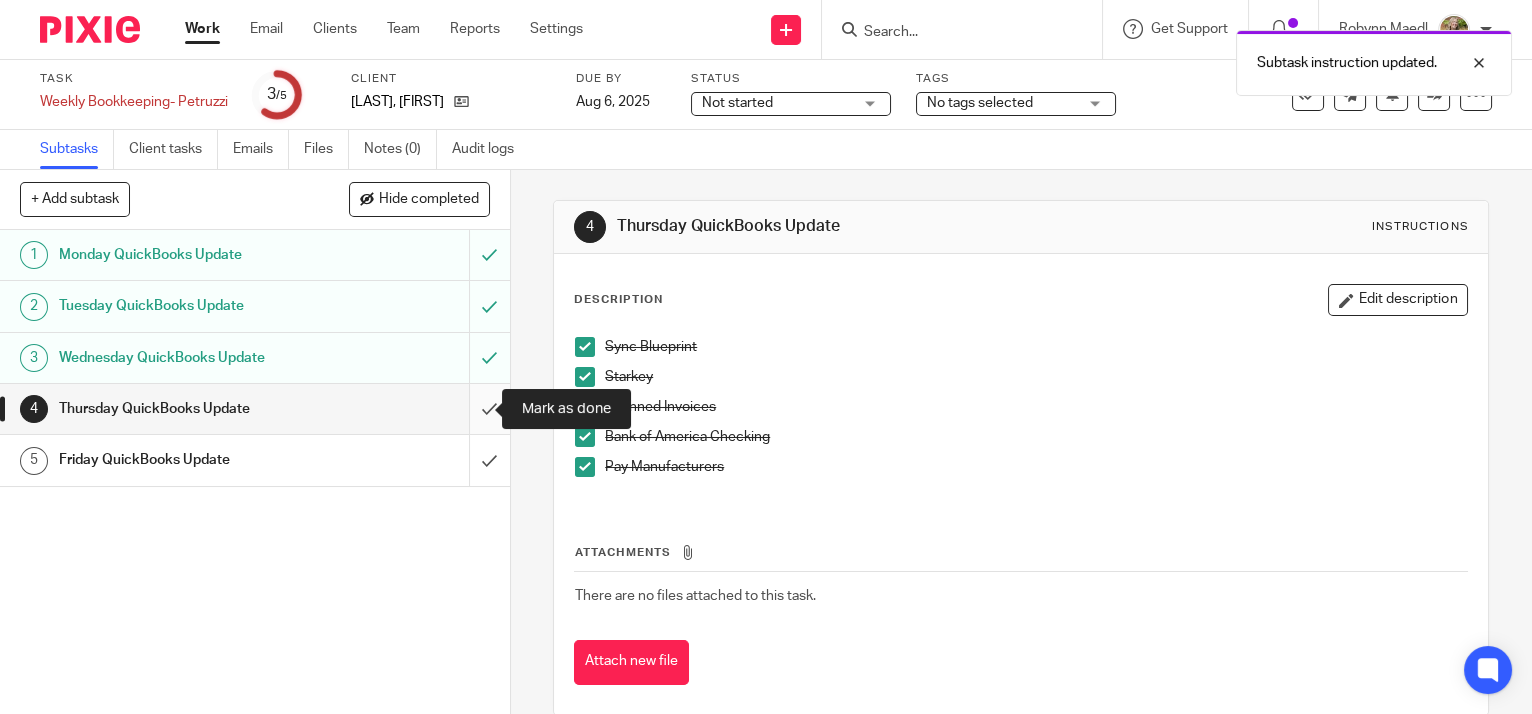 click at bounding box center (255, 409) 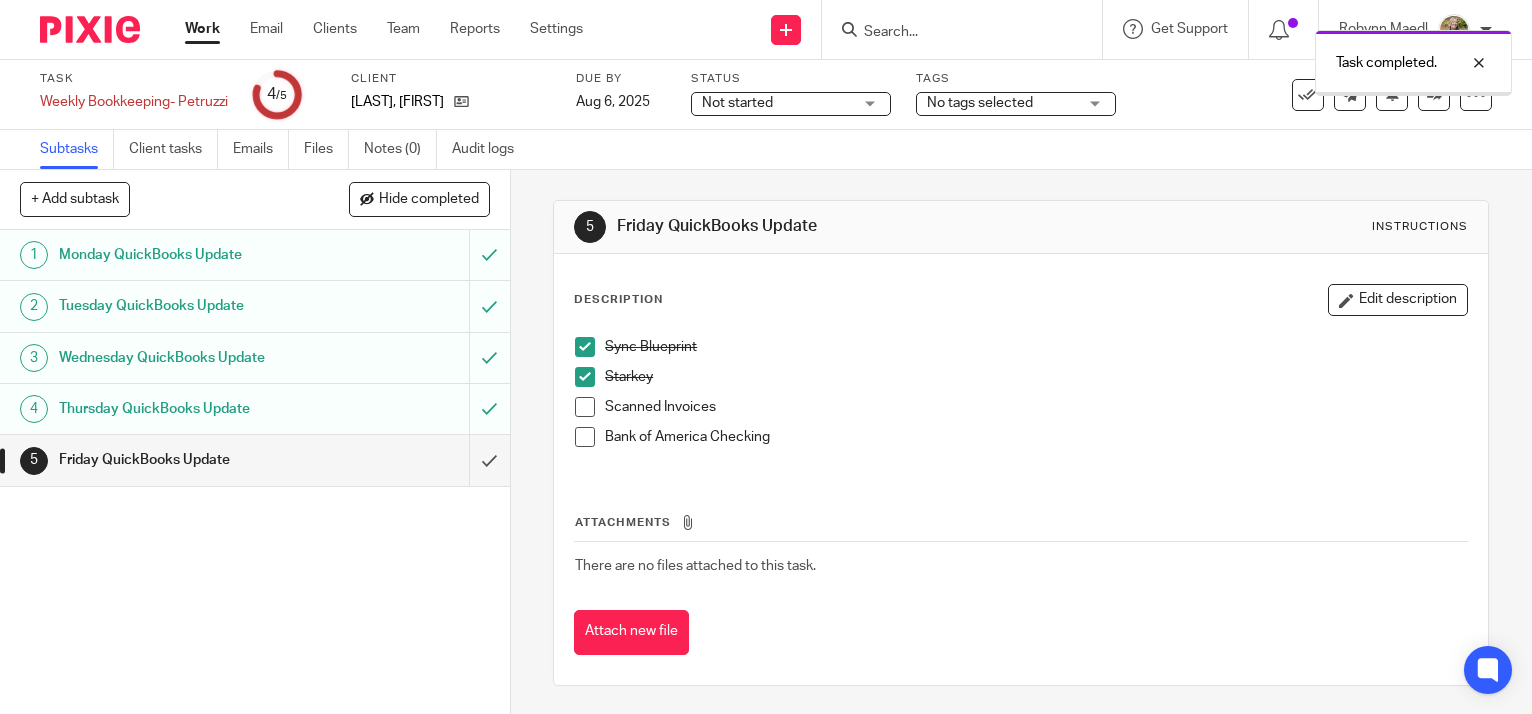 scroll, scrollTop: 0, scrollLeft: 0, axis: both 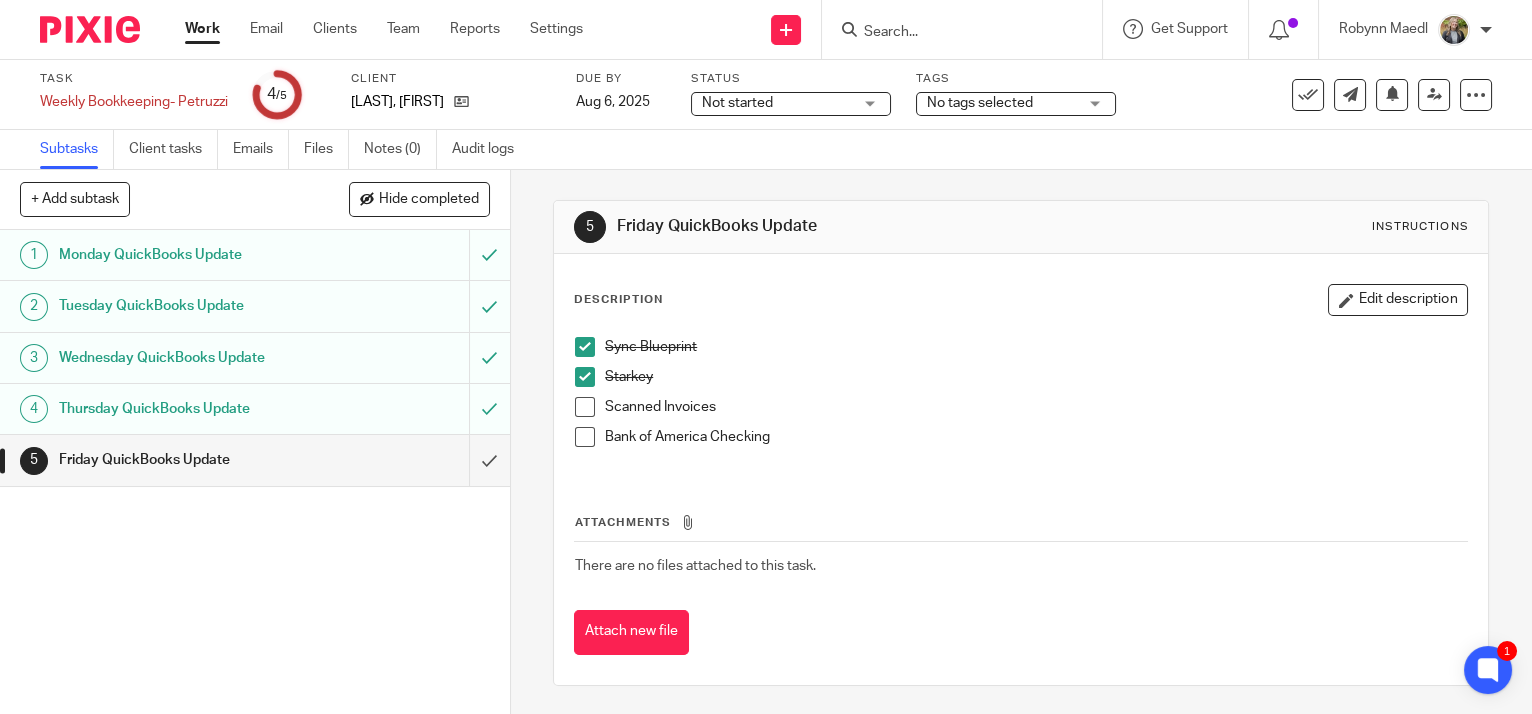 click at bounding box center (585, 407) 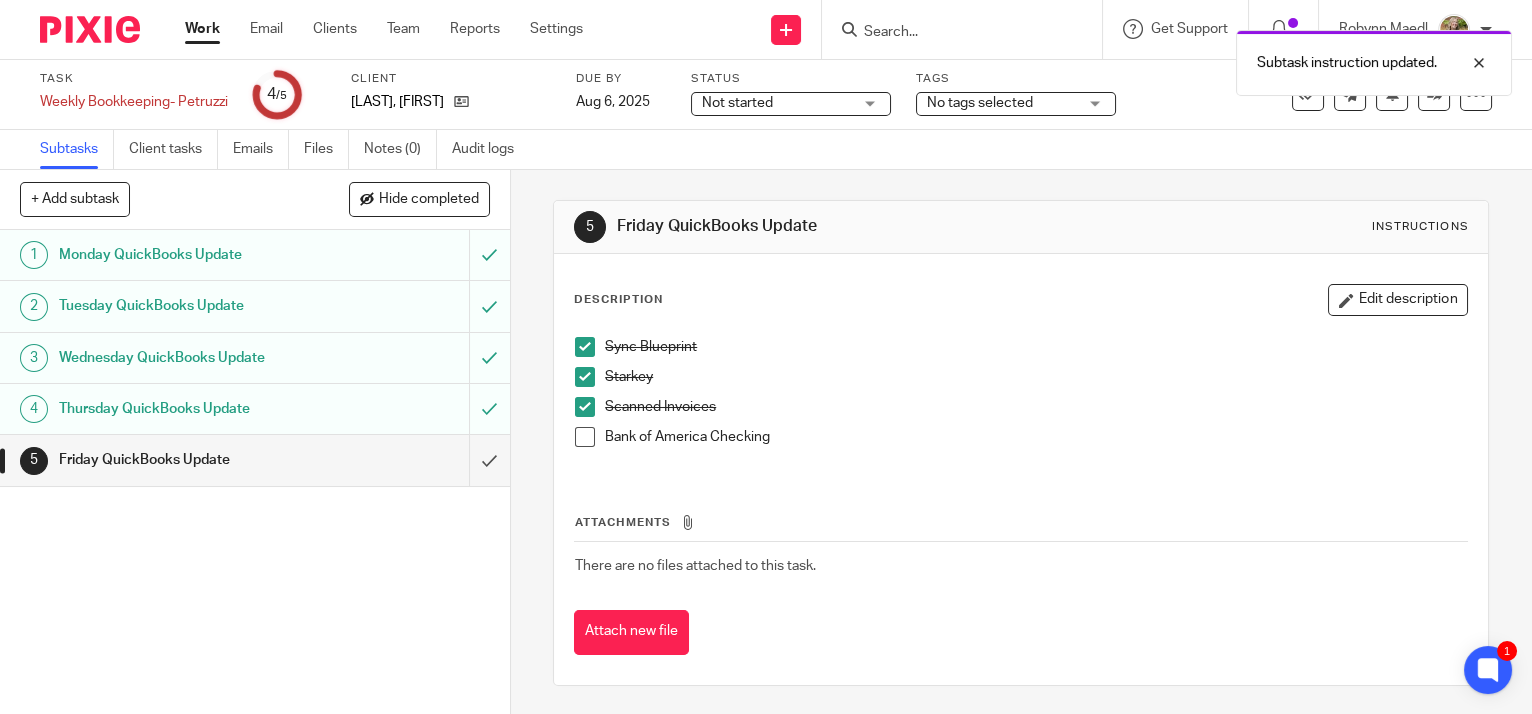 click at bounding box center (585, 437) 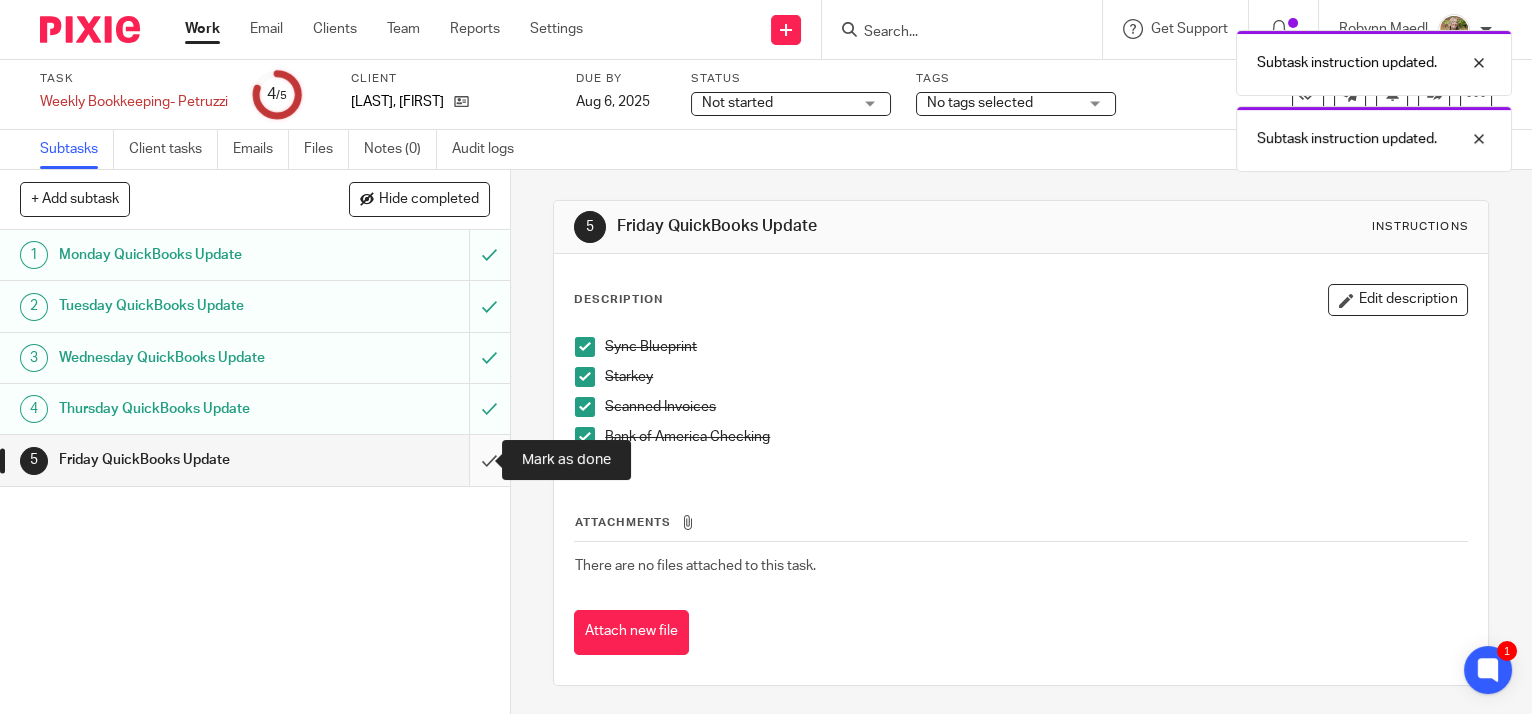 click at bounding box center [255, 460] 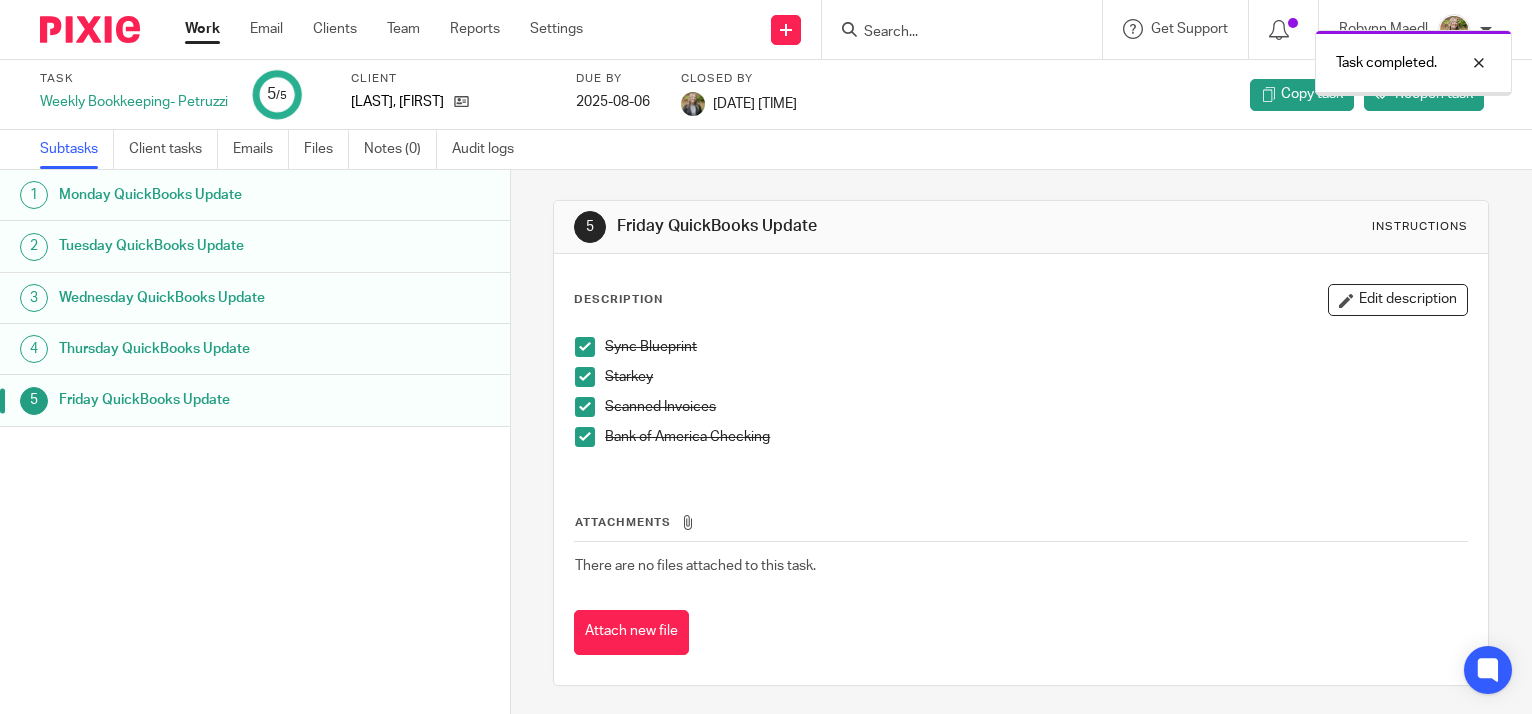 scroll, scrollTop: 0, scrollLeft: 0, axis: both 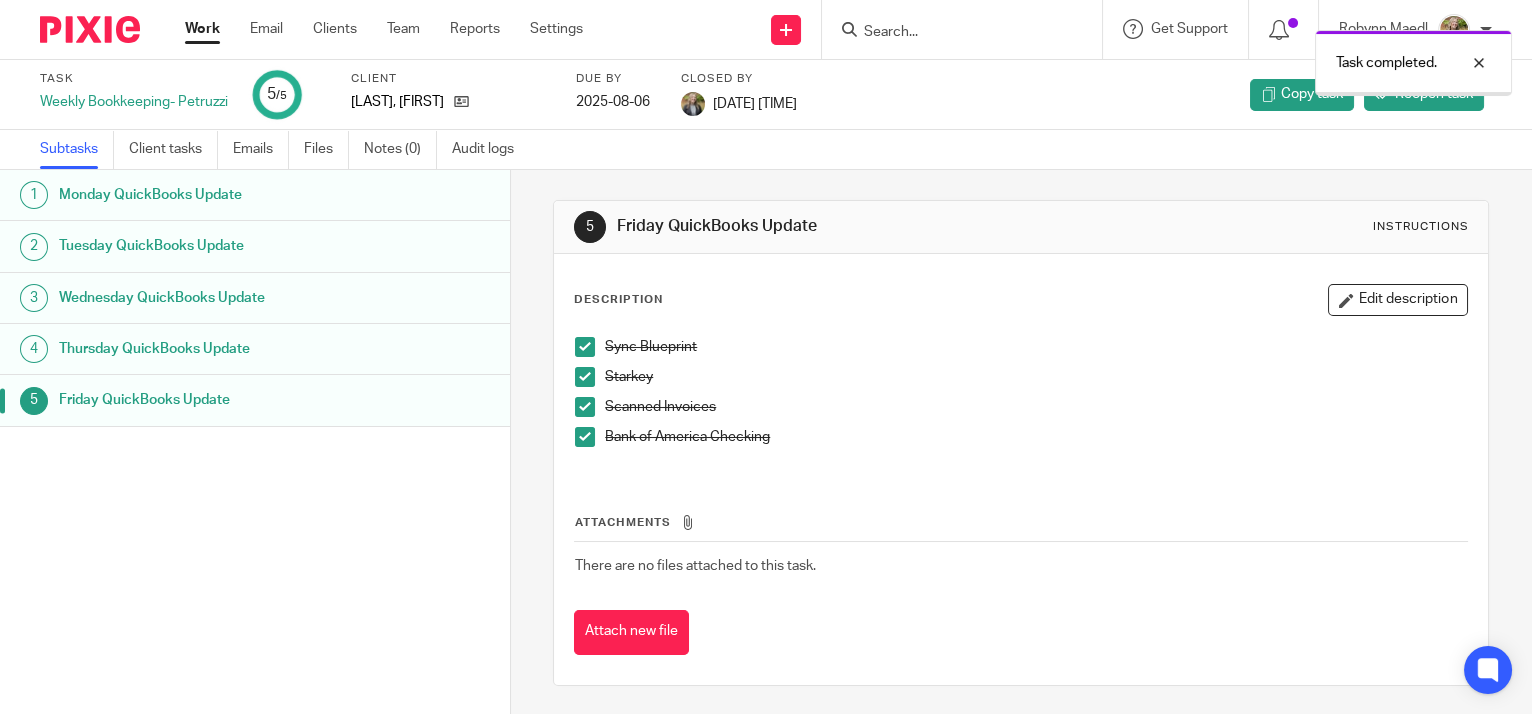 click on "Work" at bounding box center (202, 29) 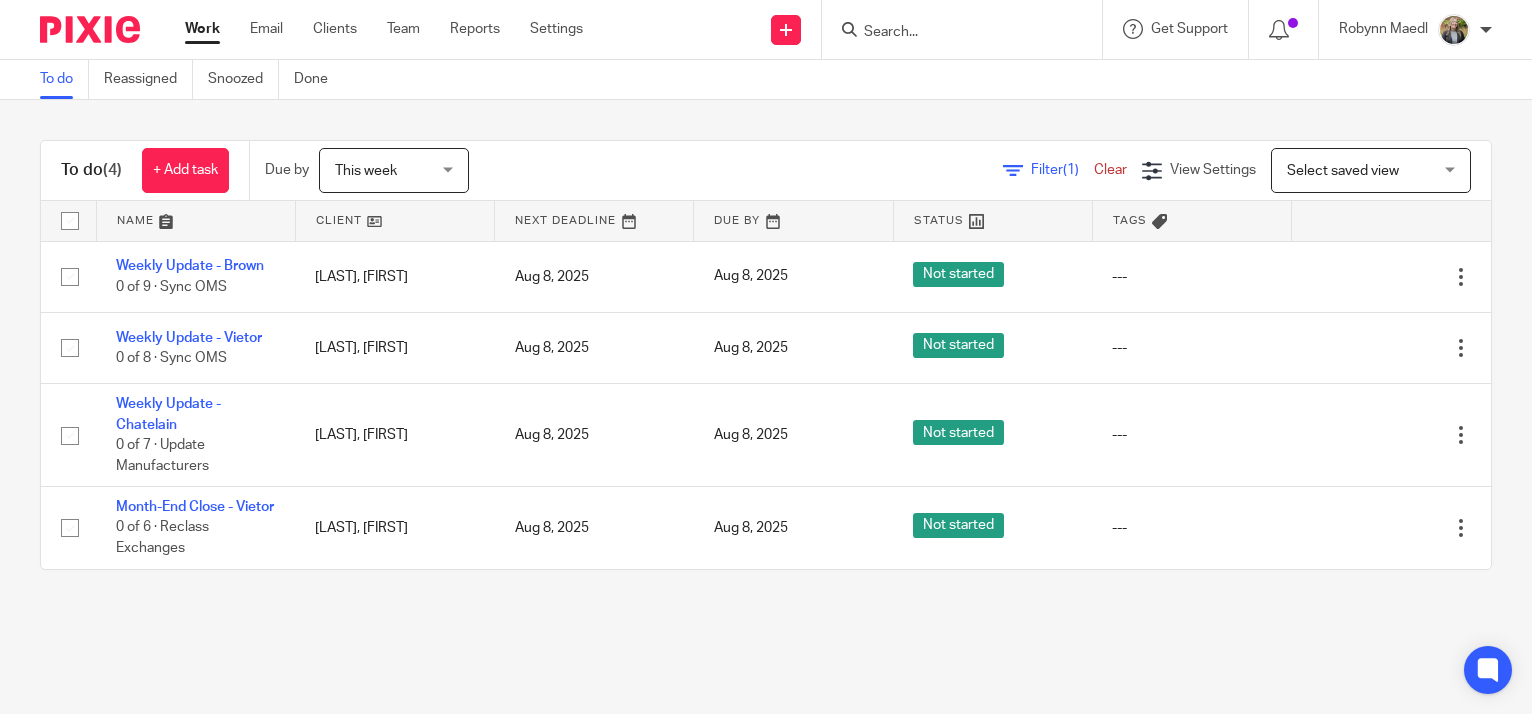 scroll, scrollTop: 0, scrollLeft: 0, axis: both 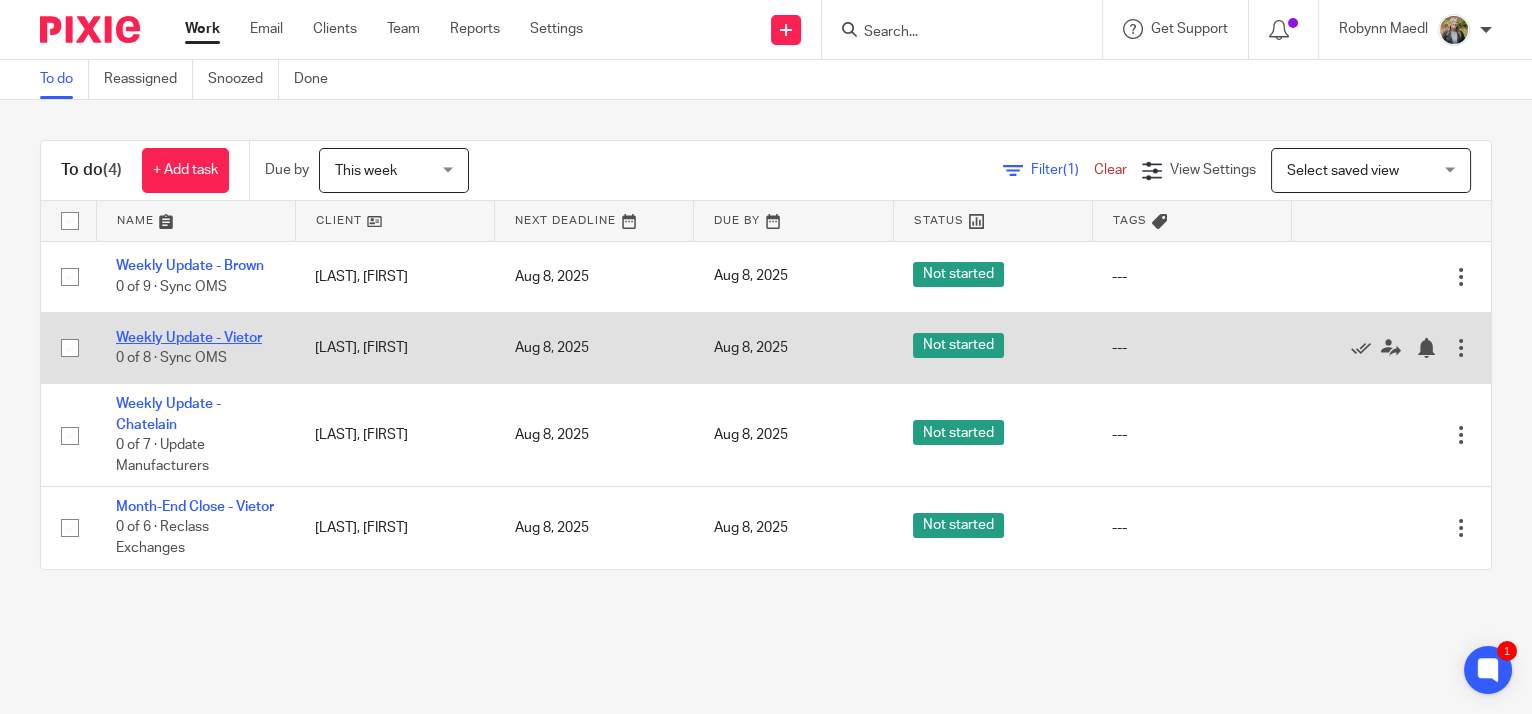 click on "Weekly Update - Vietor" at bounding box center (189, 338) 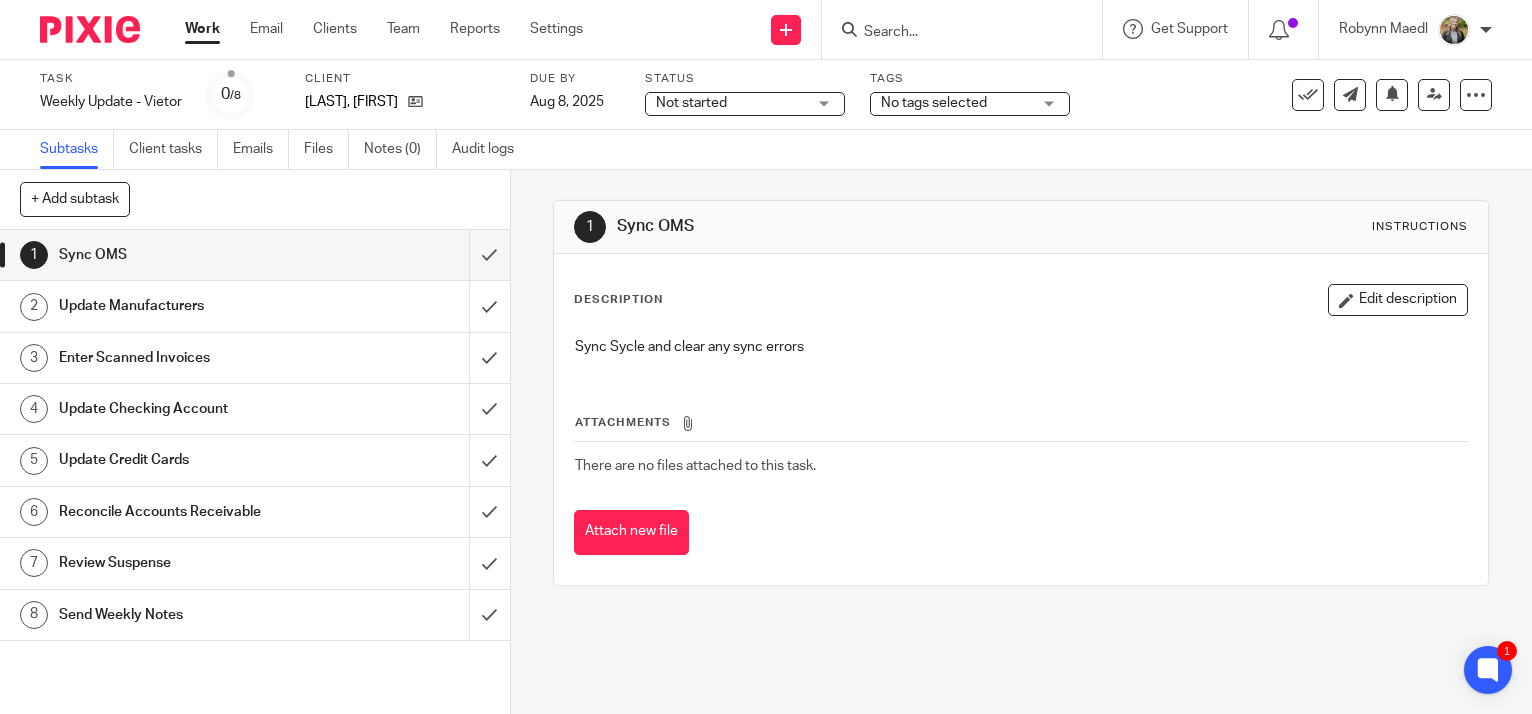 scroll, scrollTop: 0, scrollLeft: 0, axis: both 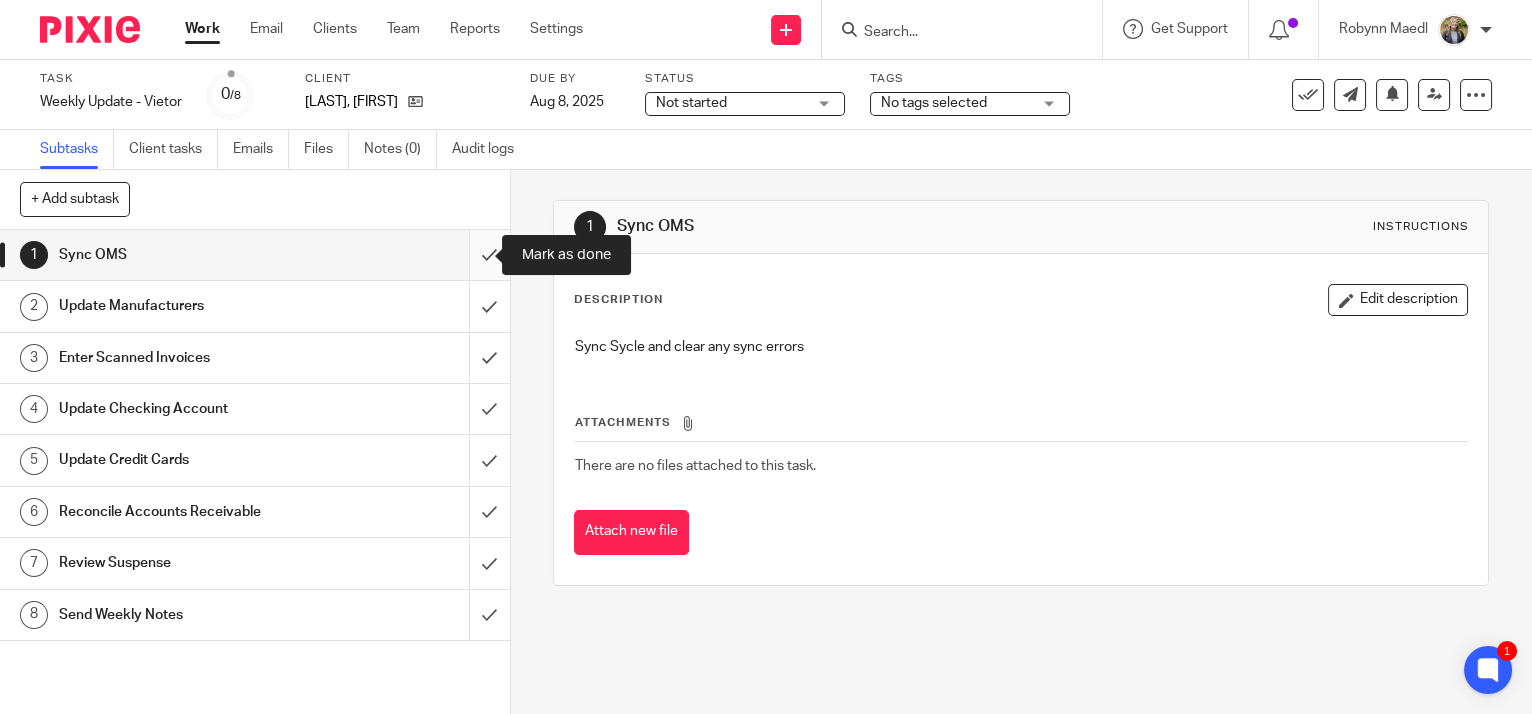 click at bounding box center [255, 255] 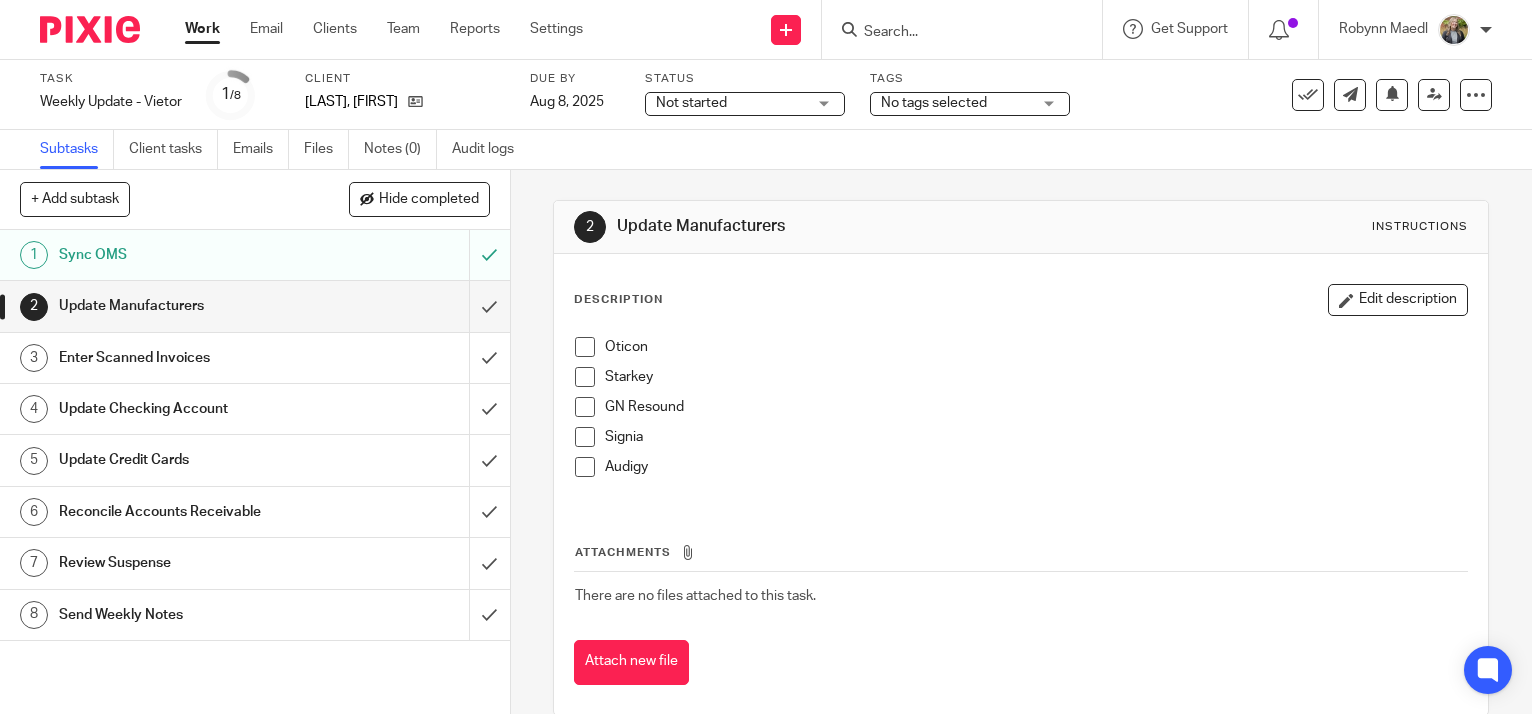 scroll, scrollTop: 0, scrollLeft: 0, axis: both 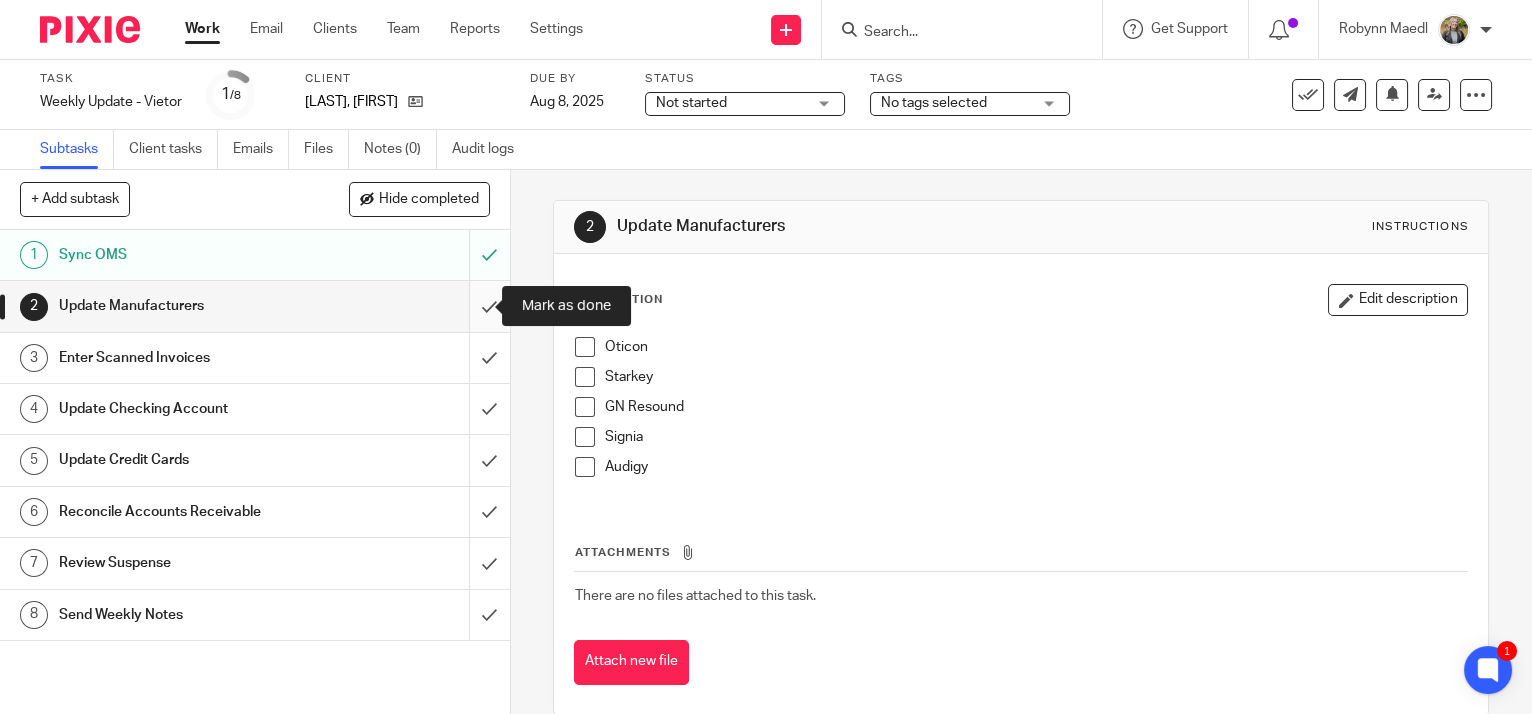 click at bounding box center [255, 306] 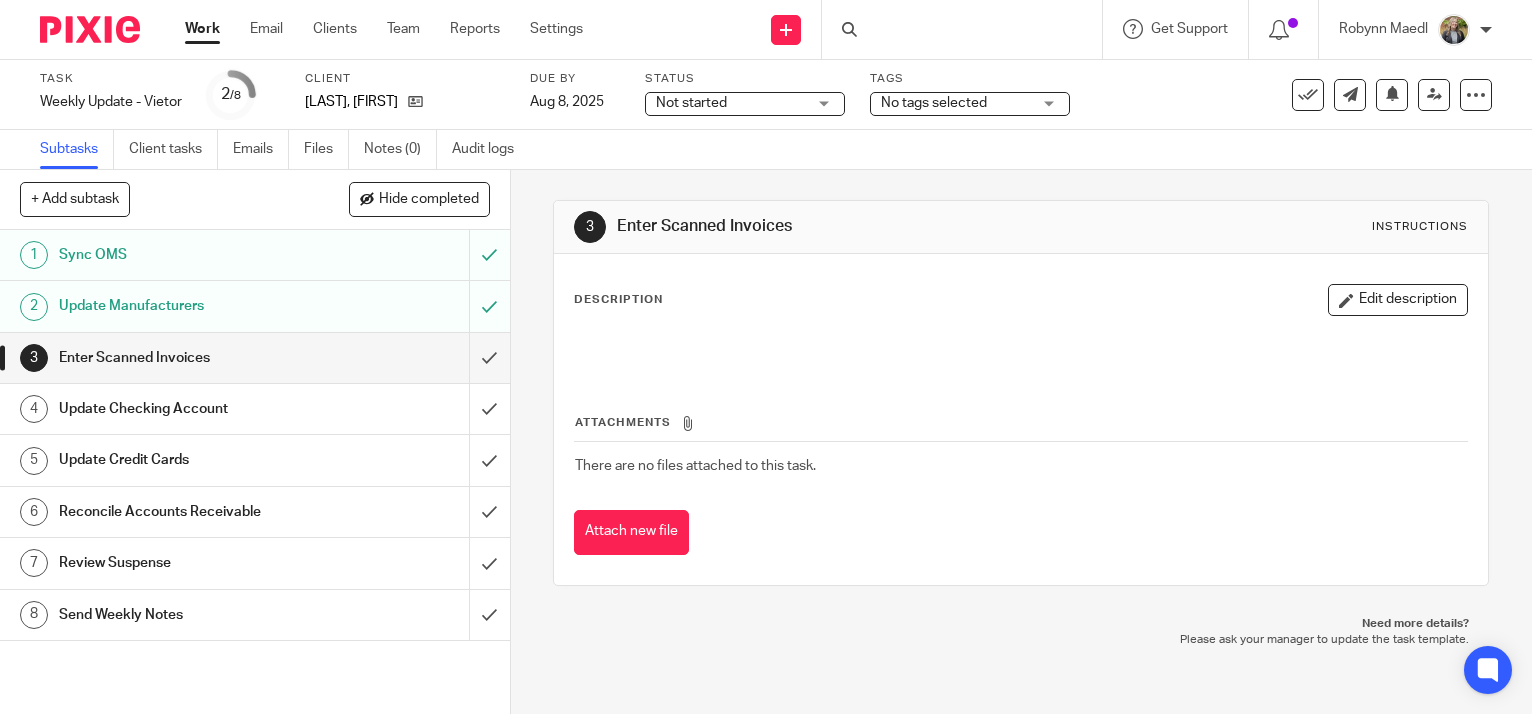 scroll, scrollTop: 0, scrollLeft: 0, axis: both 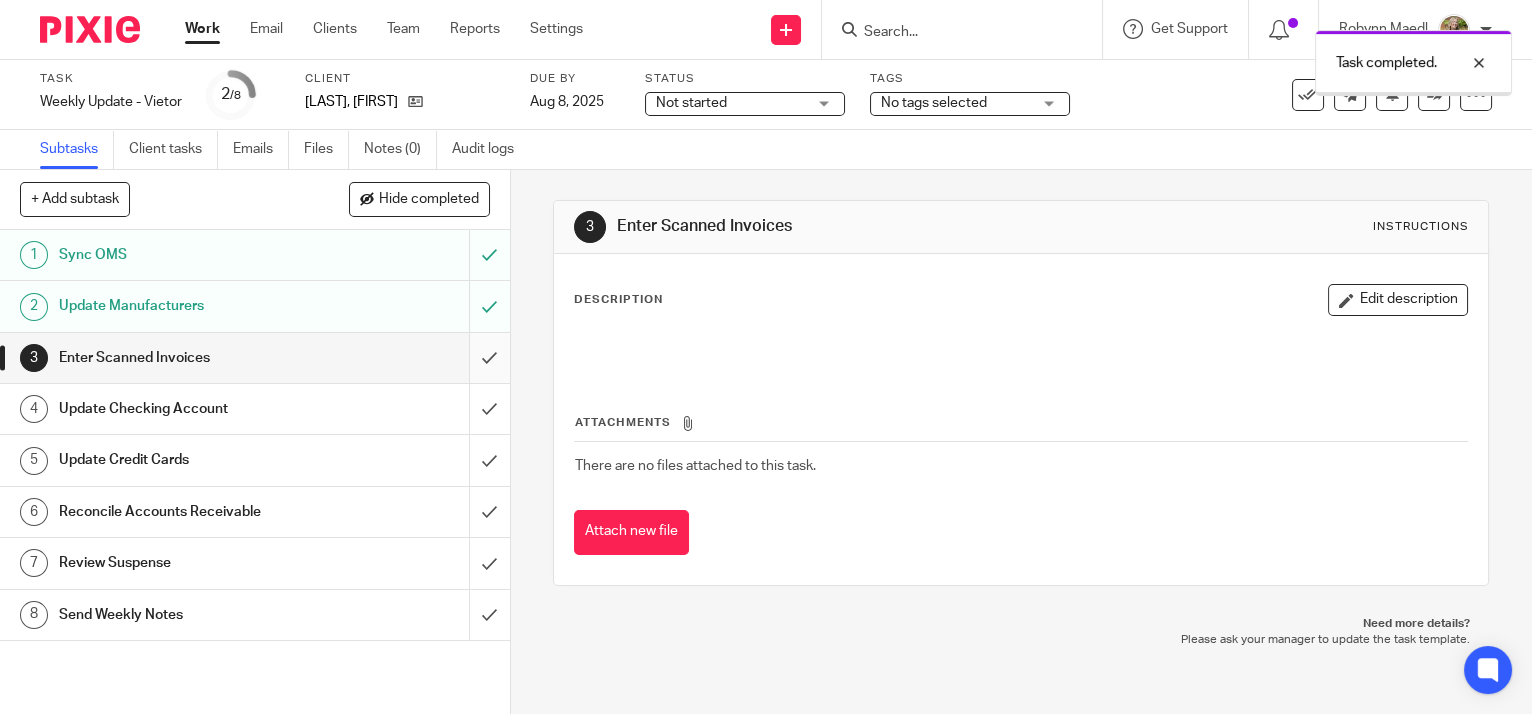 click at bounding box center (255, 358) 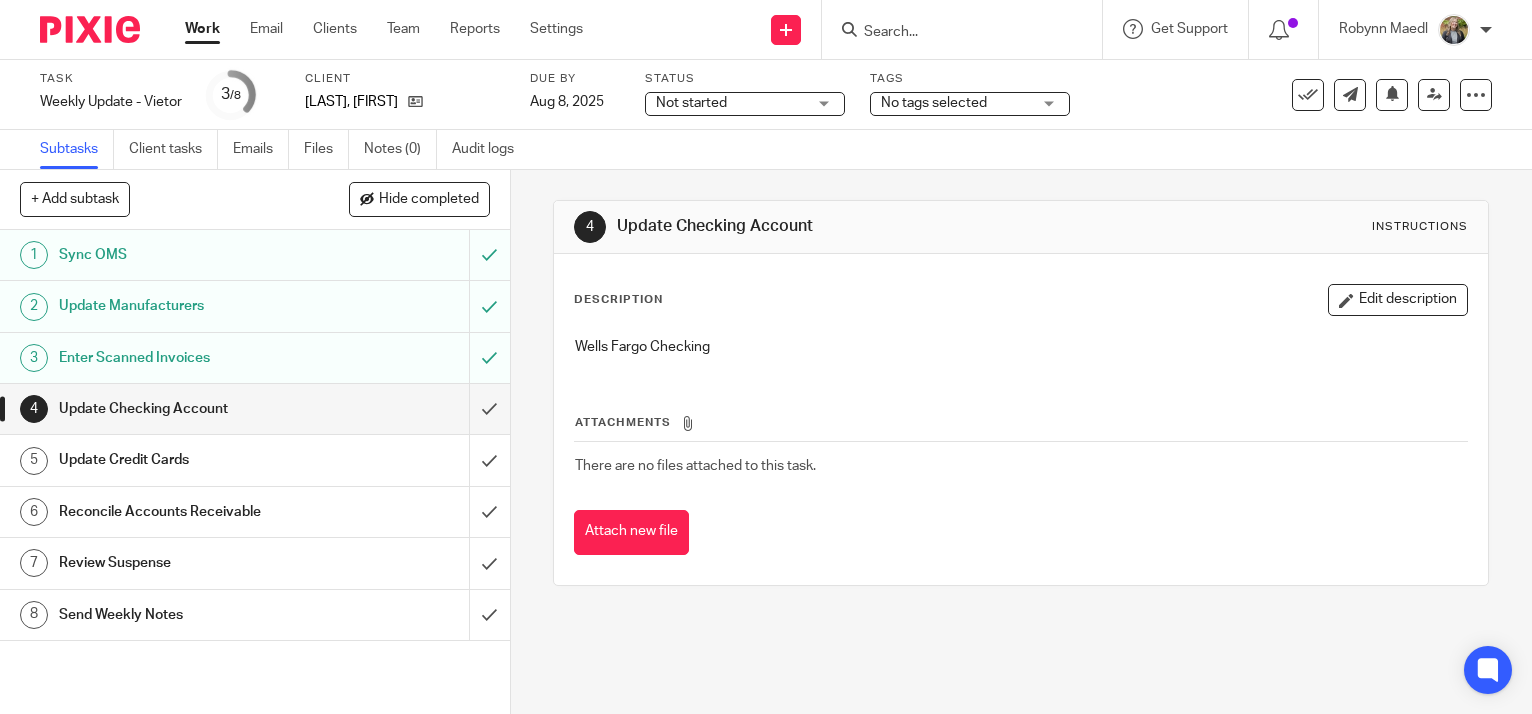 scroll, scrollTop: 0, scrollLeft: 0, axis: both 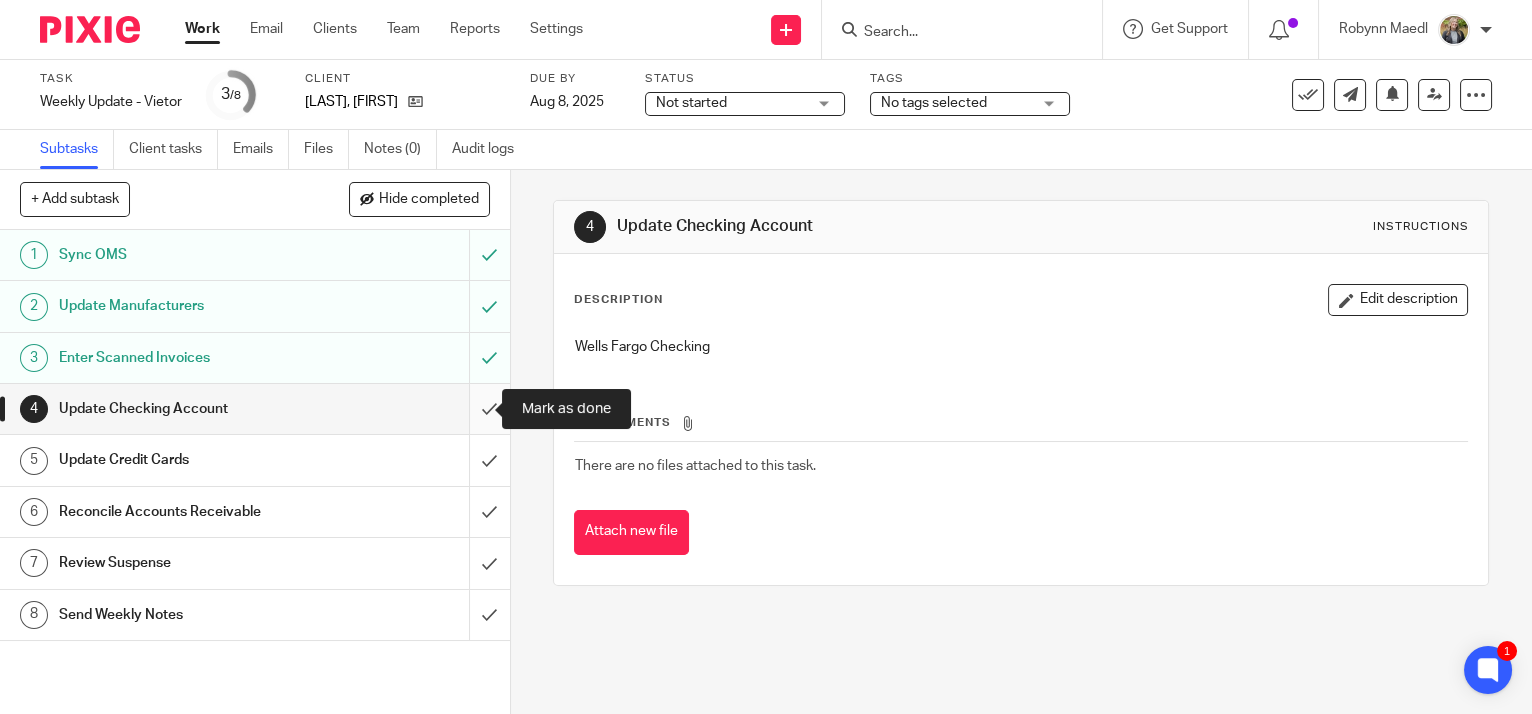 click at bounding box center (255, 409) 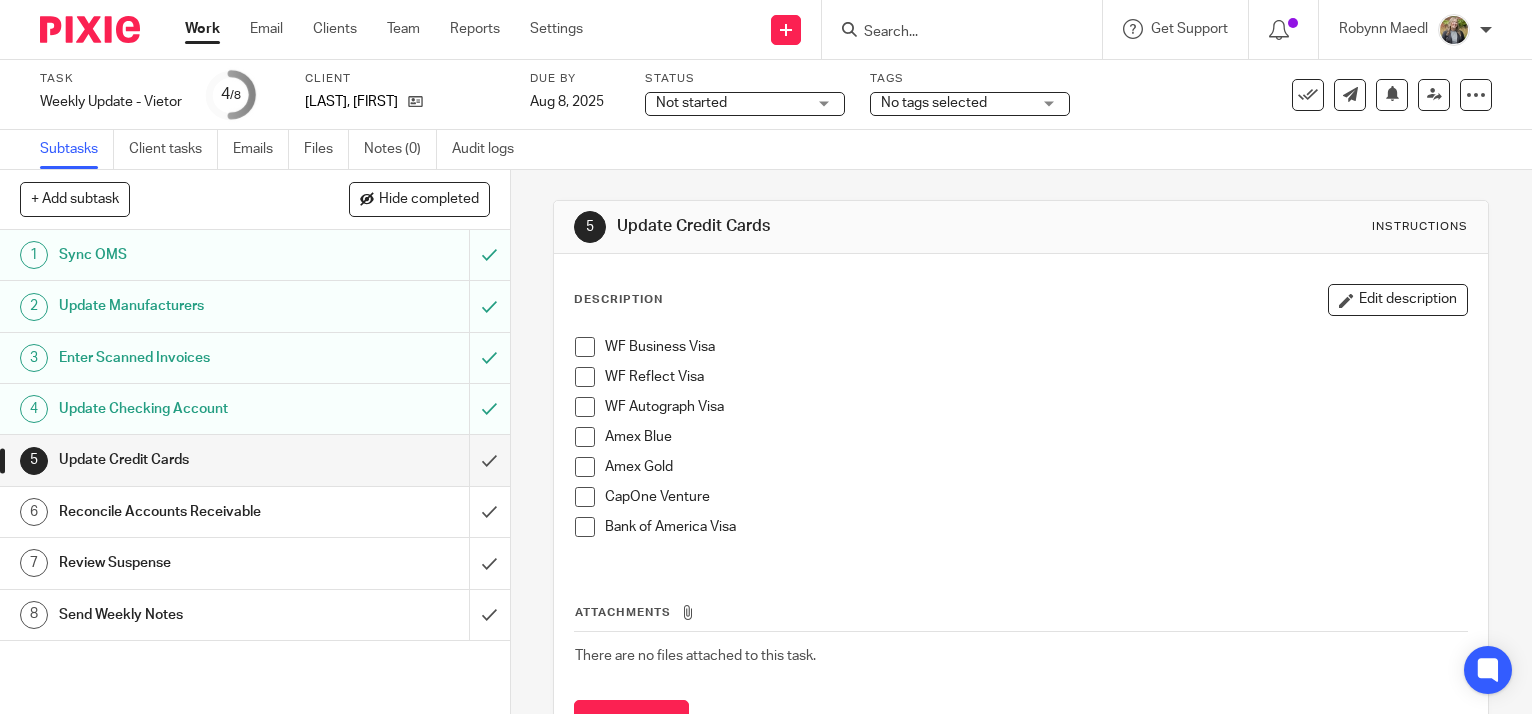 scroll, scrollTop: 0, scrollLeft: 0, axis: both 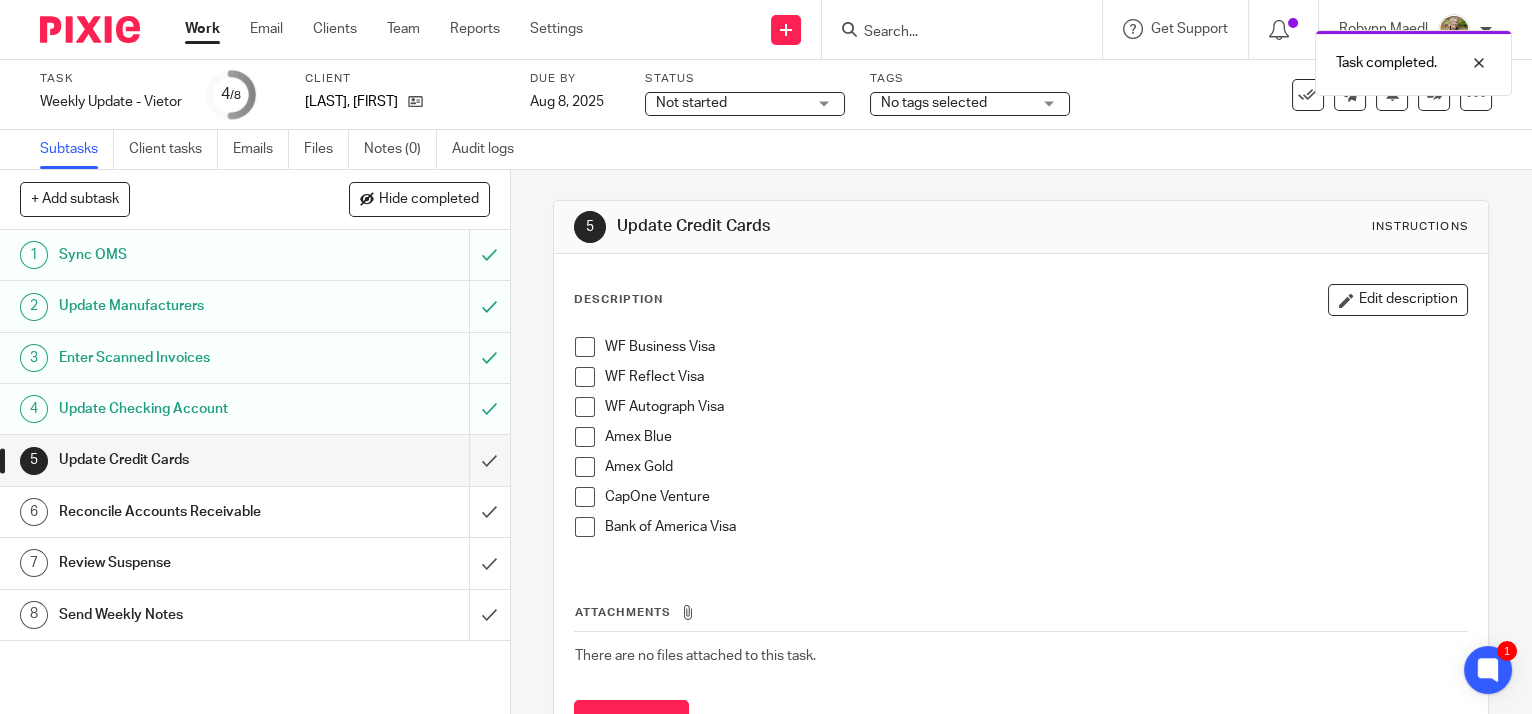 click at bounding box center (585, 347) 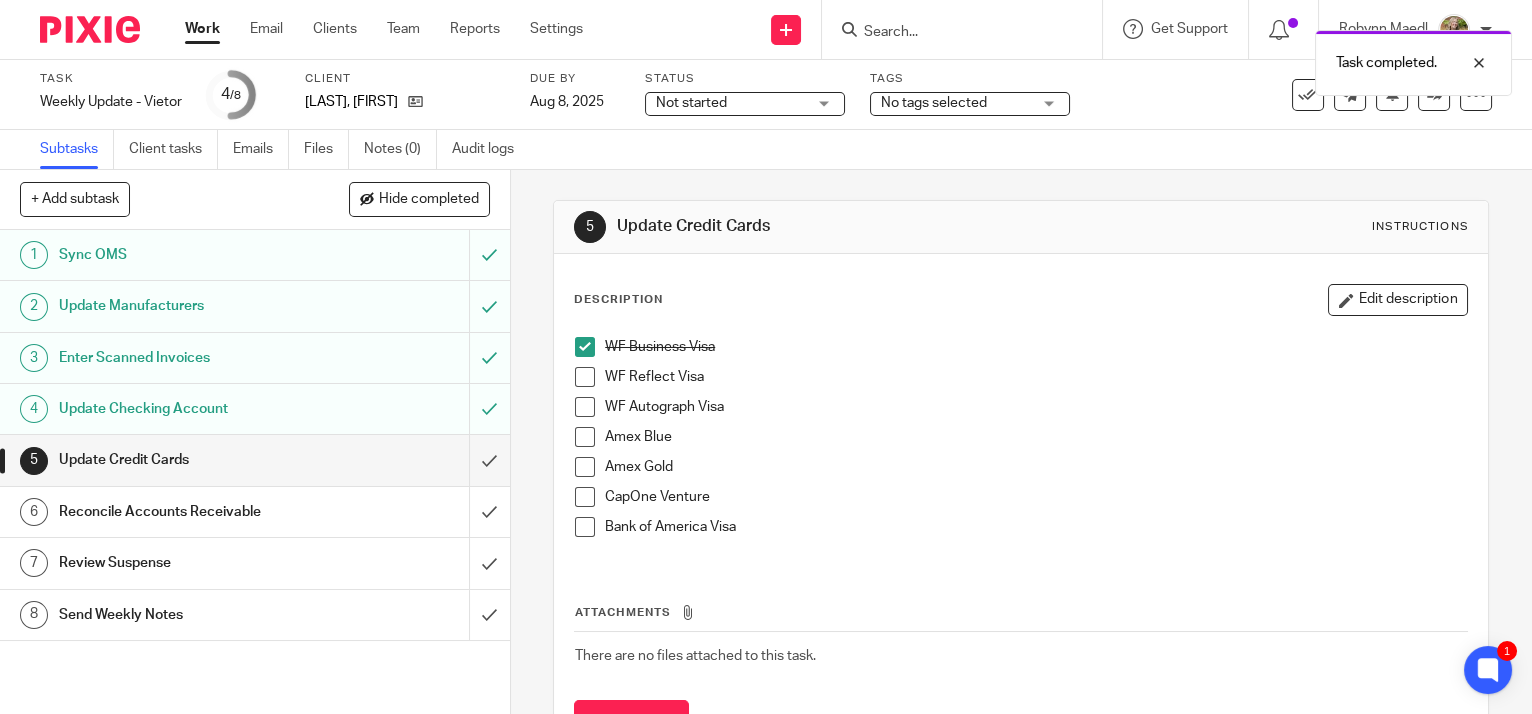 drag, startPoint x: 580, startPoint y: 376, endPoint x: 580, endPoint y: 408, distance: 32 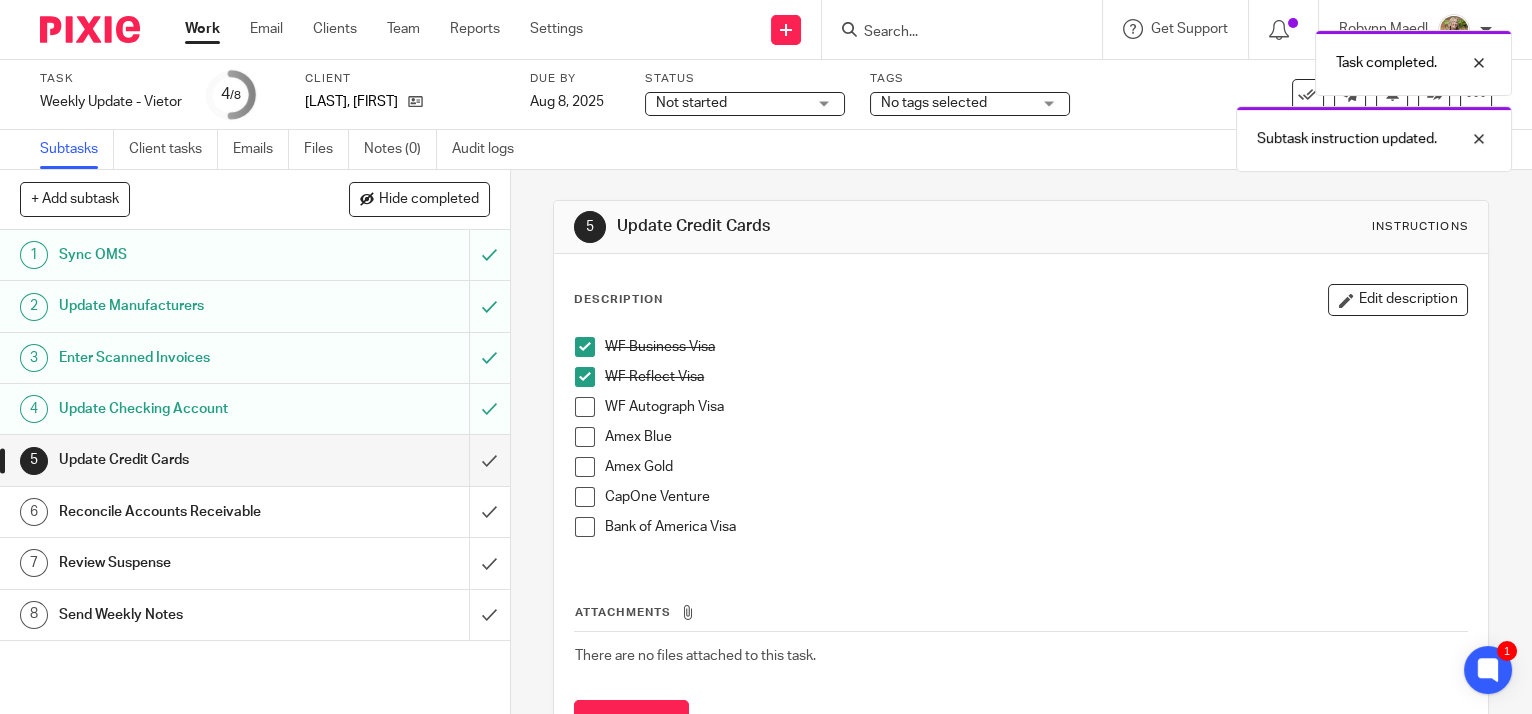 click at bounding box center [585, 407] 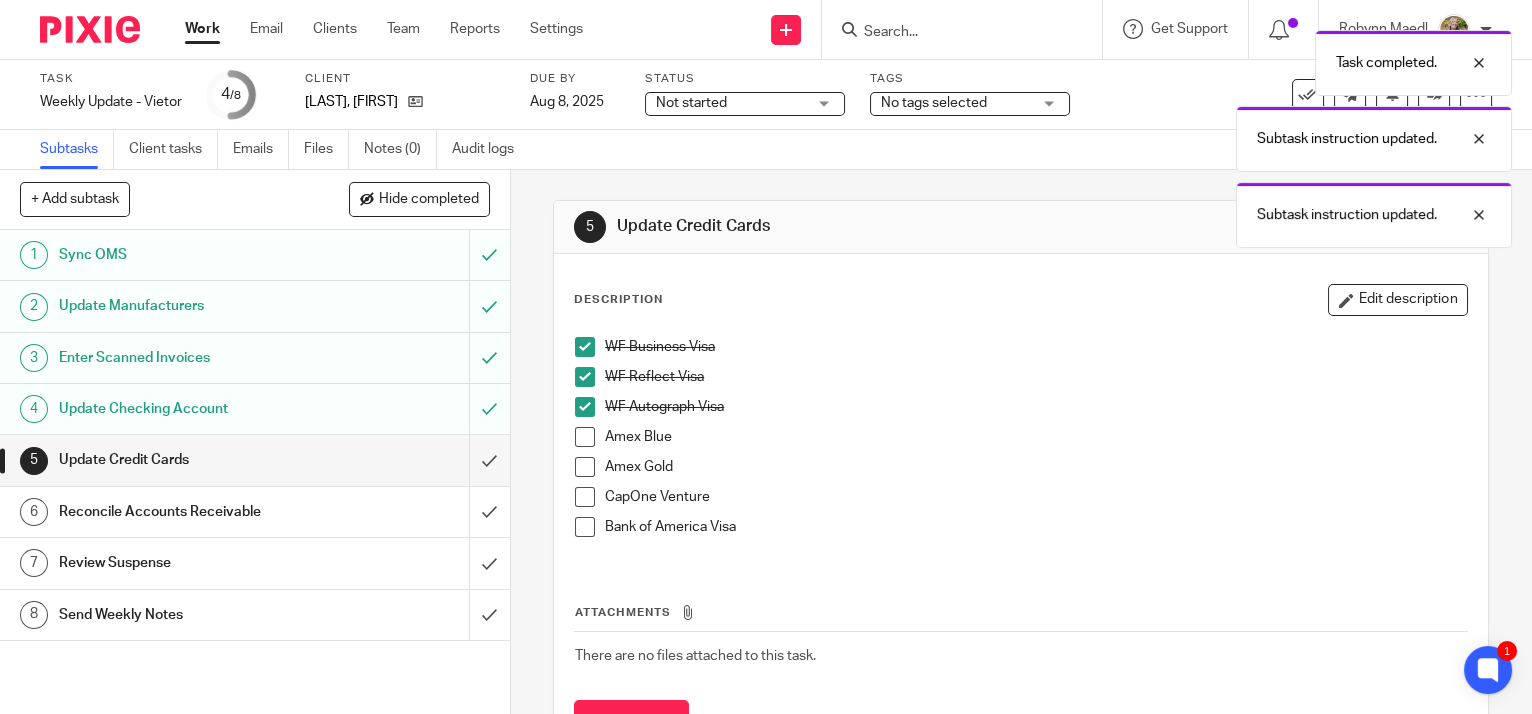 click at bounding box center [585, 437] 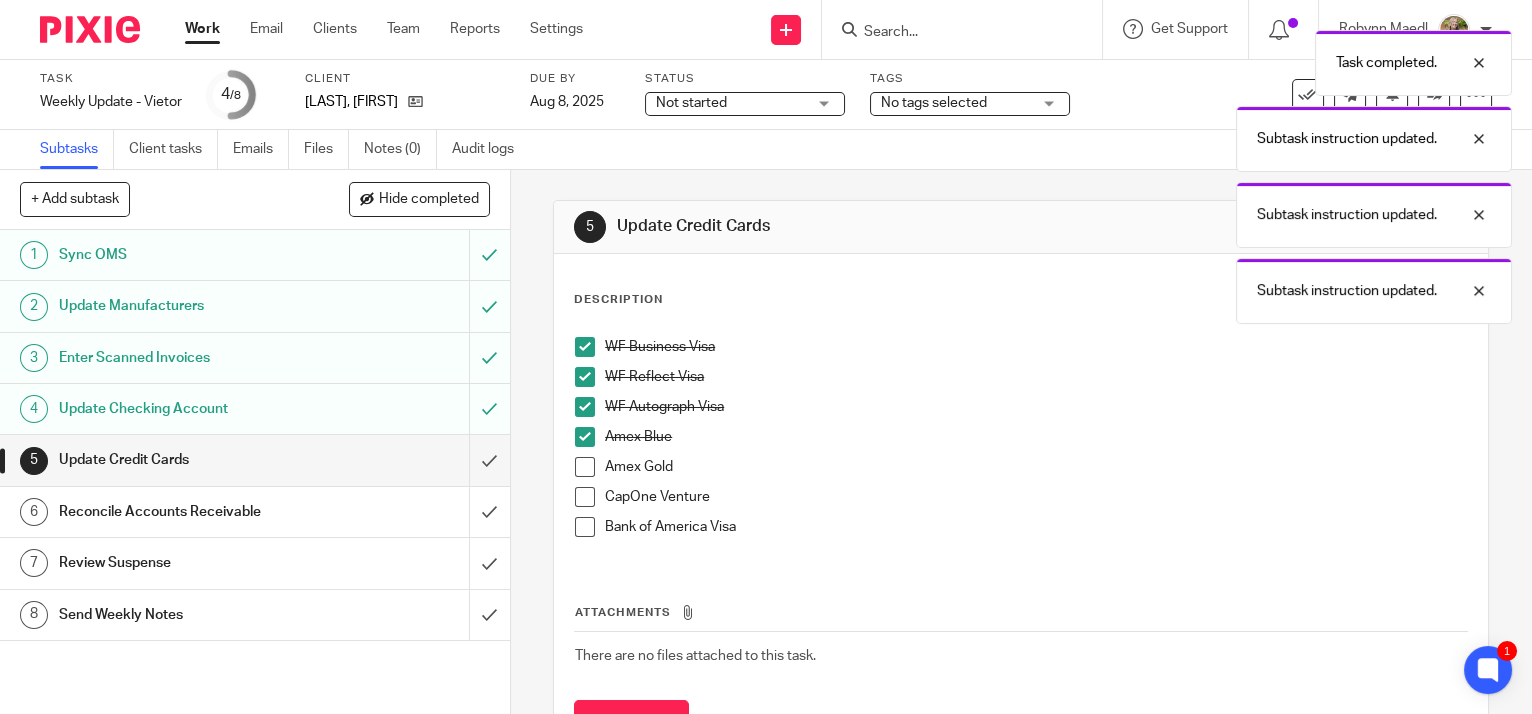 click at bounding box center [585, 467] 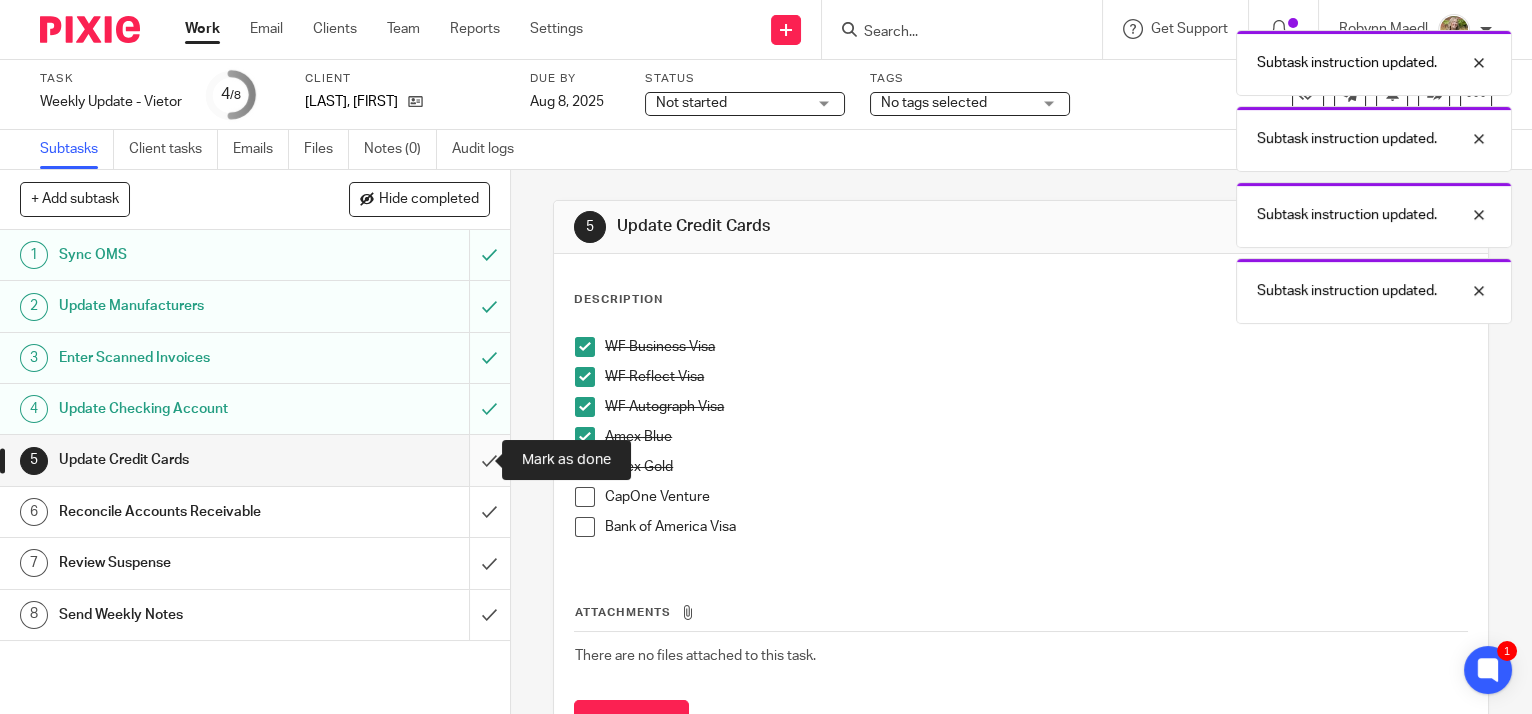 click at bounding box center (255, 460) 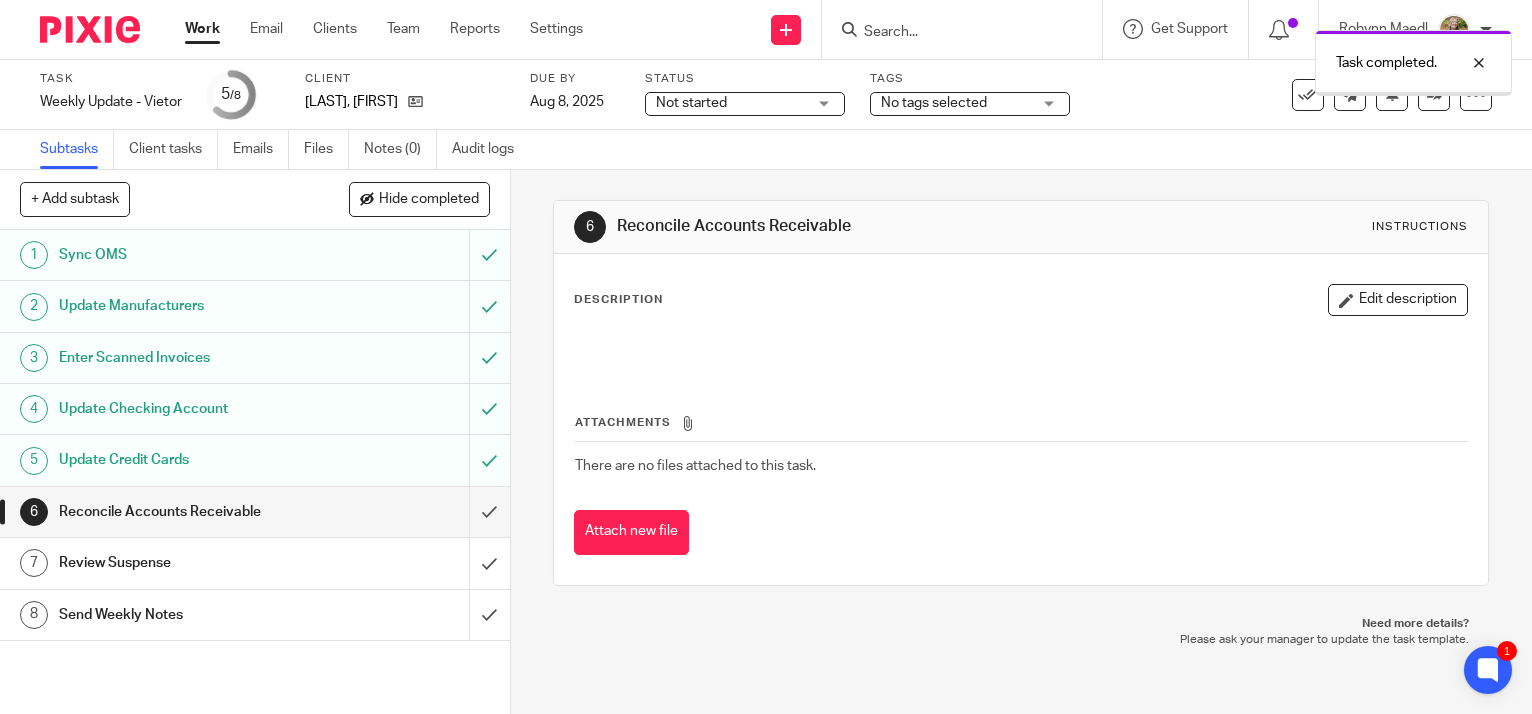 scroll, scrollTop: 0, scrollLeft: 0, axis: both 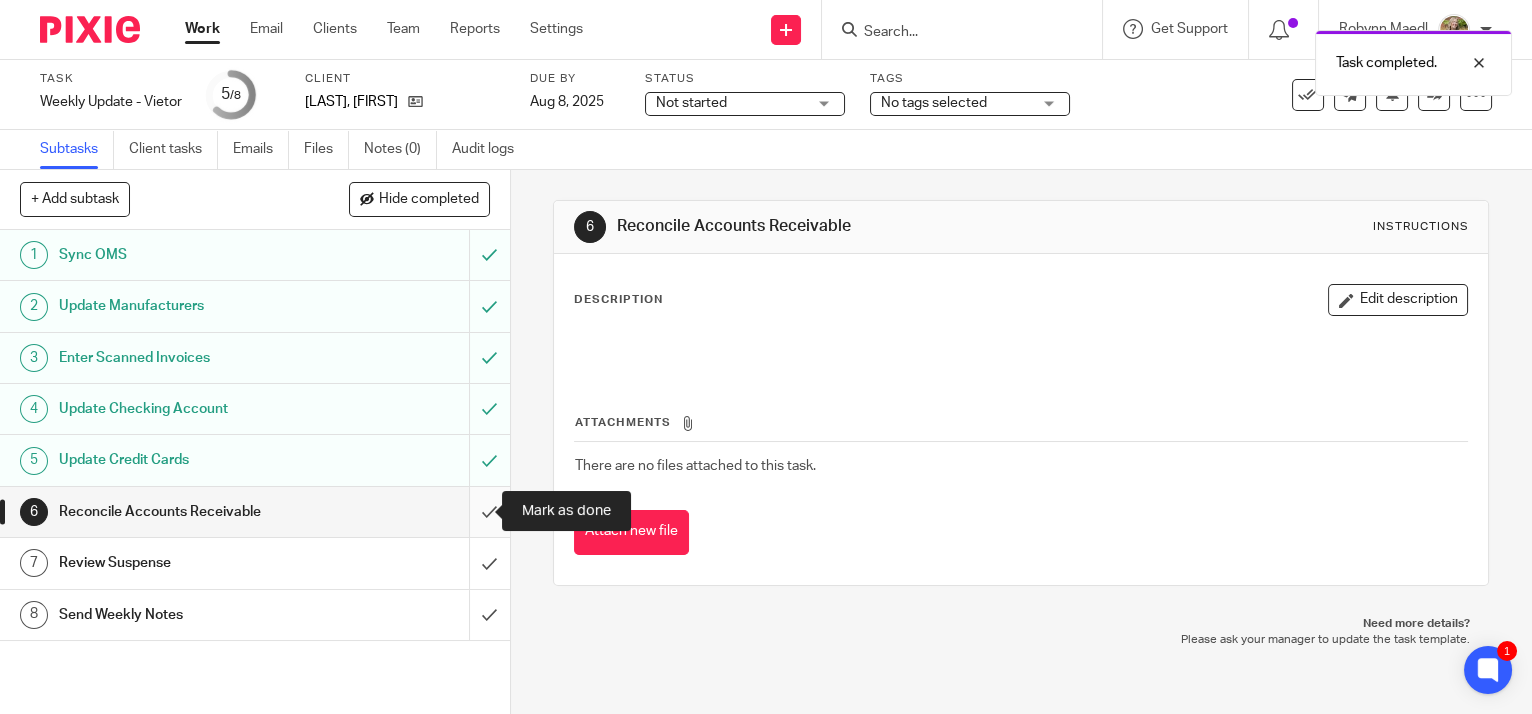 click at bounding box center (255, 512) 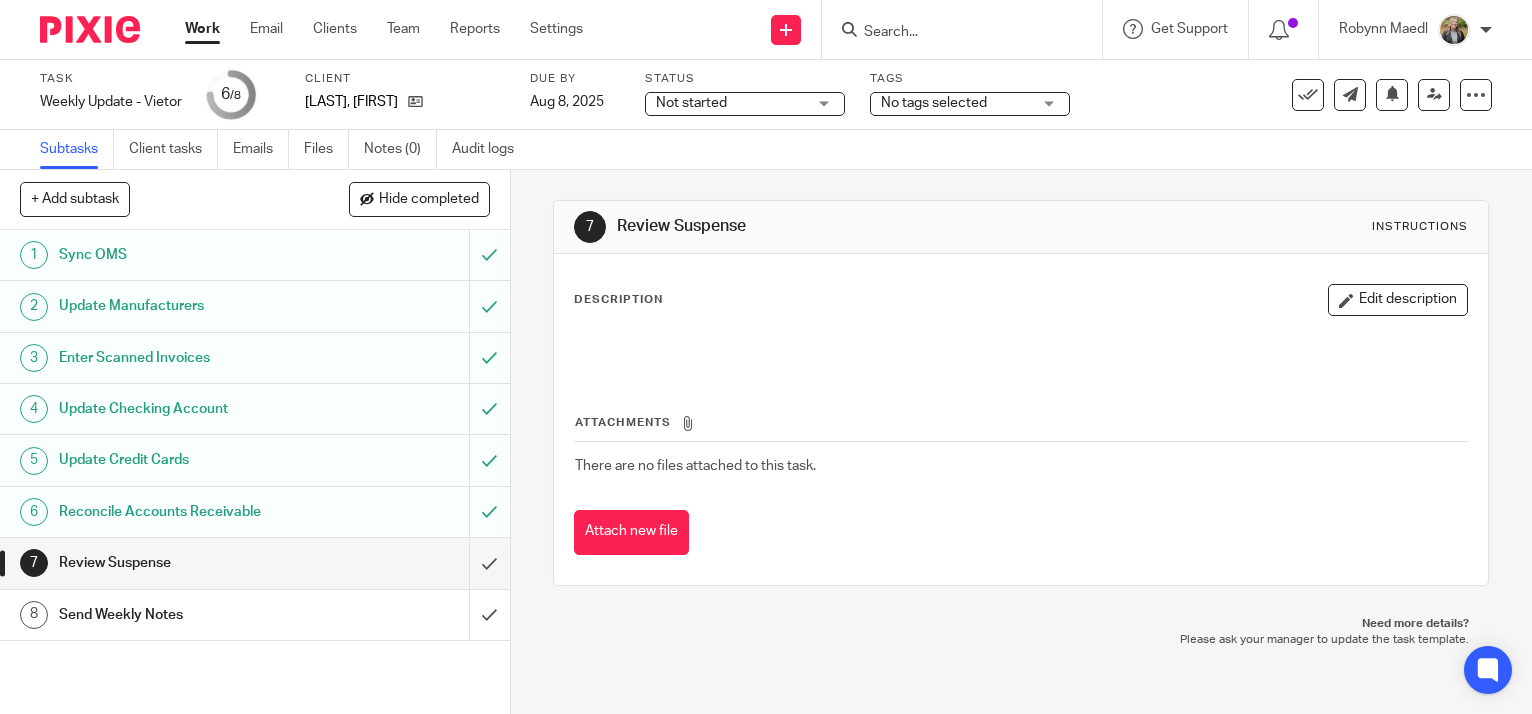 scroll, scrollTop: 0, scrollLeft: 0, axis: both 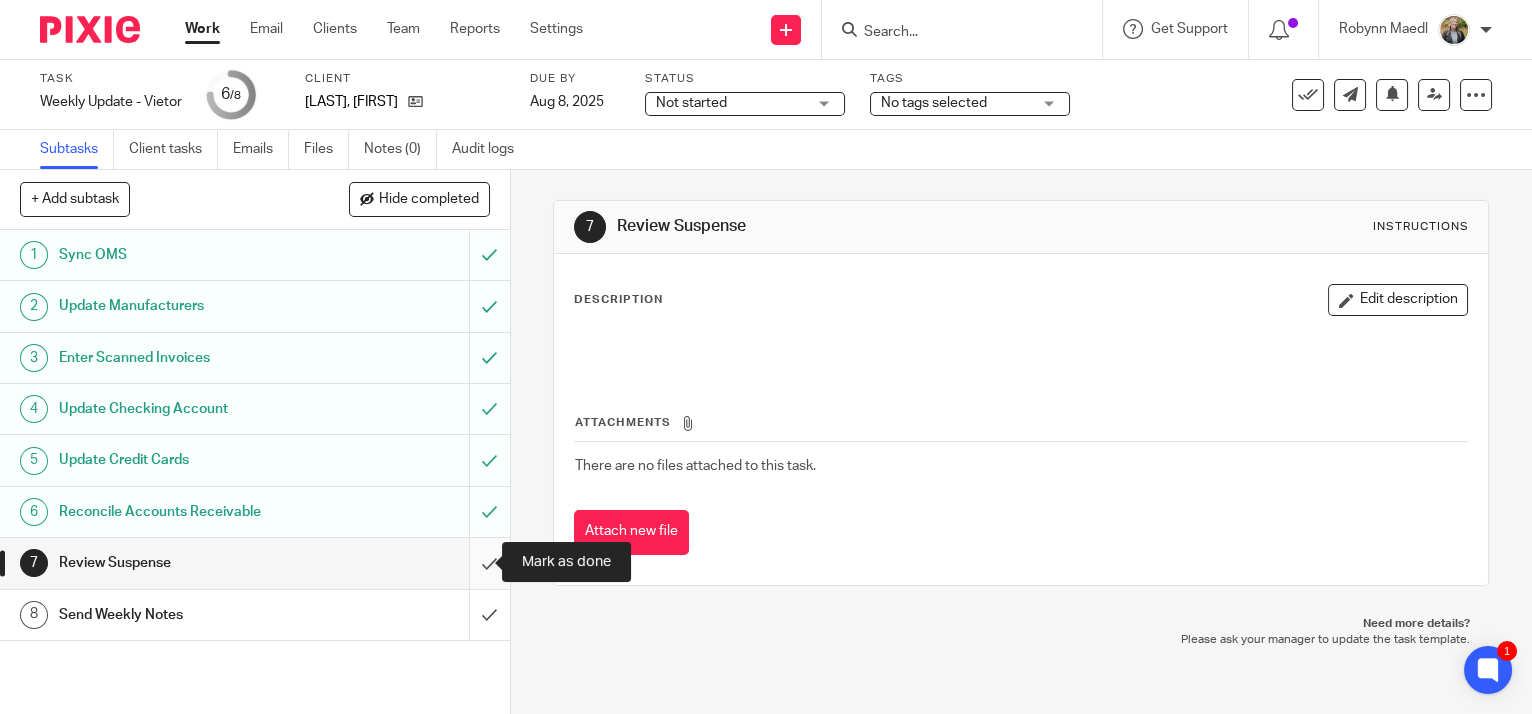 click at bounding box center (255, 563) 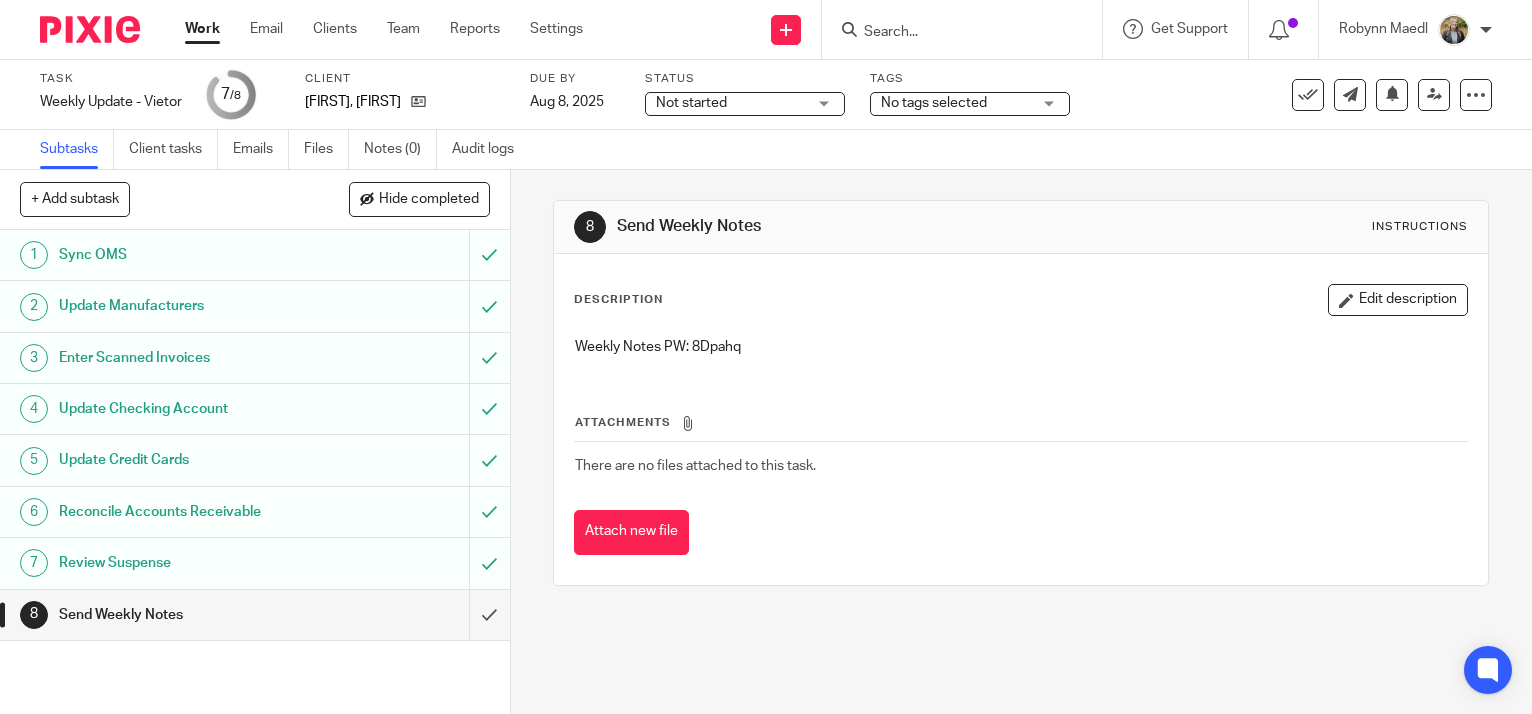 scroll, scrollTop: 0, scrollLeft: 0, axis: both 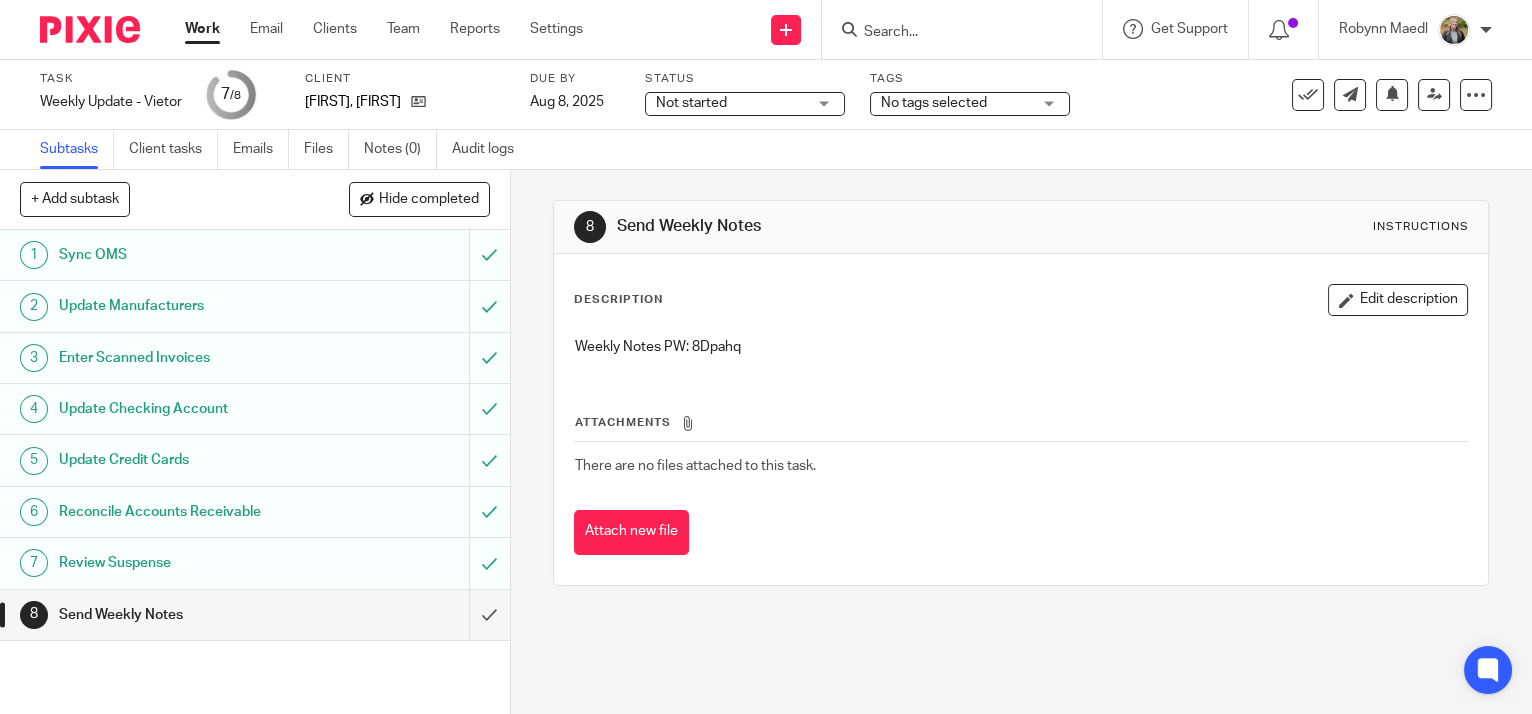click on "Weekly Notes PW: 8Dpahq" at bounding box center (1021, 347) 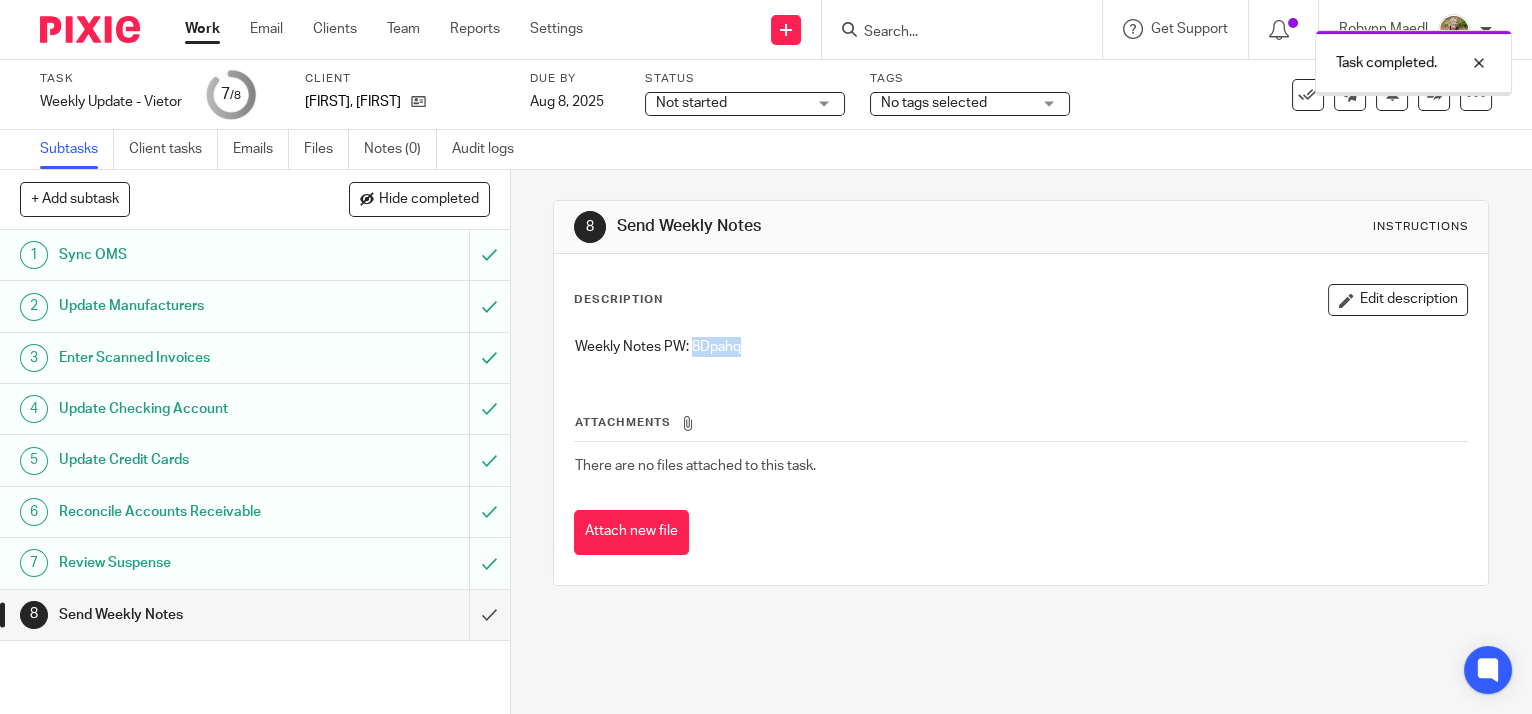 click on "Weekly Notes PW: 8Dpahq" at bounding box center [1021, 347] 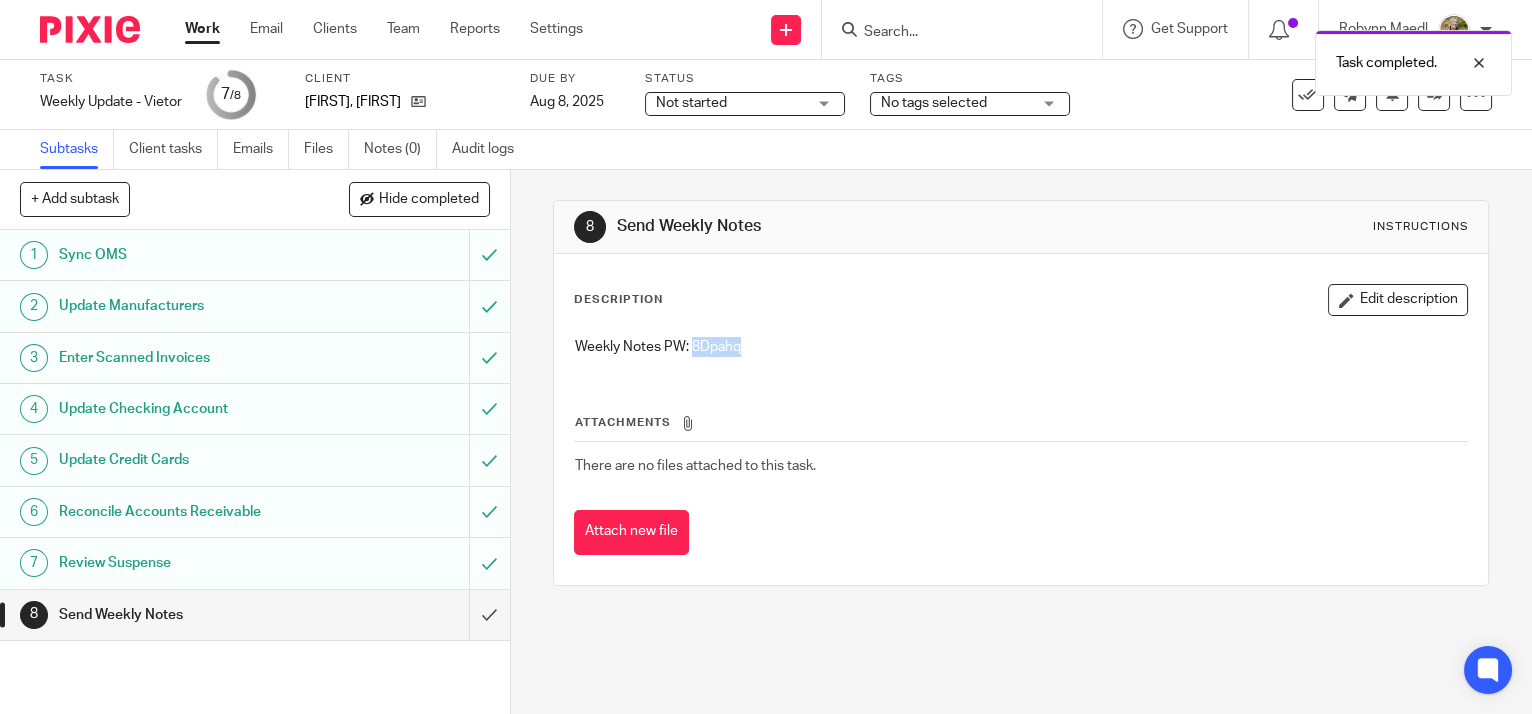 copy on "8Dpahq" 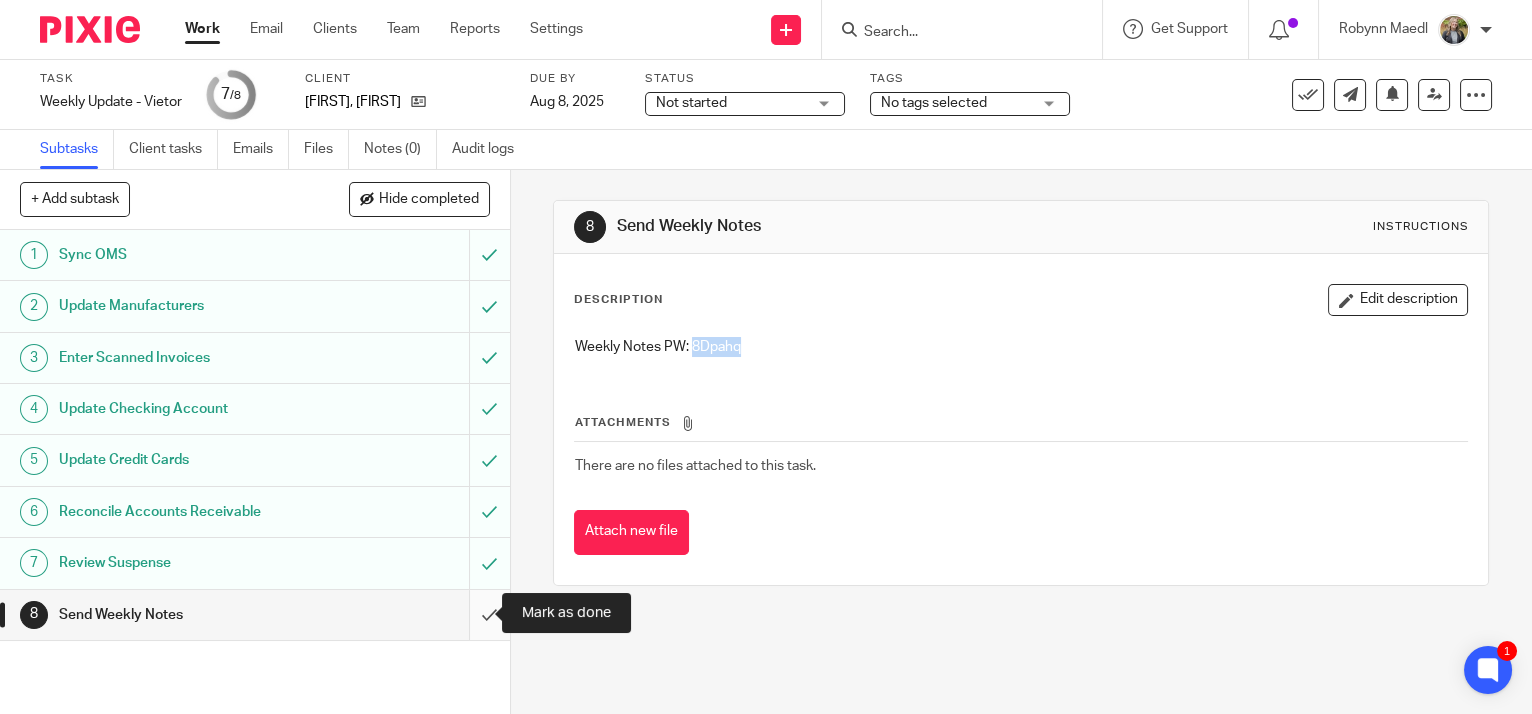 click at bounding box center [255, 615] 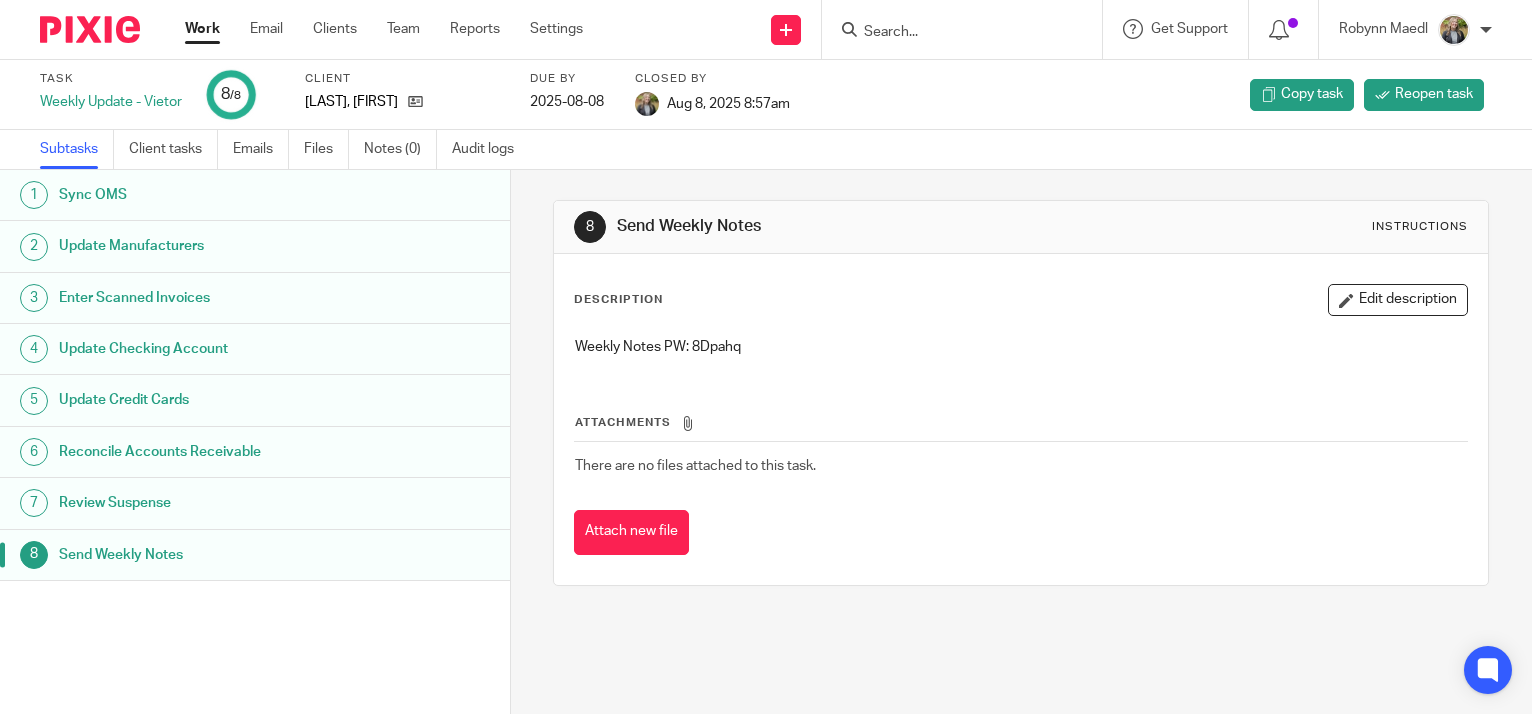 scroll, scrollTop: 0, scrollLeft: 0, axis: both 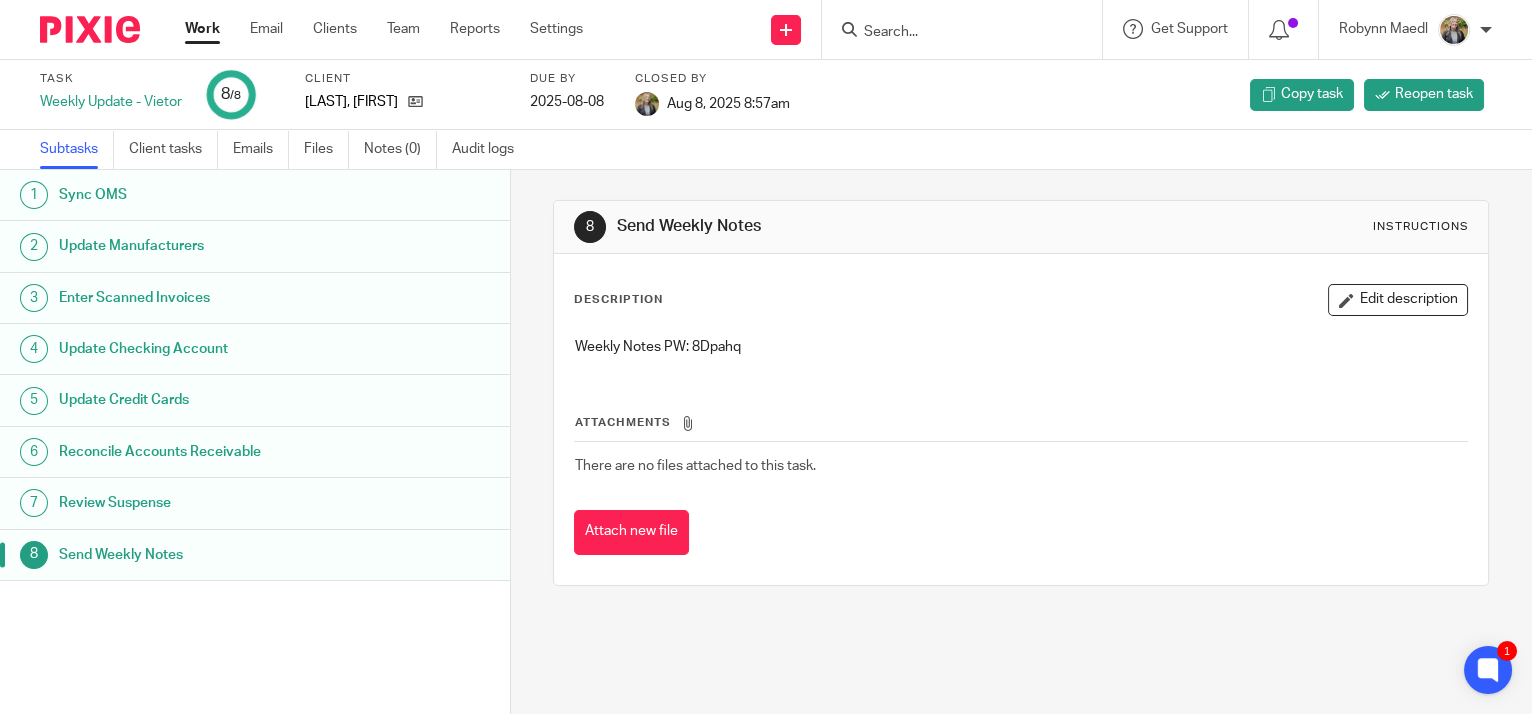 drag, startPoint x: 200, startPoint y: 28, endPoint x: 232, endPoint y: 27, distance: 32.01562 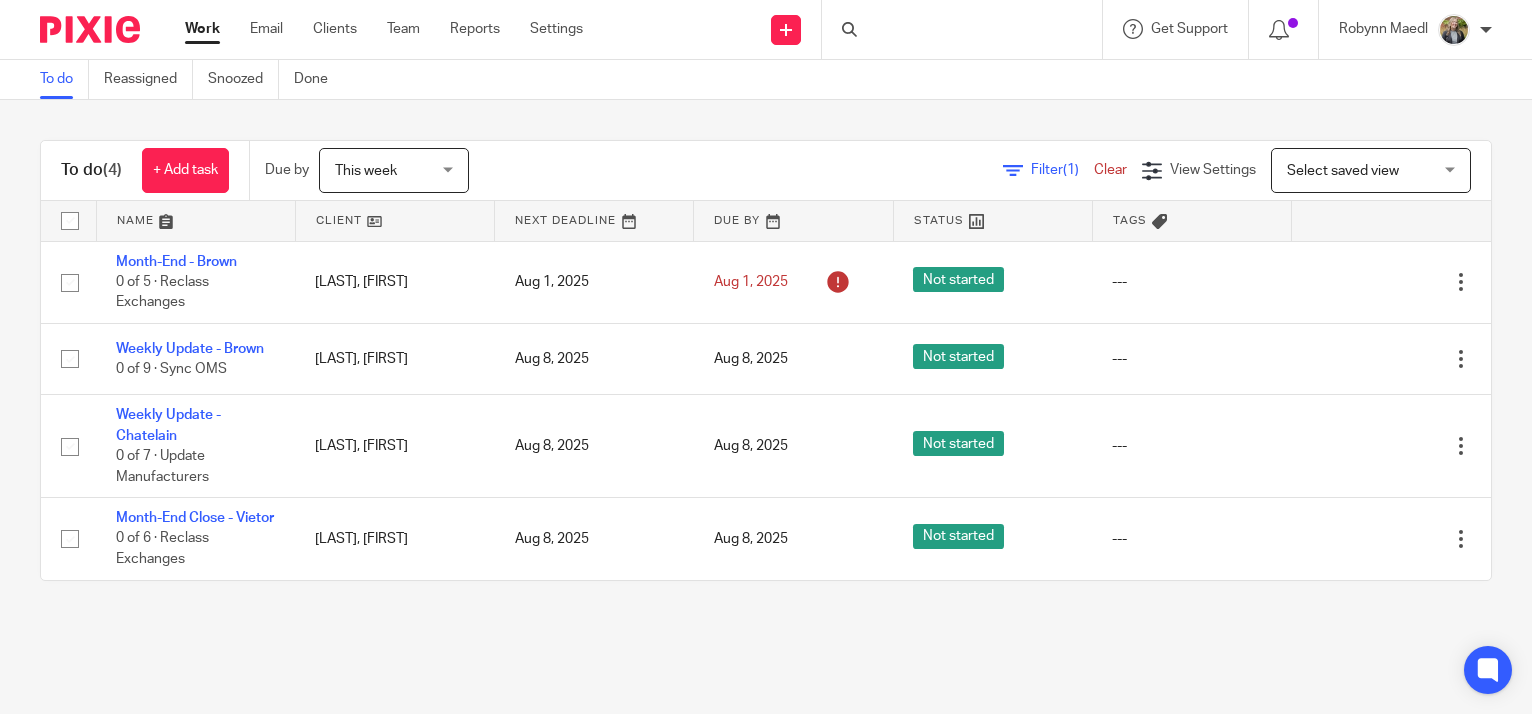 scroll, scrollTop: 0, scrollLeft: 0, axis: both 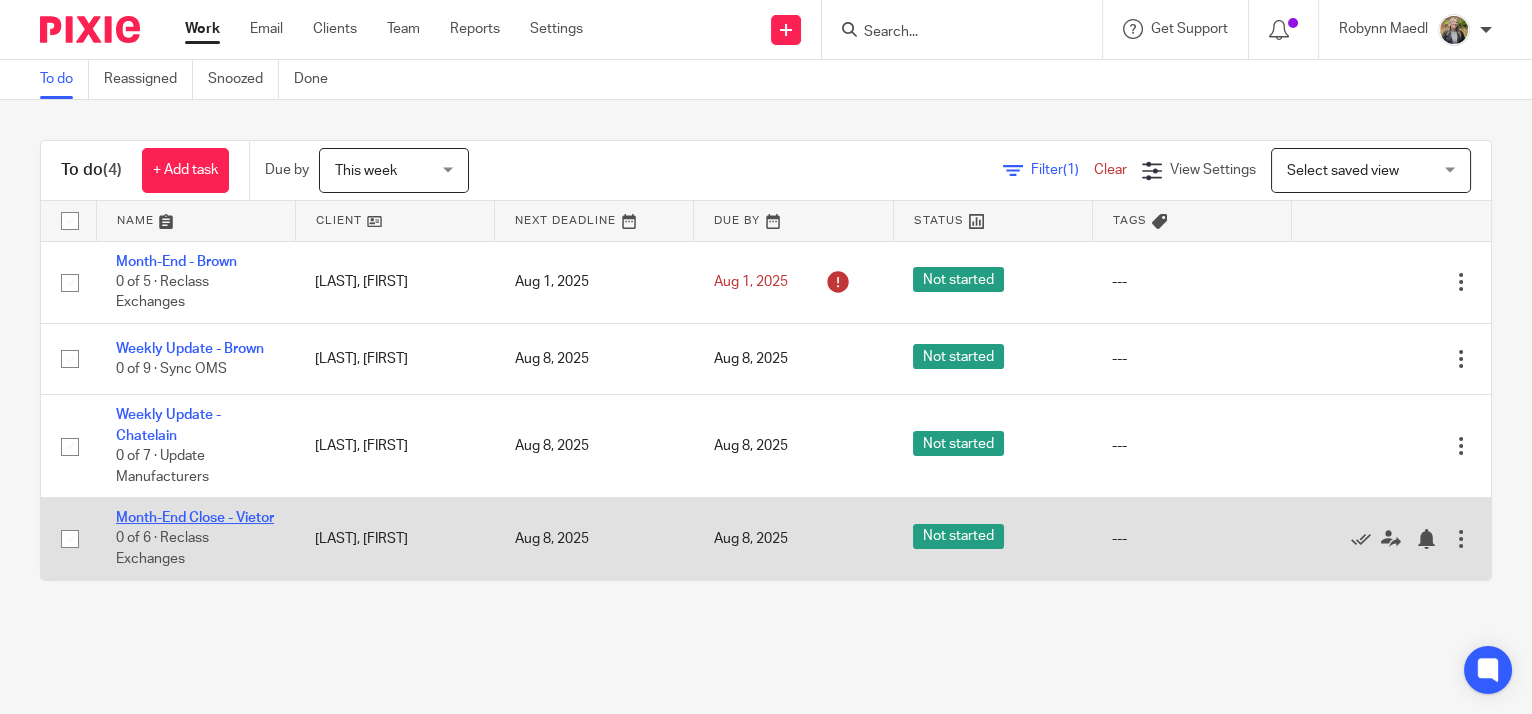 click on "Month-End Close - Vietor" at bounding box center (195, 518) 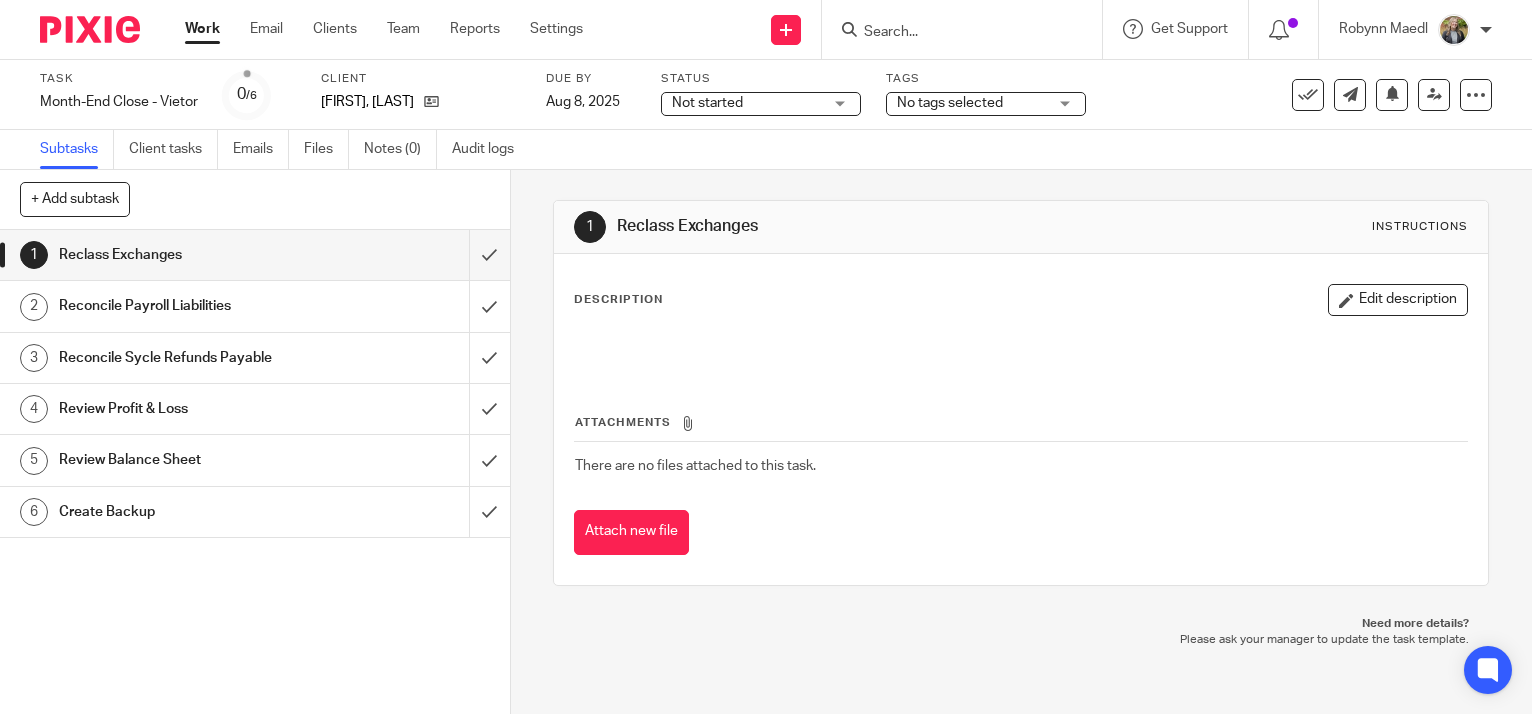 scroll, scrollTop: 0, scrollLeft: 0, axis: both 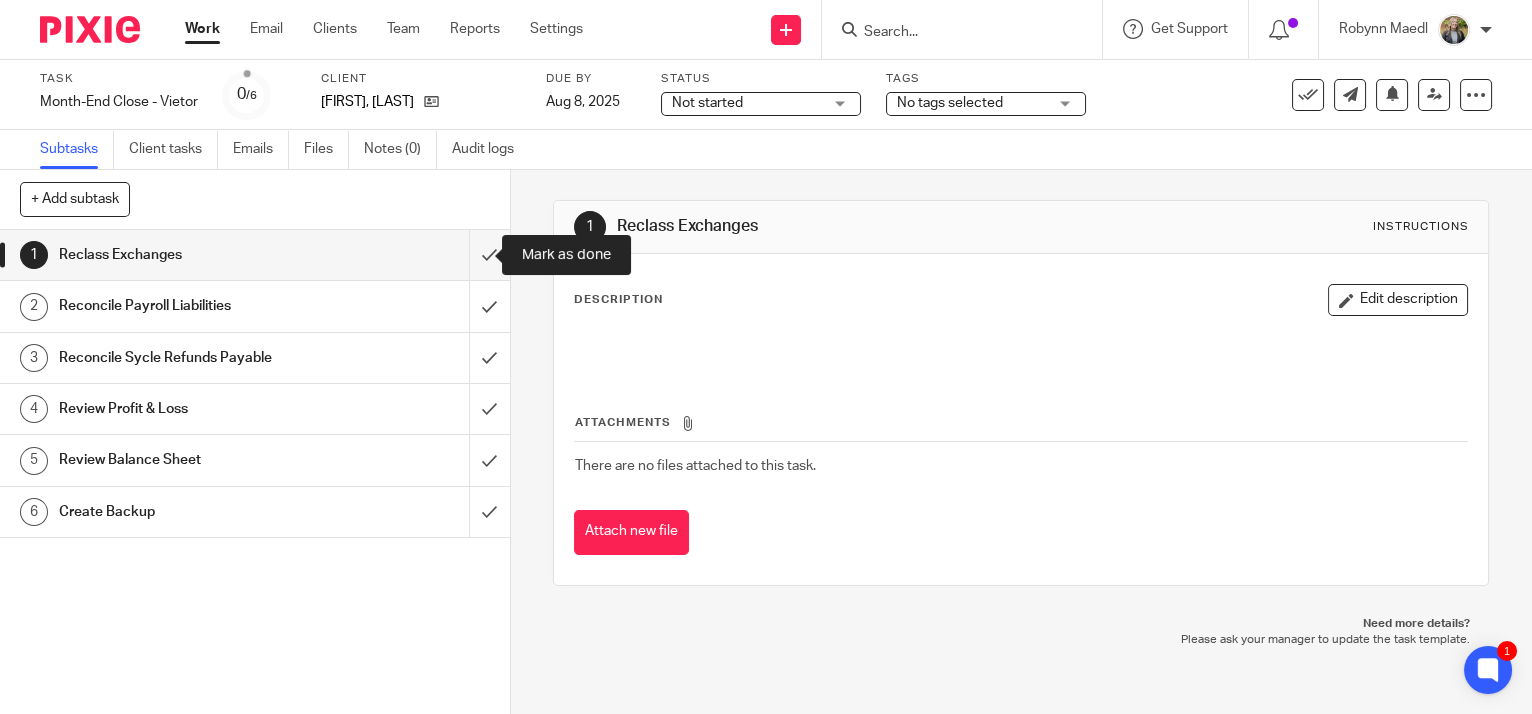 drag, startPoint x: 470, startPoint y: 253, endPoint x: 236, endPoint y: 226, distance: 235.55254 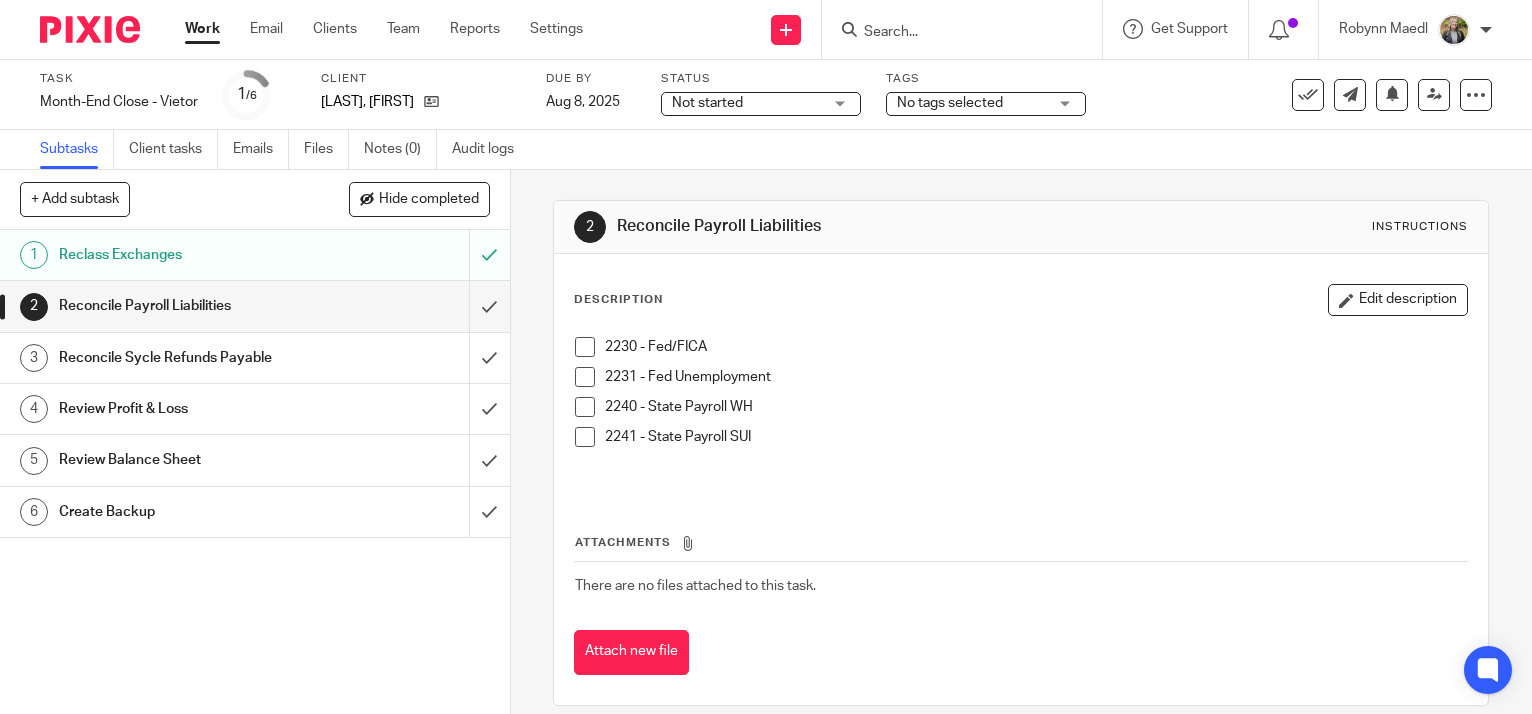 scroll, scrollTop: 0, scrollLeft: 0, axis: both 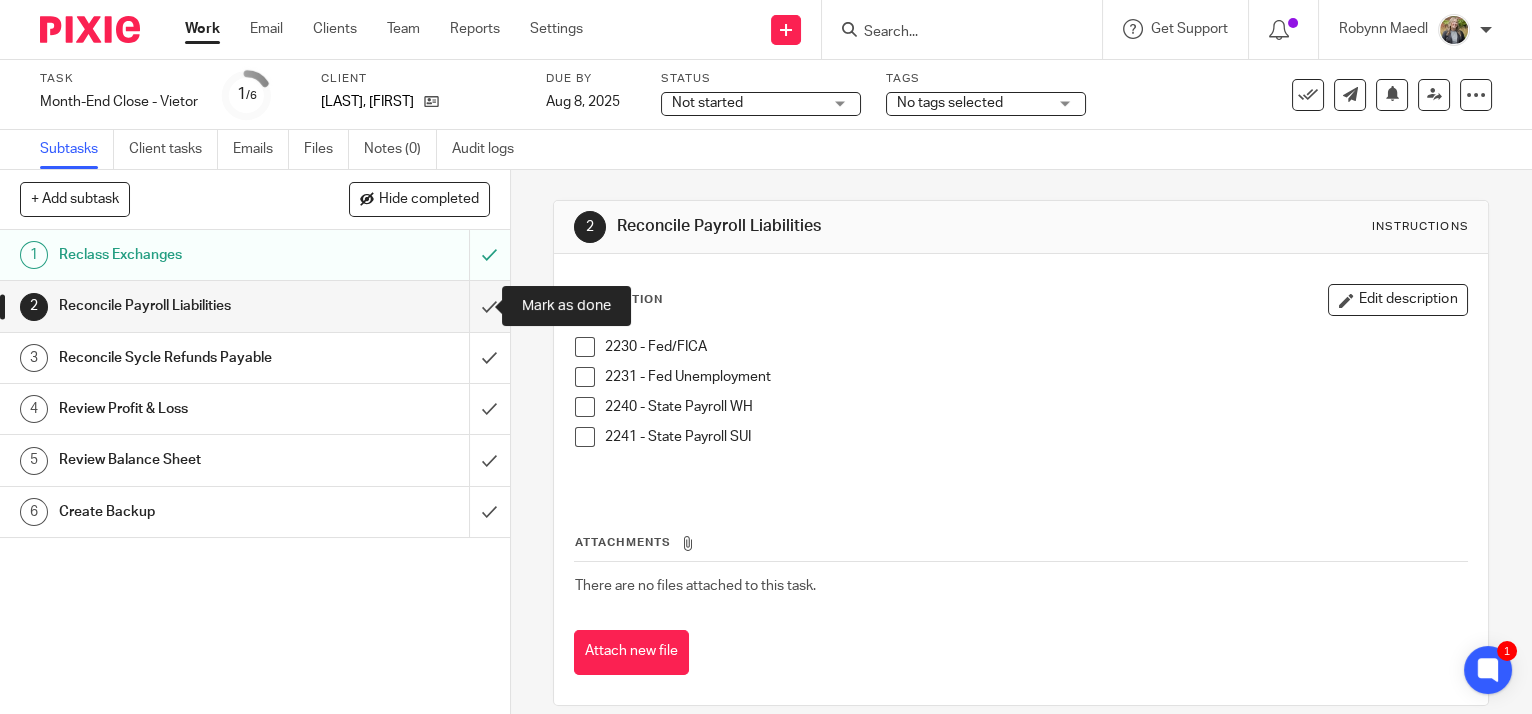 drag, startPoint x: 474, startPoint y: 302, endPoint x: 362, endPoint y: 284, distance: 113.43721 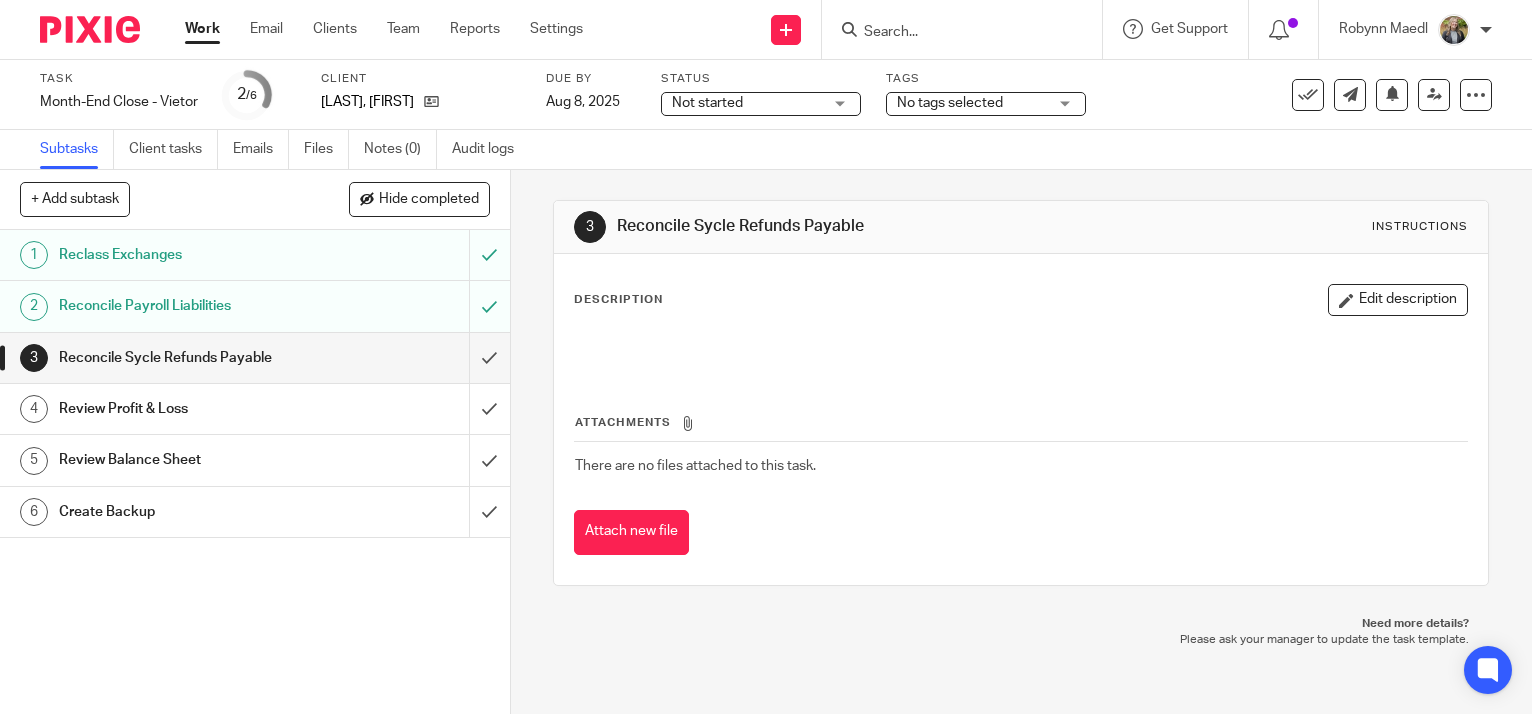 scroll, scrollTop: 0, scrollLeft: 0, axis: both 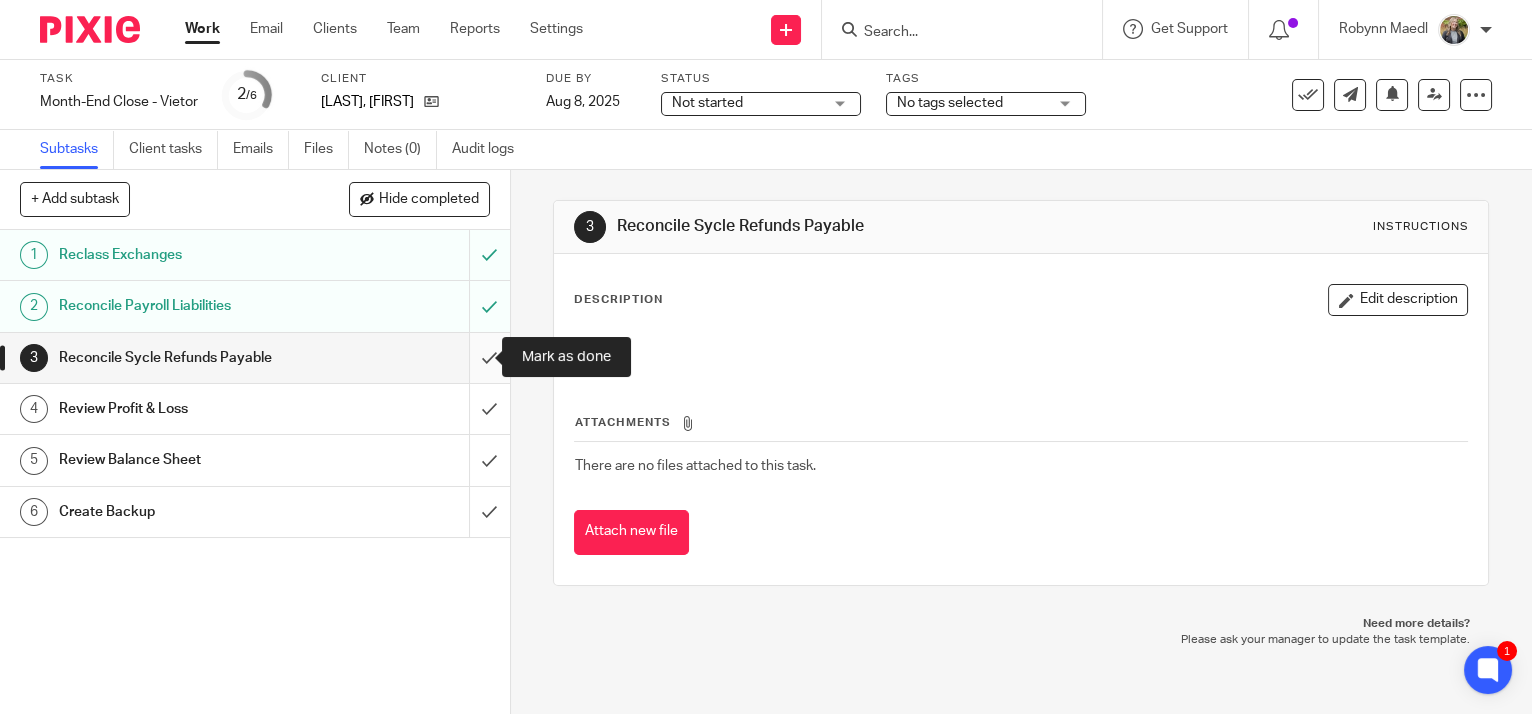click at bounding box center (255, 358) 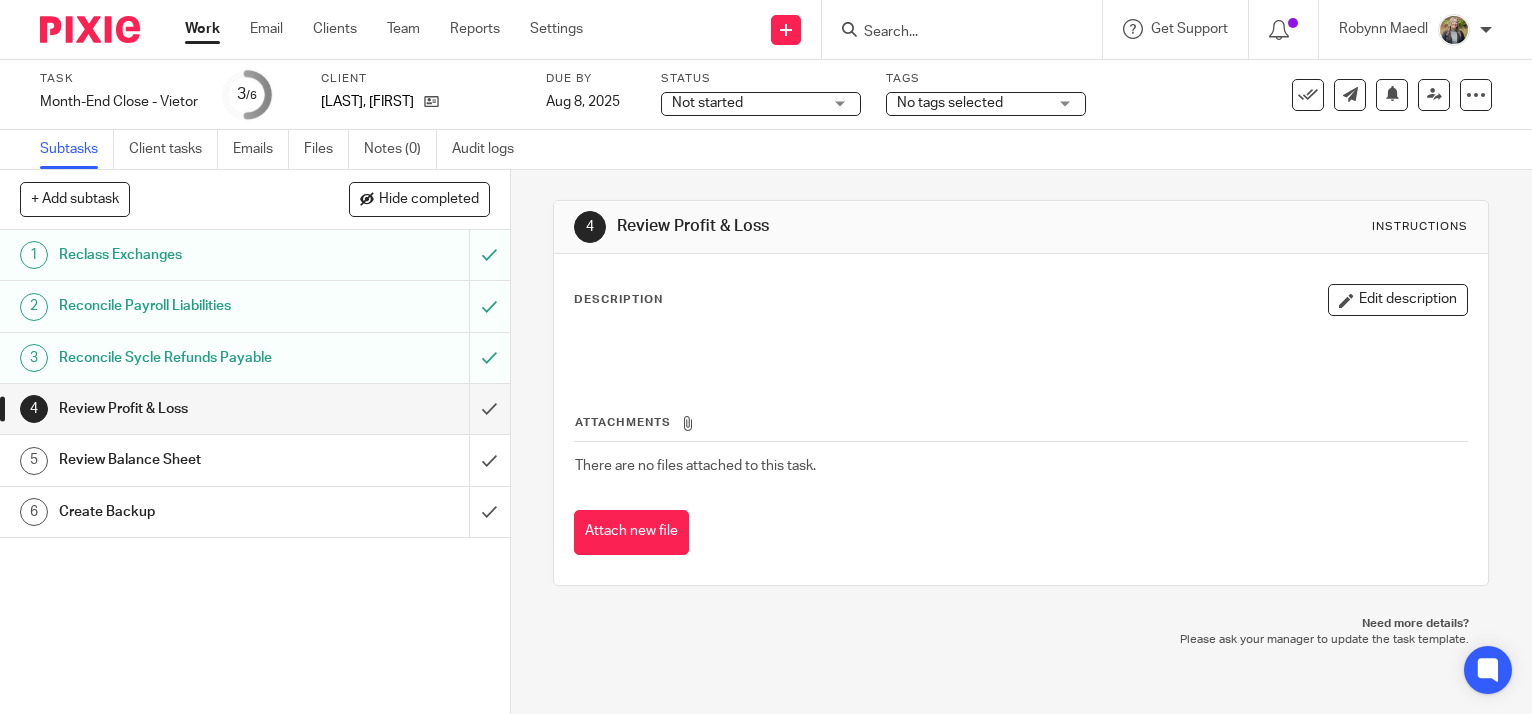 scroll, scrollTop: 0, scrollLeft: 0, axis: both 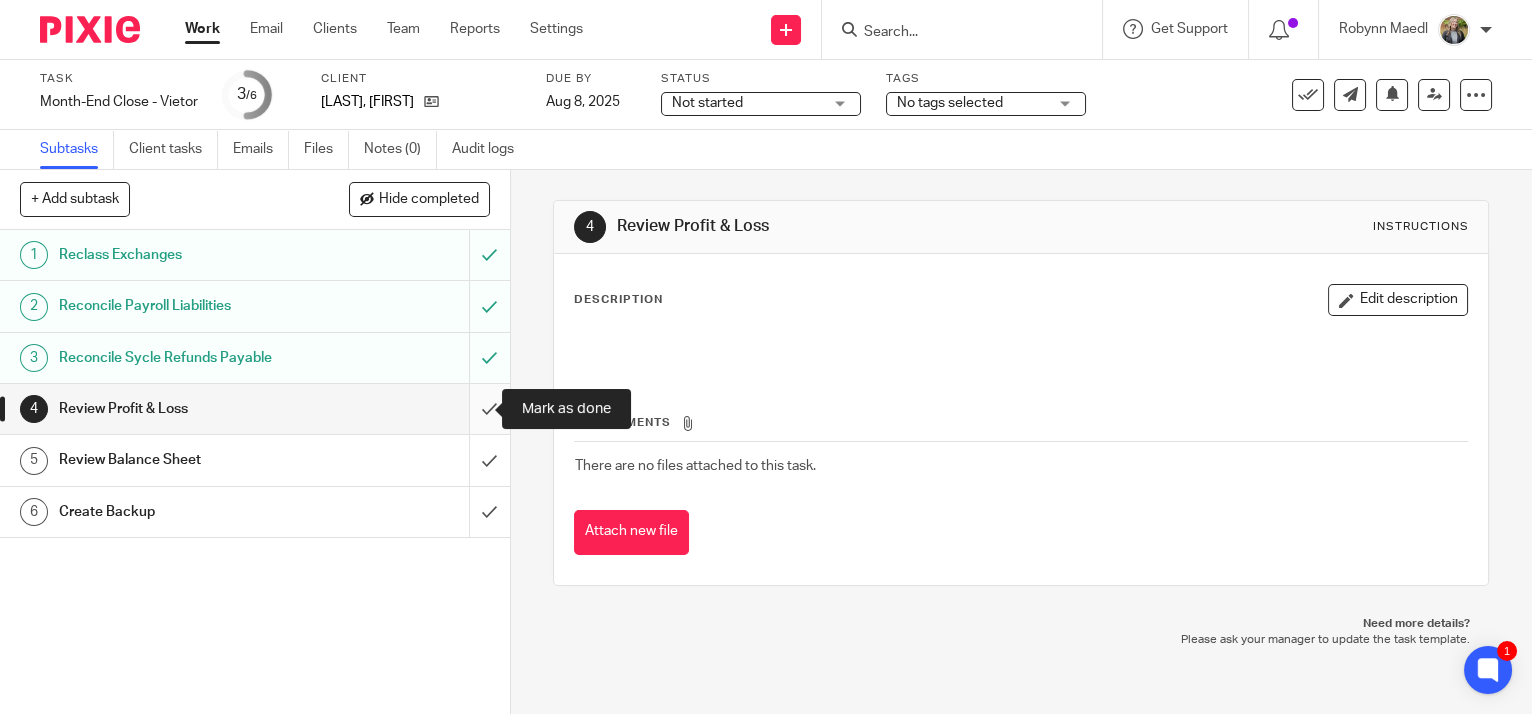 click at bounding box center (255, 409) 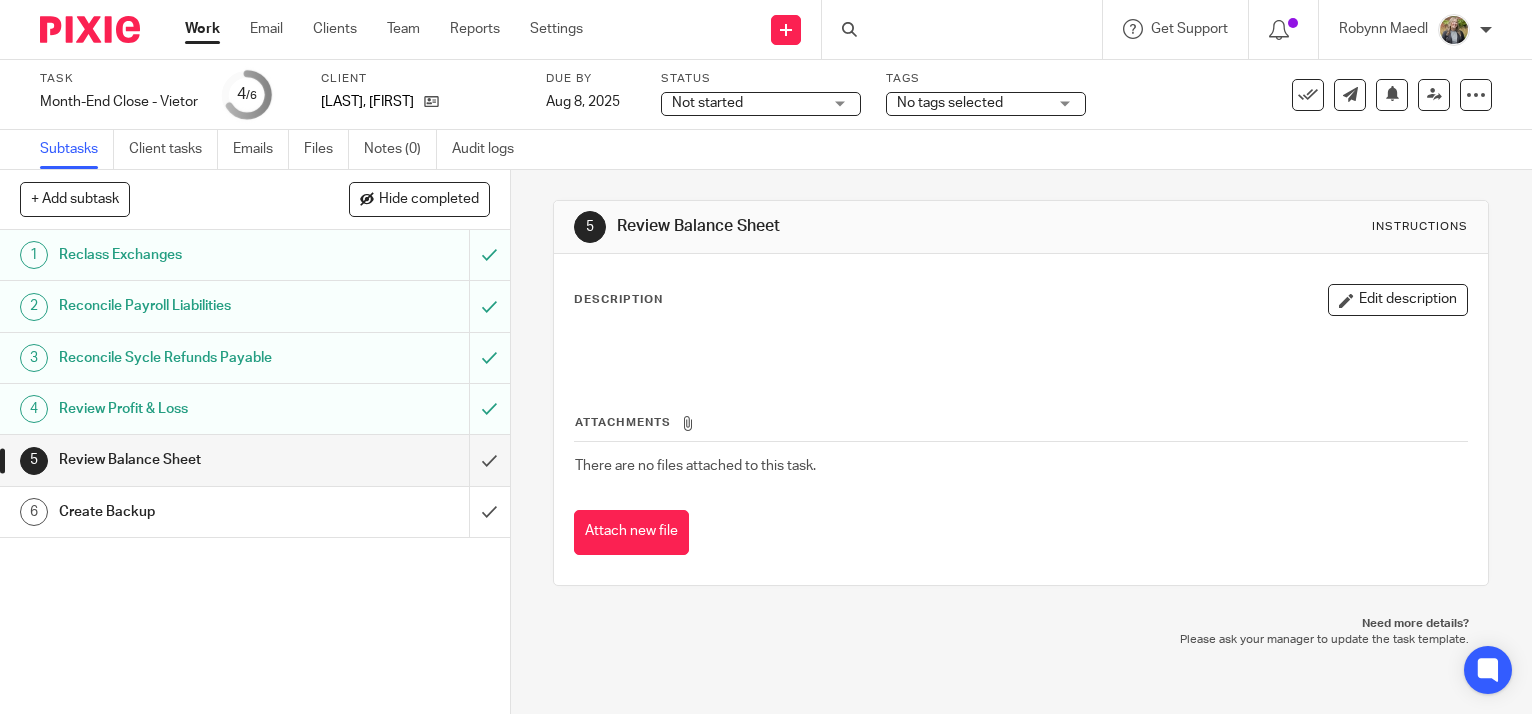 scroll, scrollTop: 0, scrollLeft: 0, axis: both 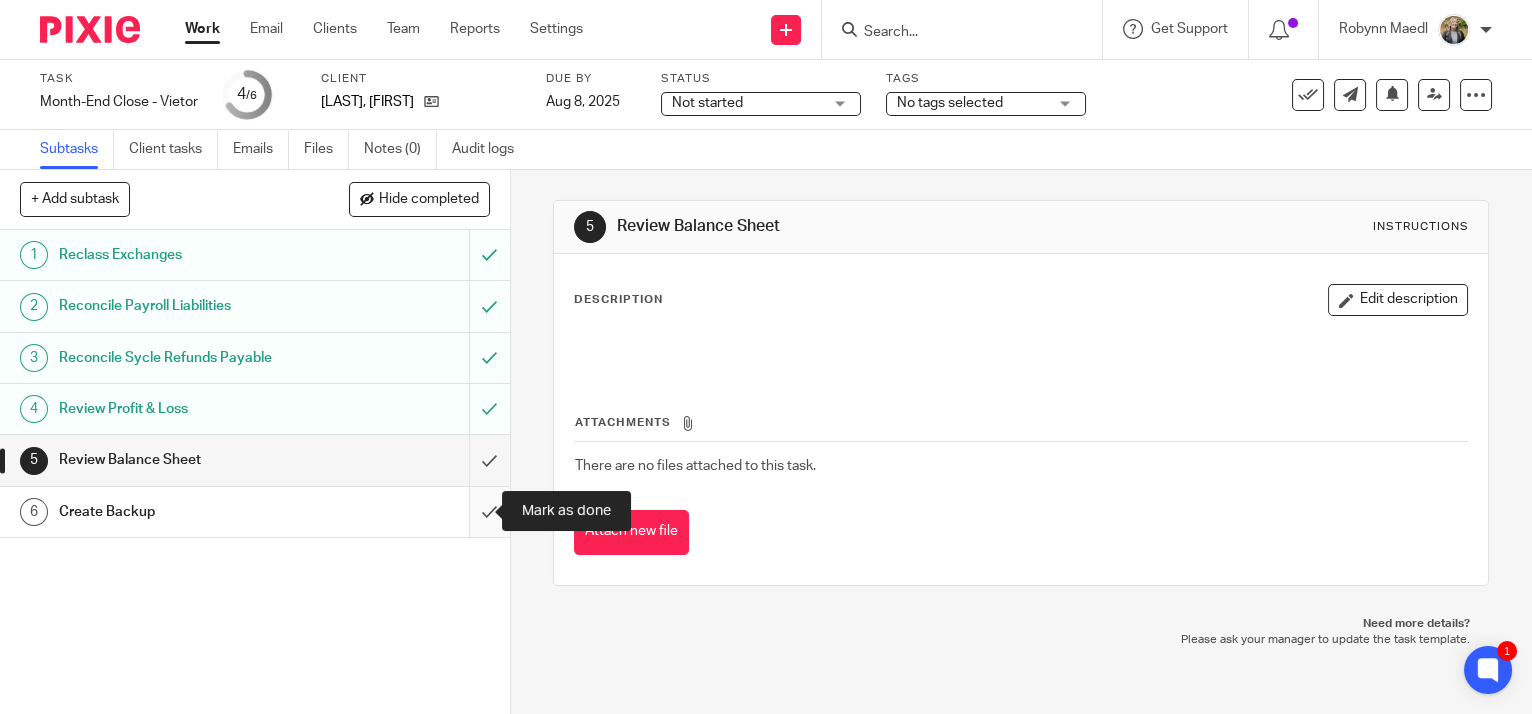 click at bounding box center (255, 512) 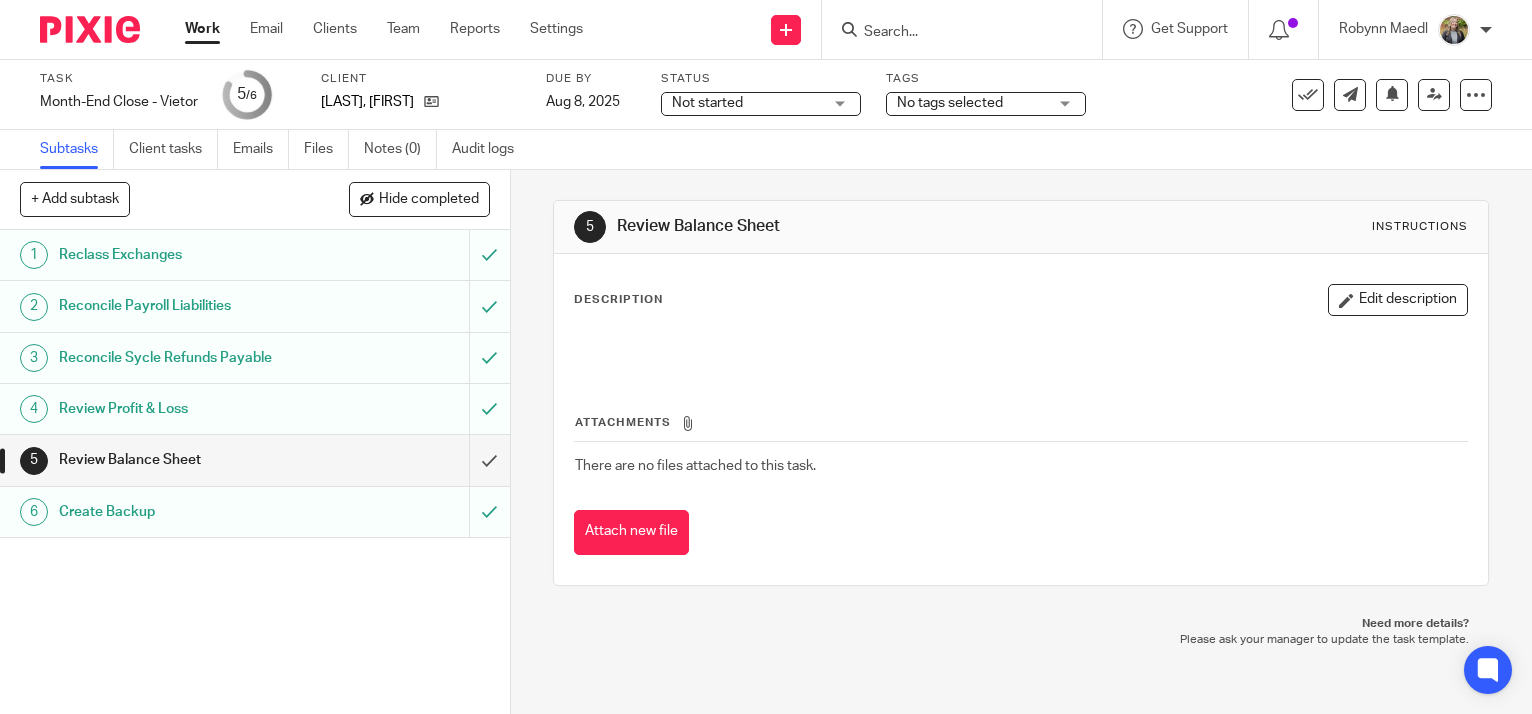 scroll, scrollTop: 0, scrollLeft: 0, axis: both 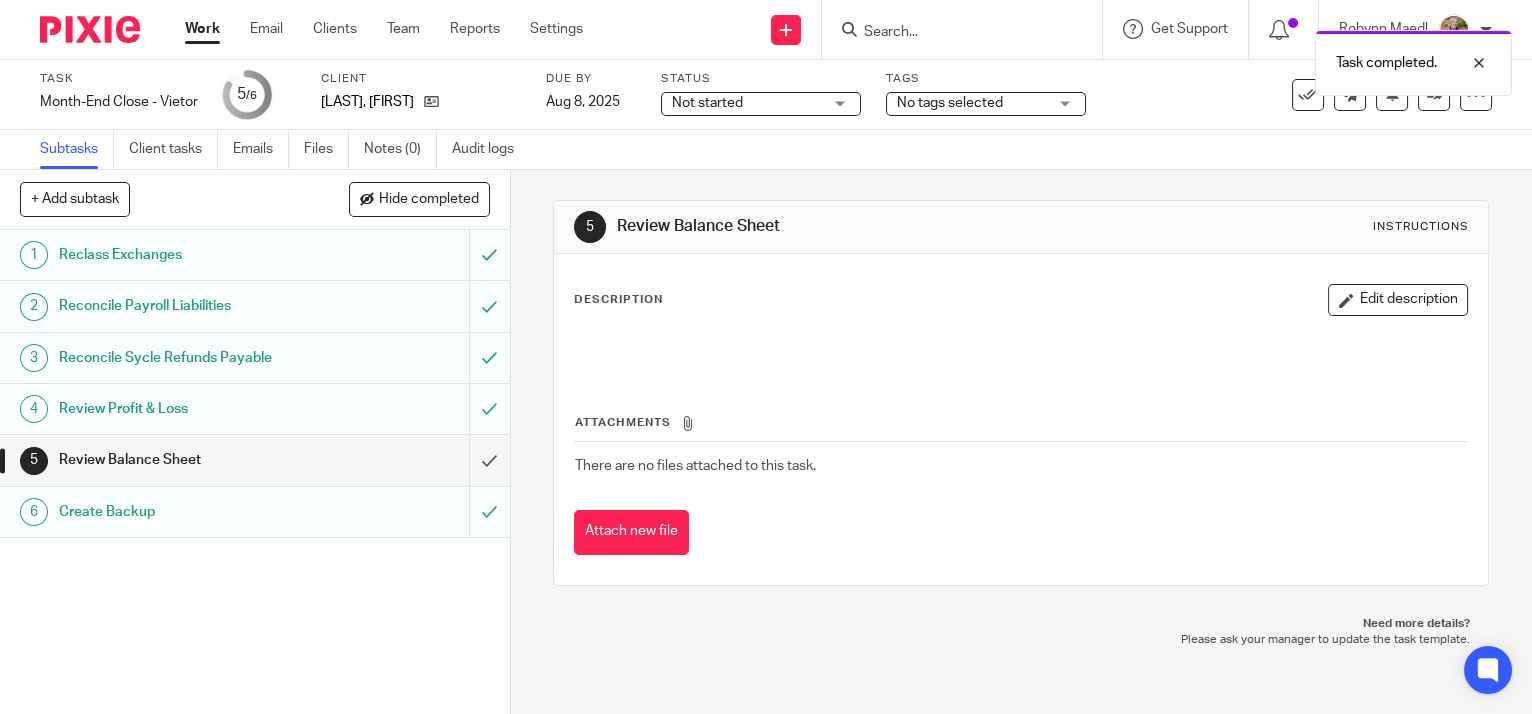 click on "Work" at bounding box center [202, 29] 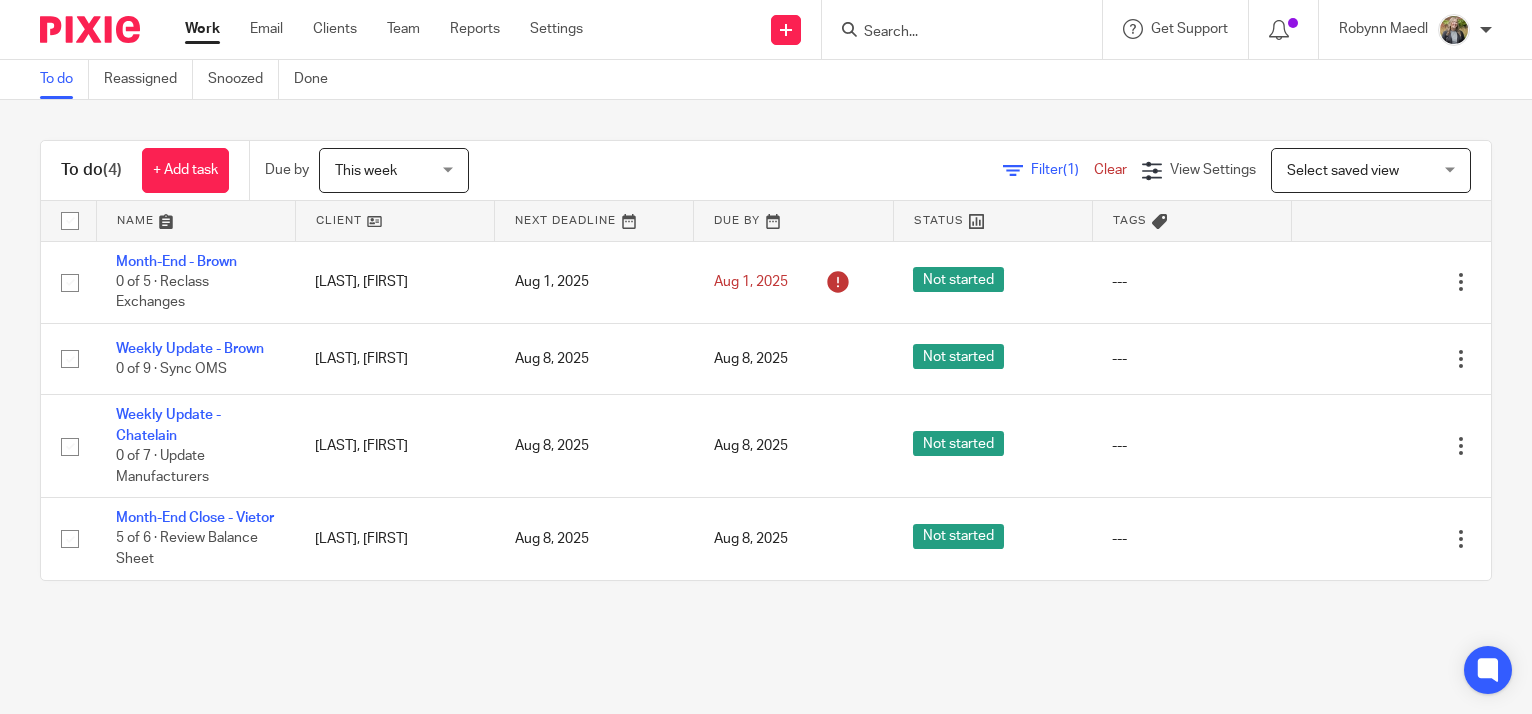 scroll, scrollTop: 0, scrollLeft: 0, axis: both 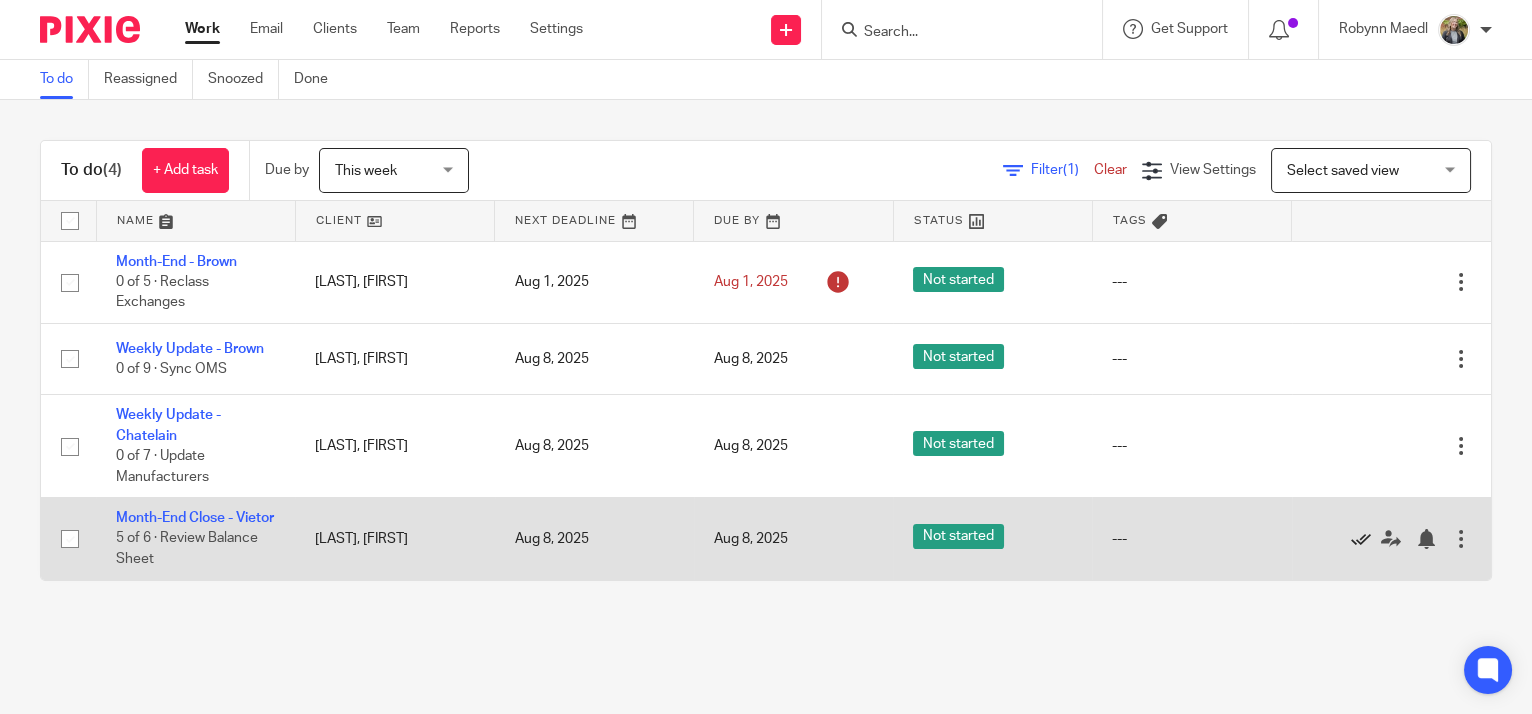 click at bounding box center [1361, 539] 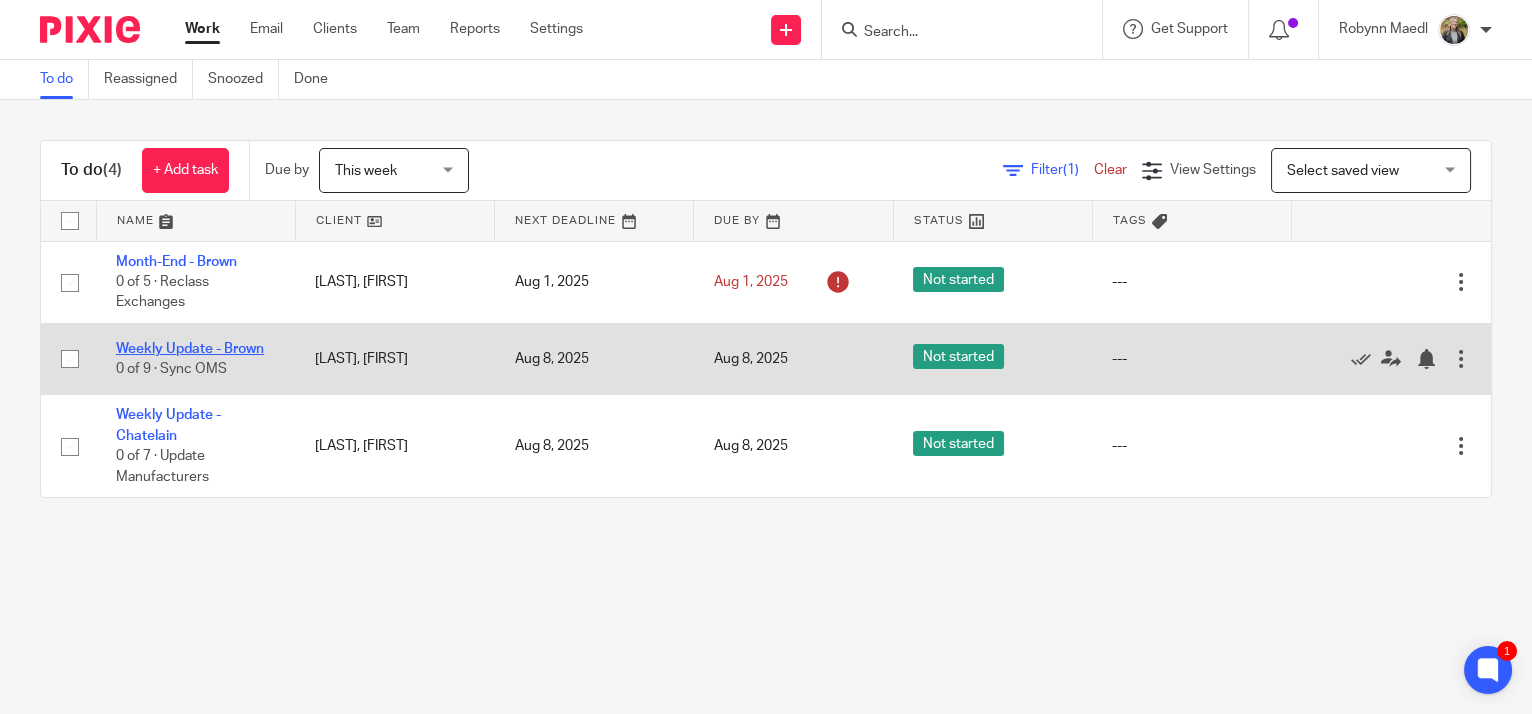click on "Weekly Update - Brown" at bounding box center (190, 349) 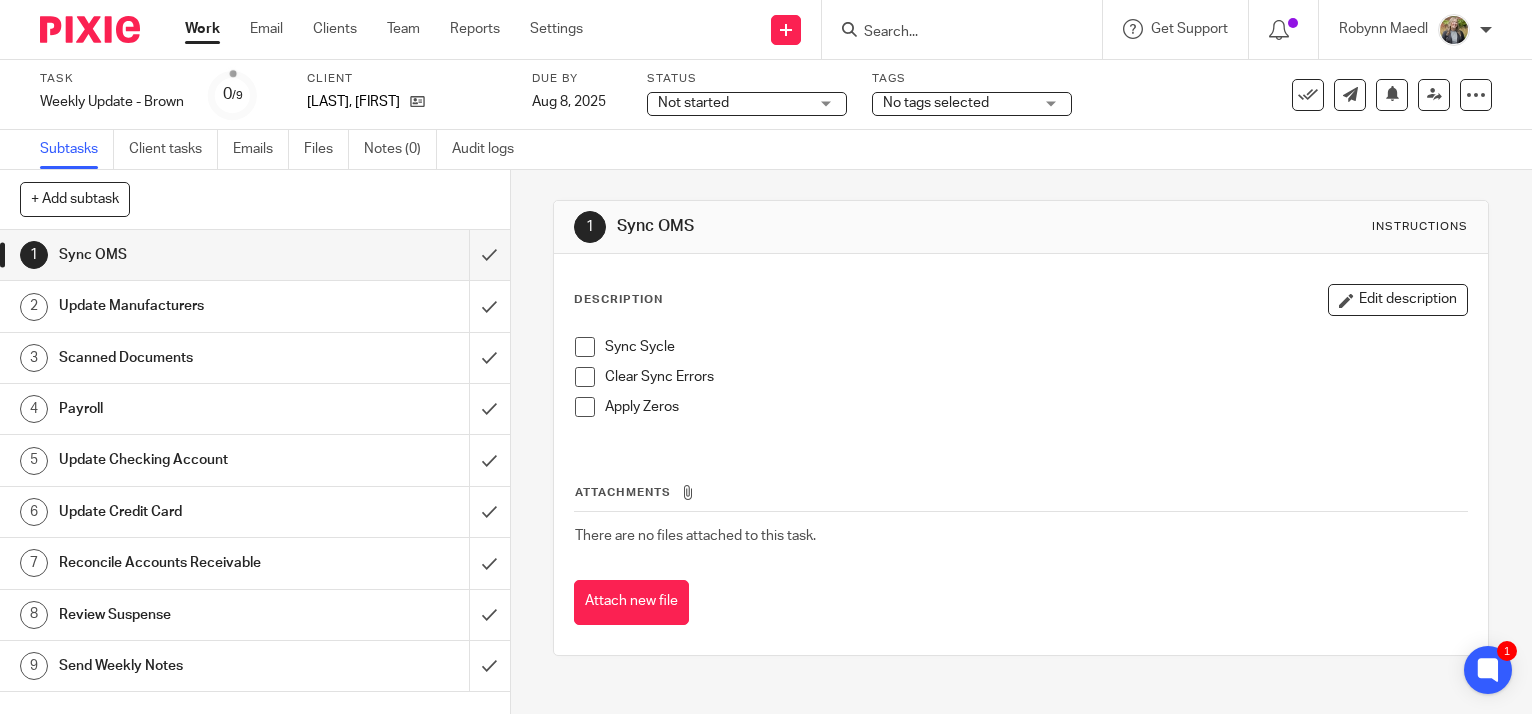 scroll, scrollTop: 0, scrollLeft: 0, axis: both 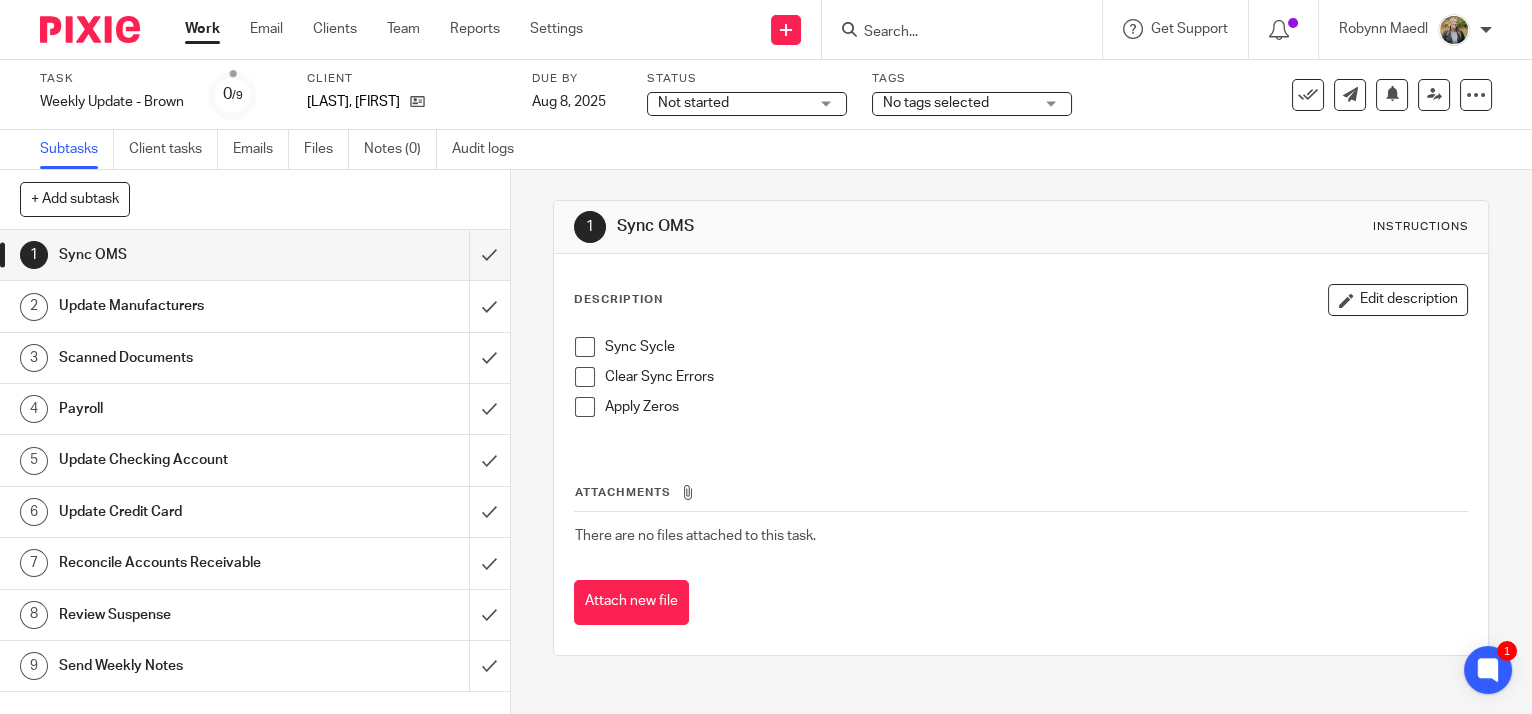click at bounding box center [585, 347] 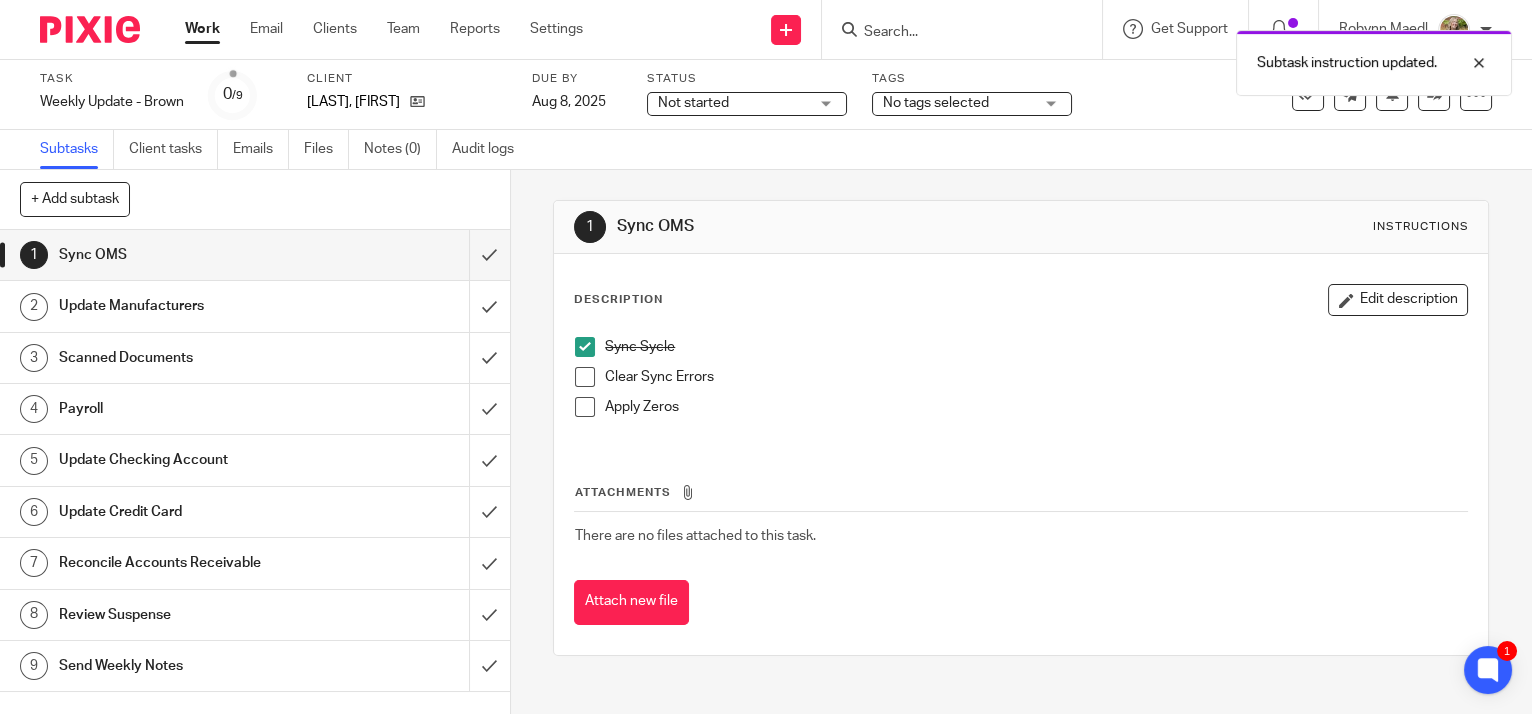 click at bounding box center (585, 377) 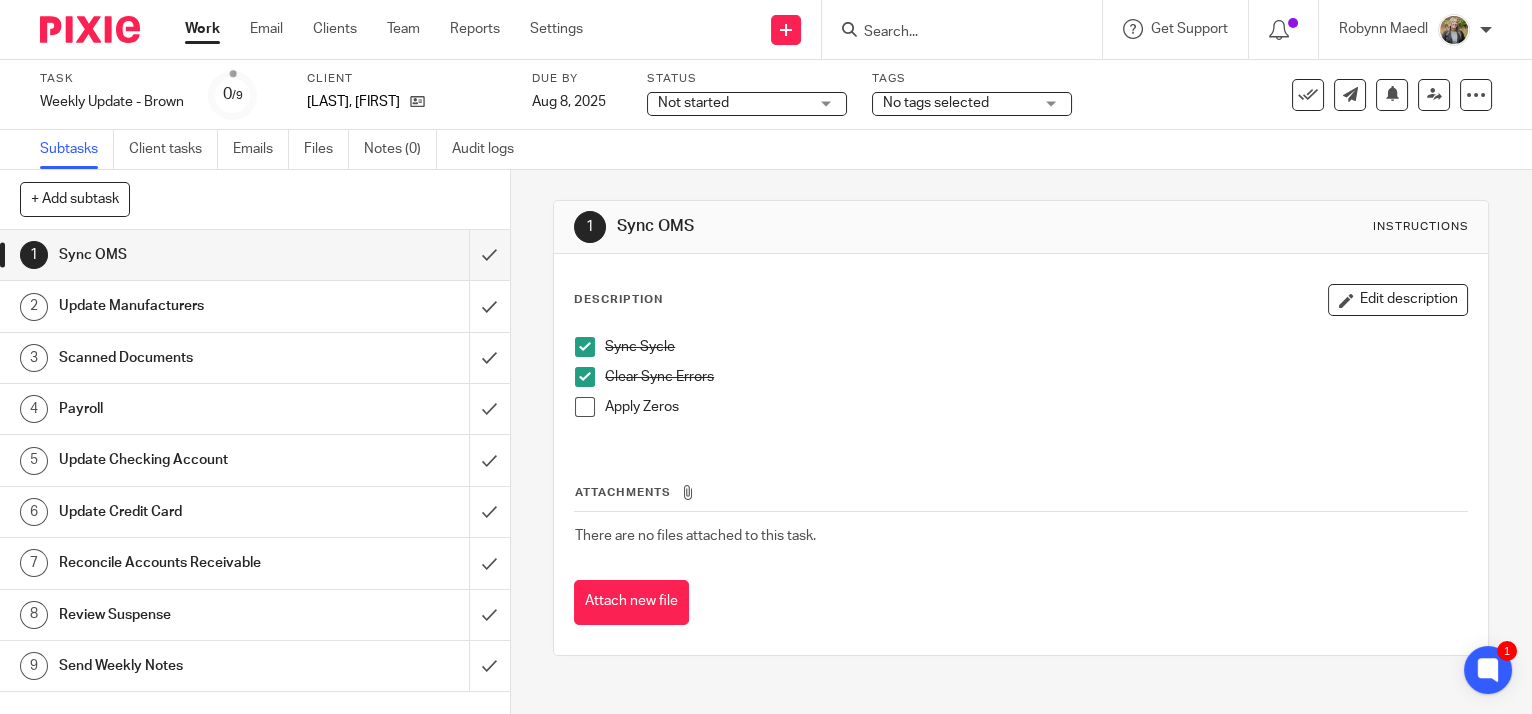 click at bounding box center [585, 407] 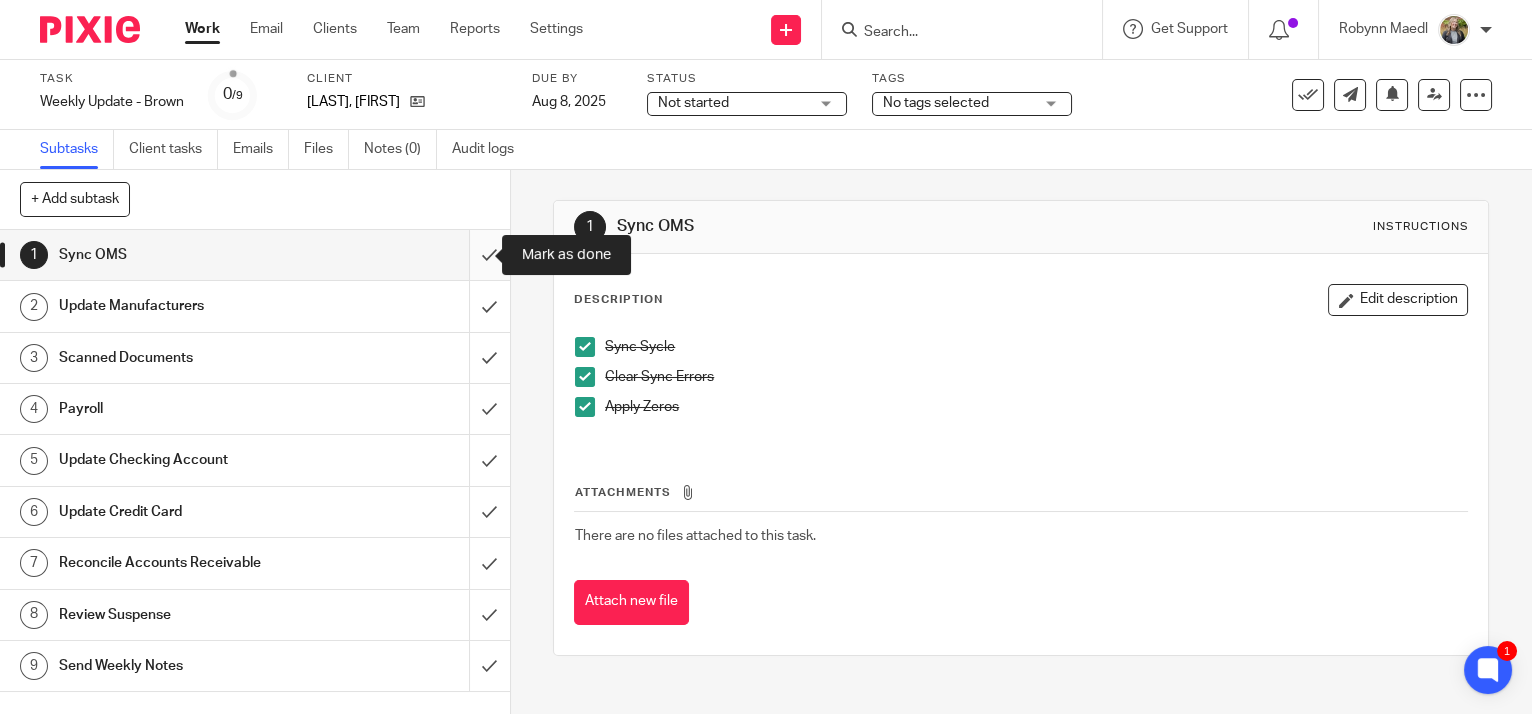 click at bounding box center [255, 255] 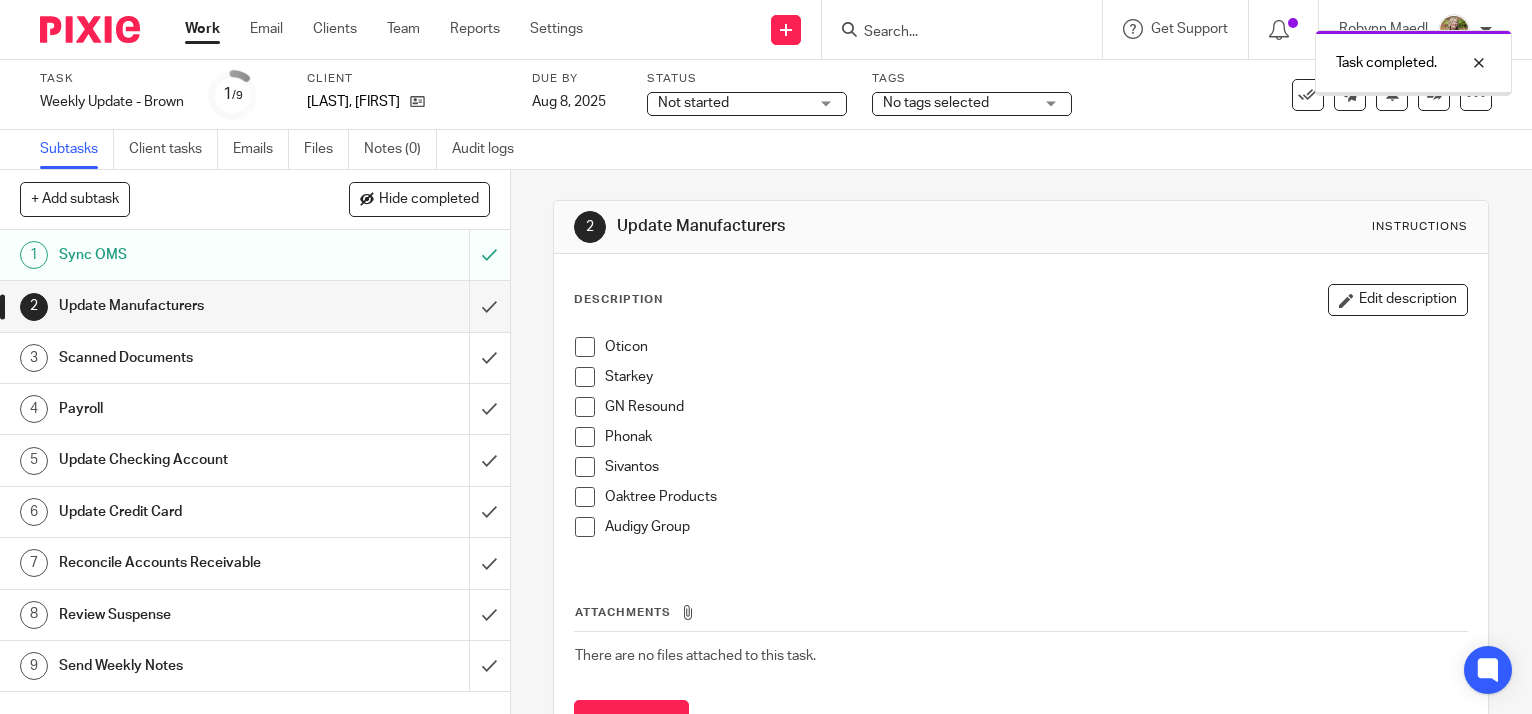 scroll, scrollTop: 0, scrollLeft: 0, axis: both 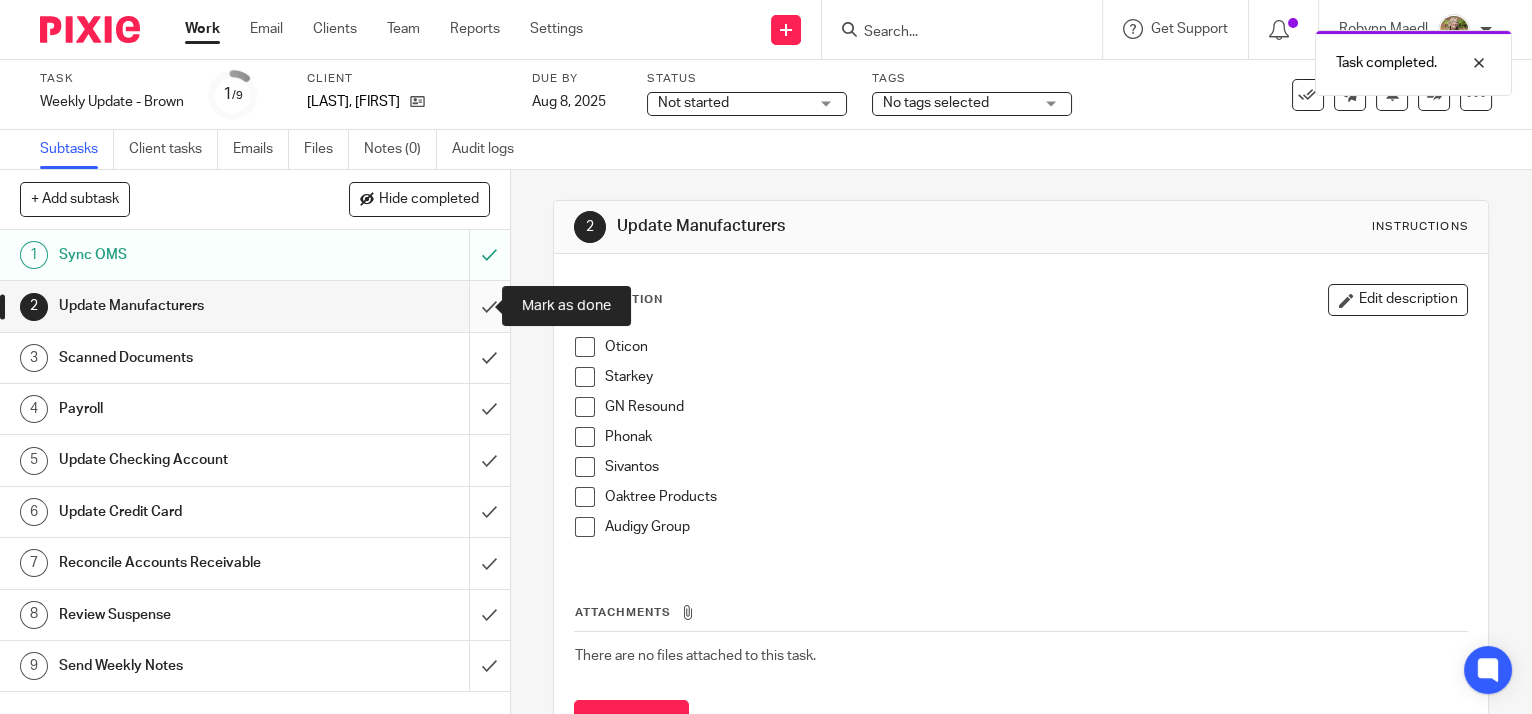 click at bounding box center [255, 306] 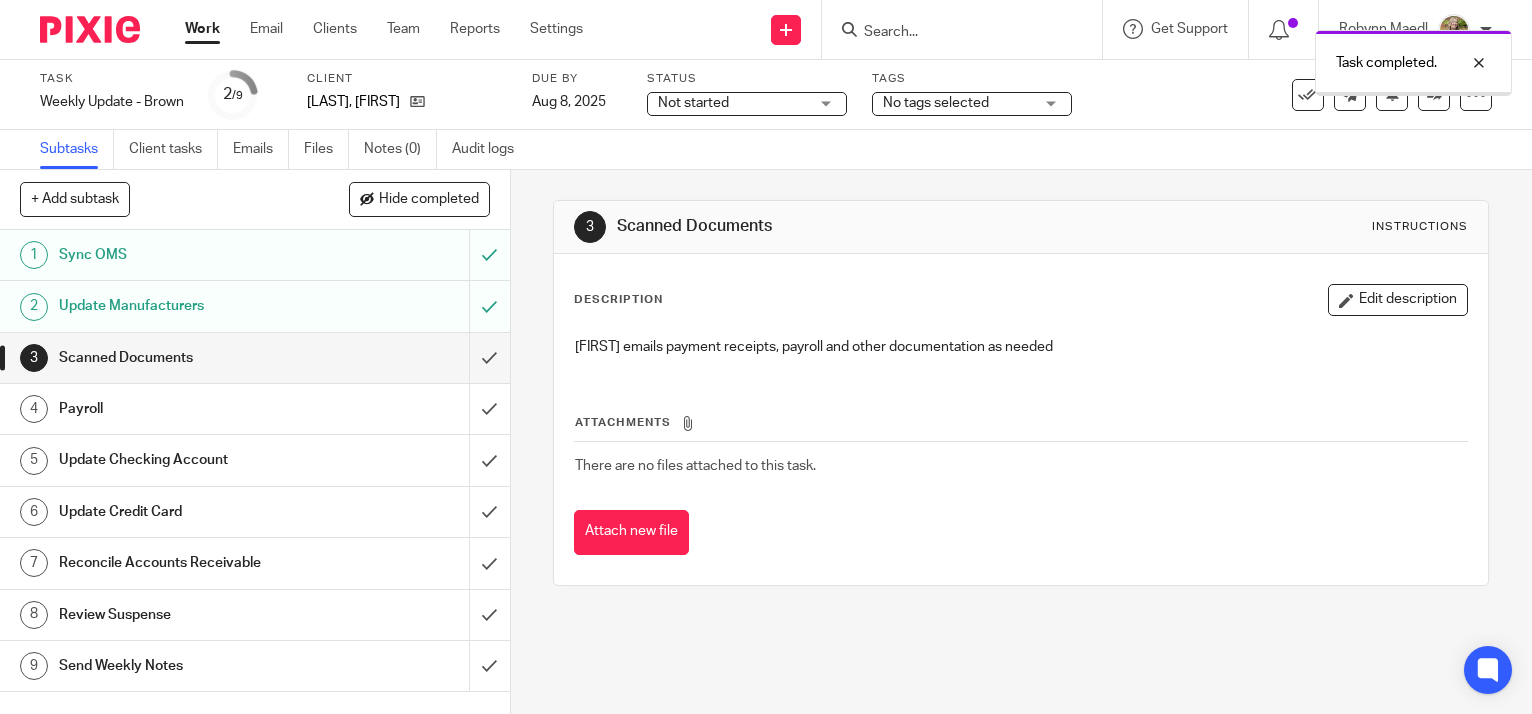 scroll, scrollTop: 0, scrollLeft: 0, axis: both 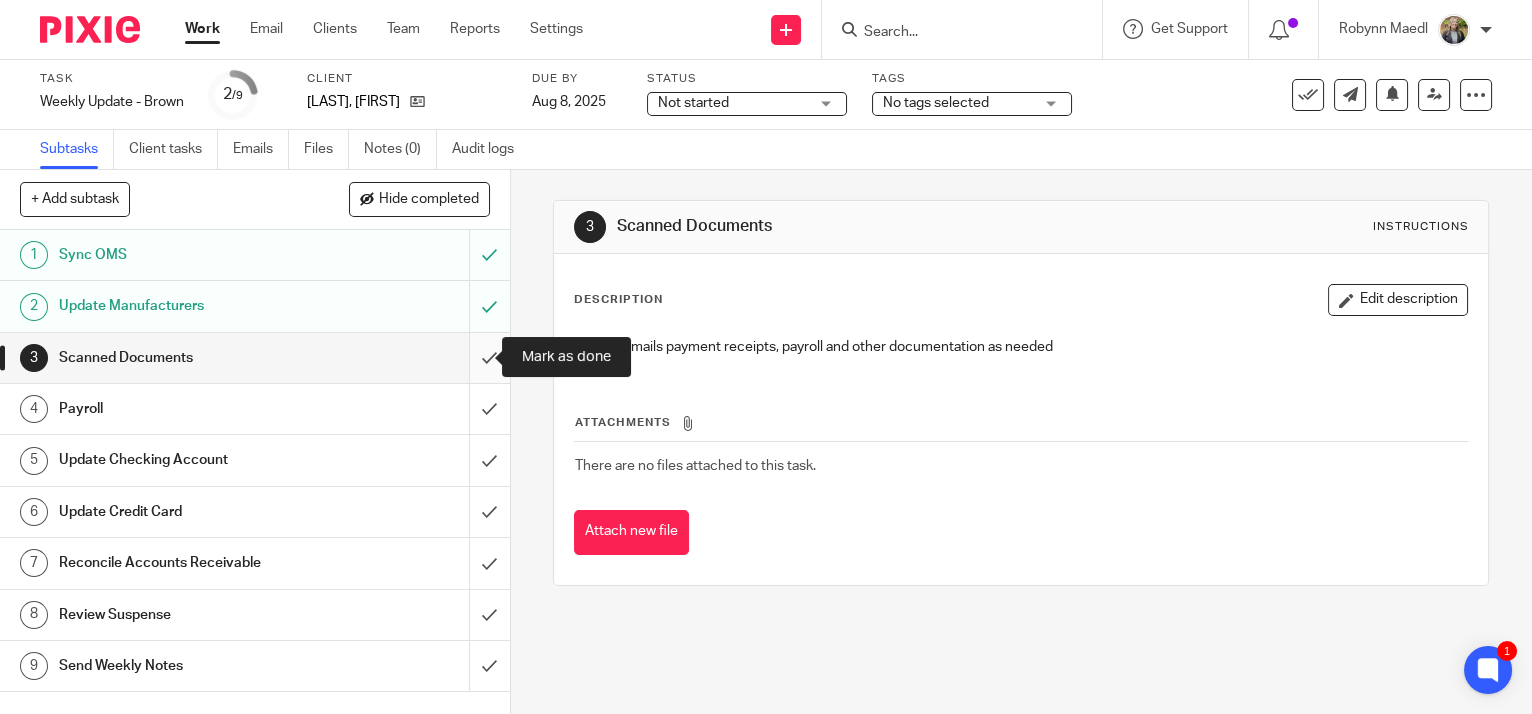 click at bounding box center (255, 358) 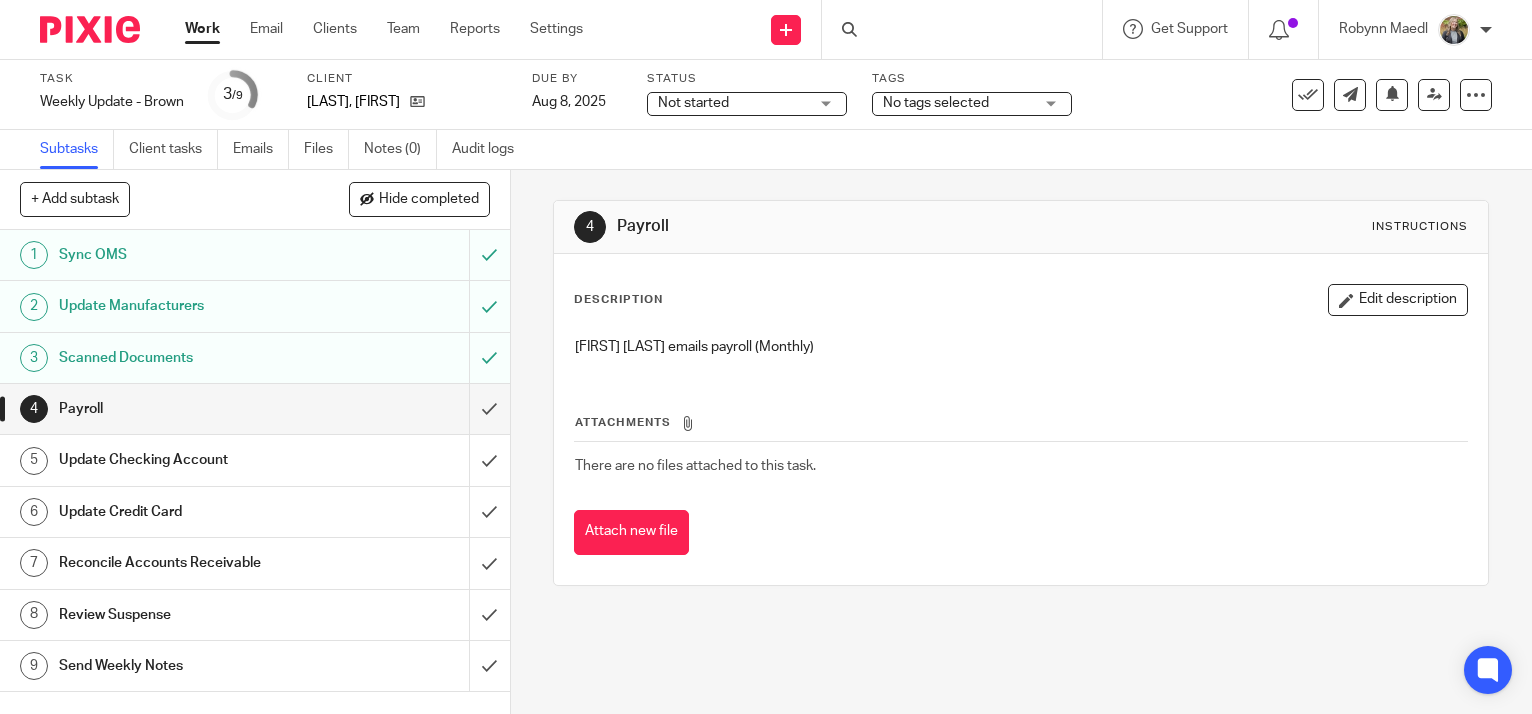 scroll, scrollTop: 0, scrollLeft: 0, axis: both 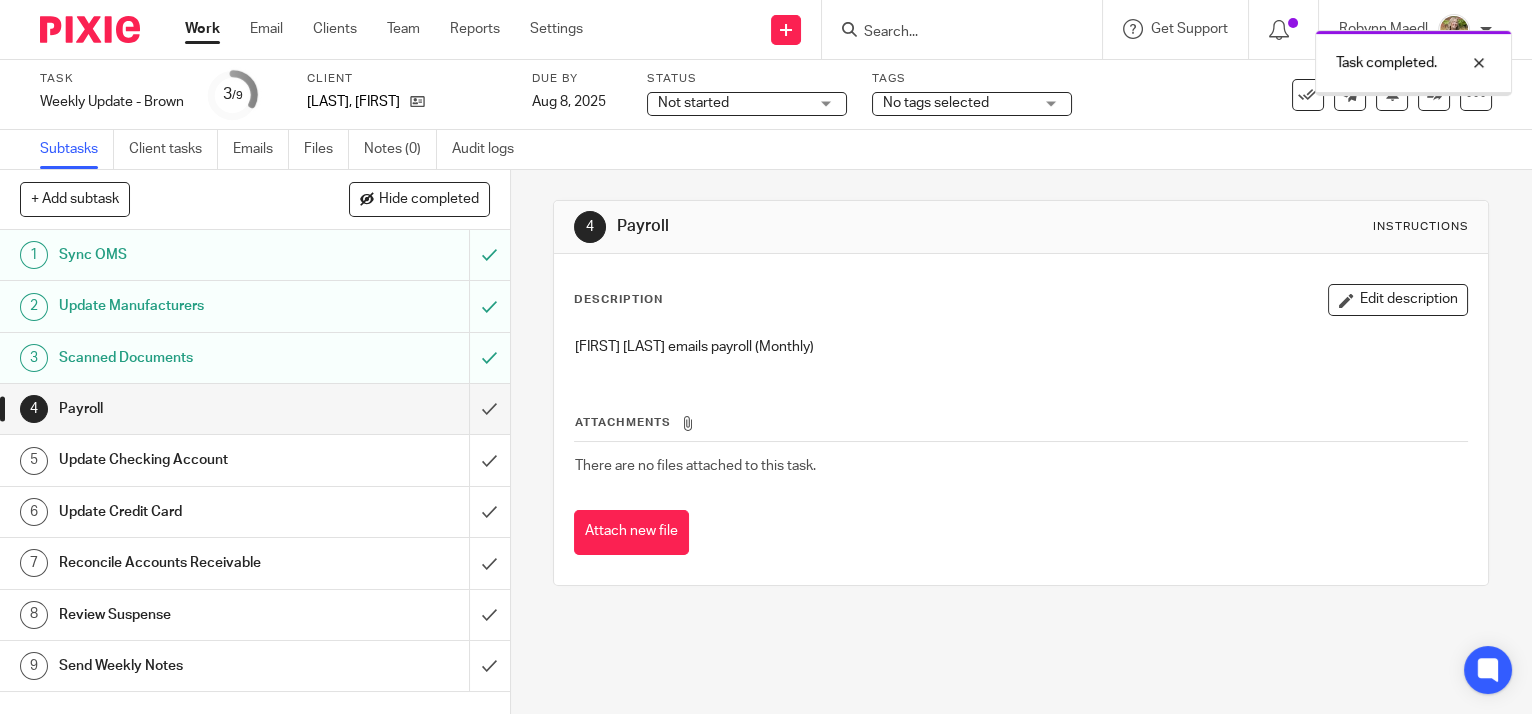 click at bounding box center (255, 409) 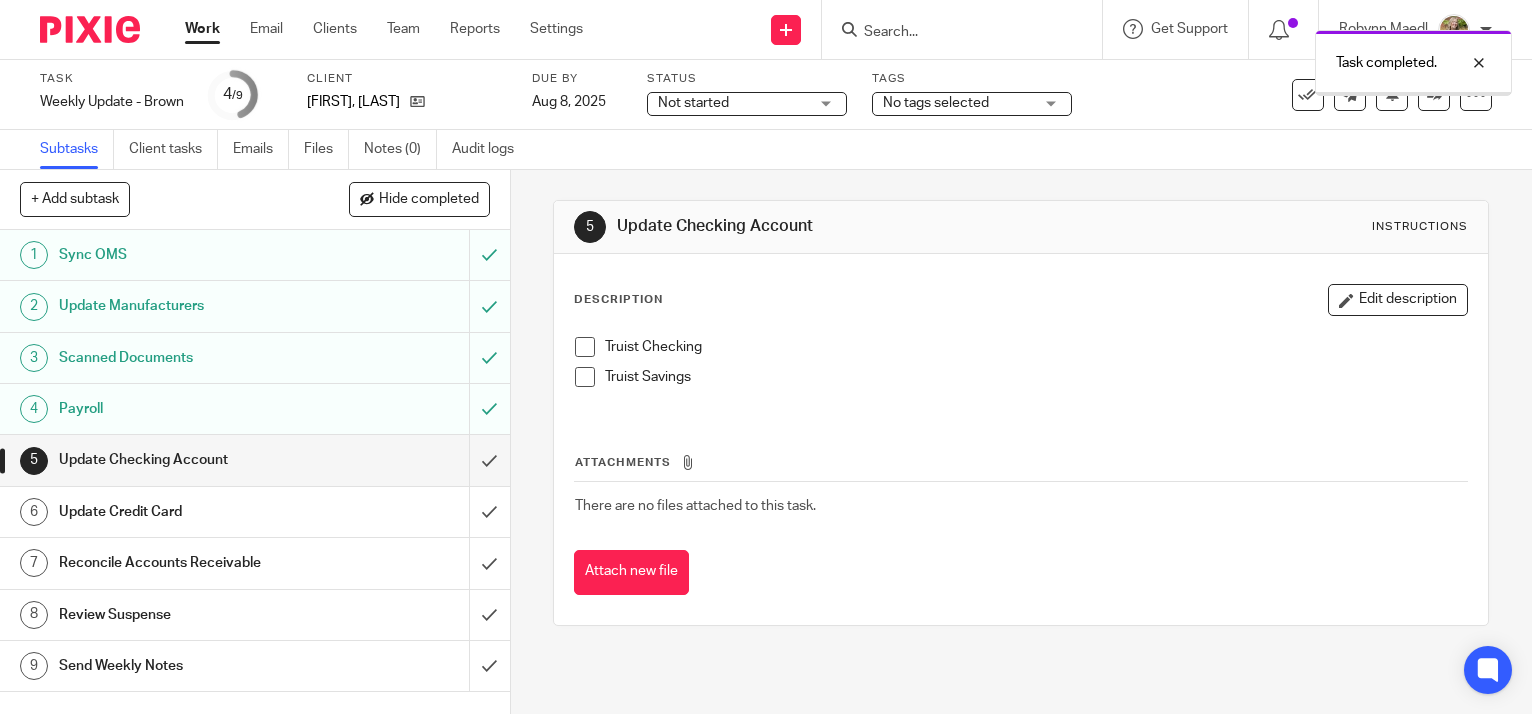 scroll, scrollTop: 0, scrollLeft: 0, axis: both 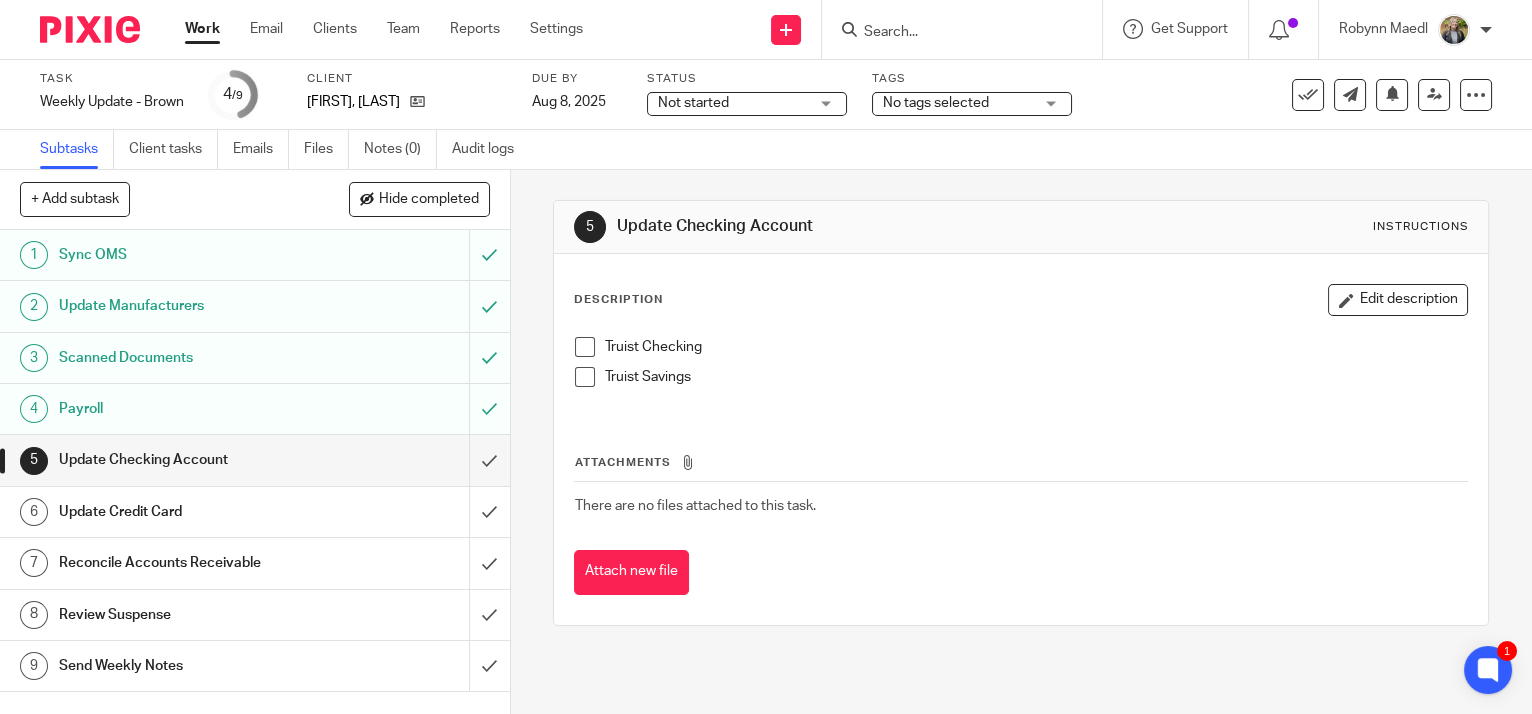 click at bounding box center (585, 347) 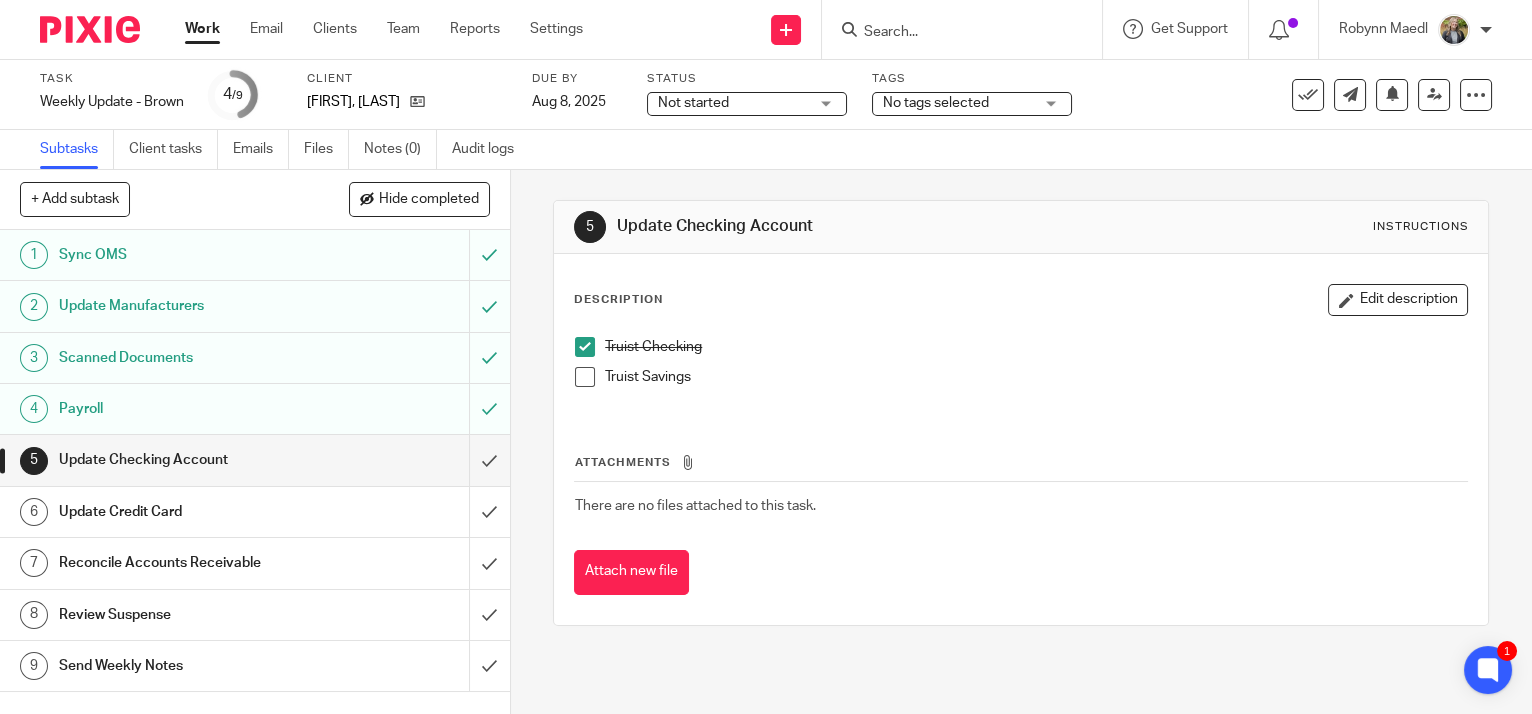 click at bounding box center (585, 377) 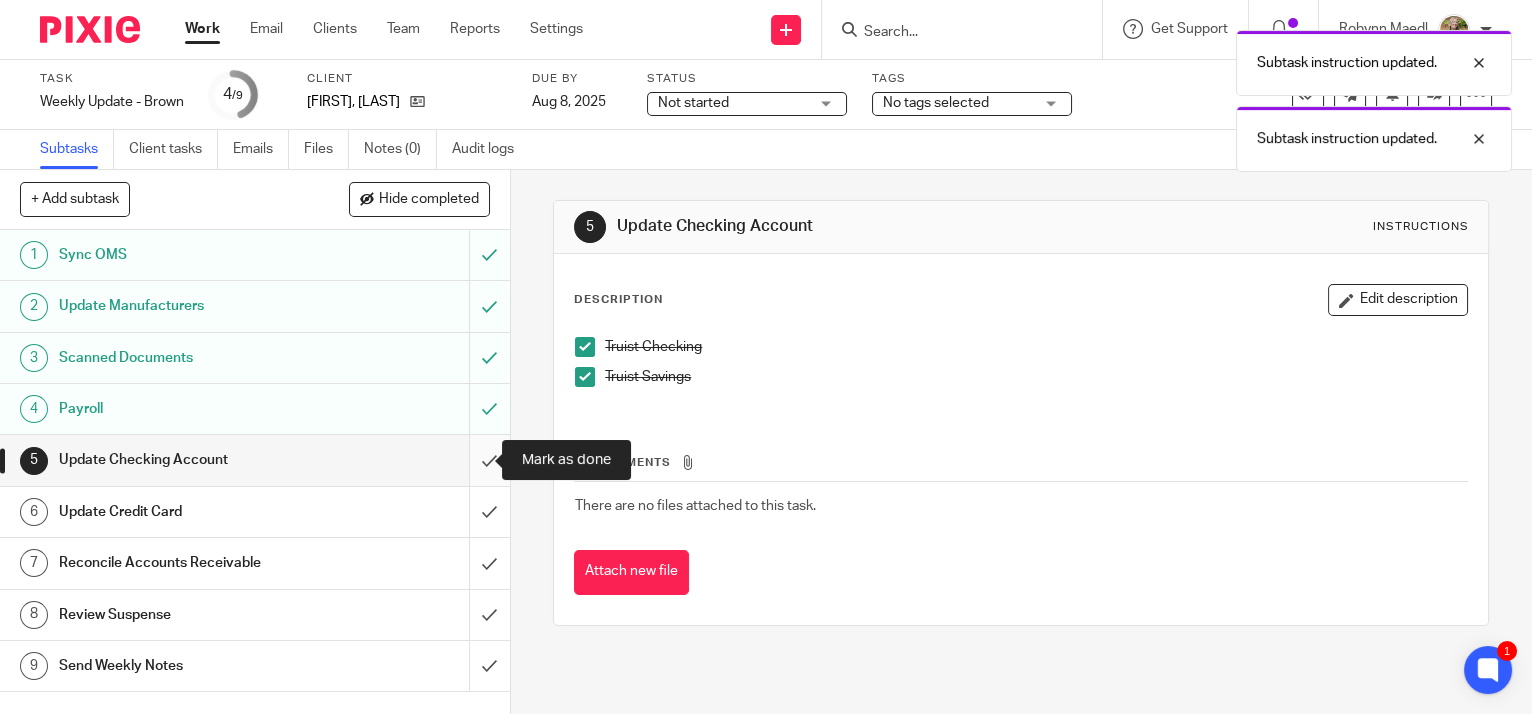 click at bounding box center [255, 460] 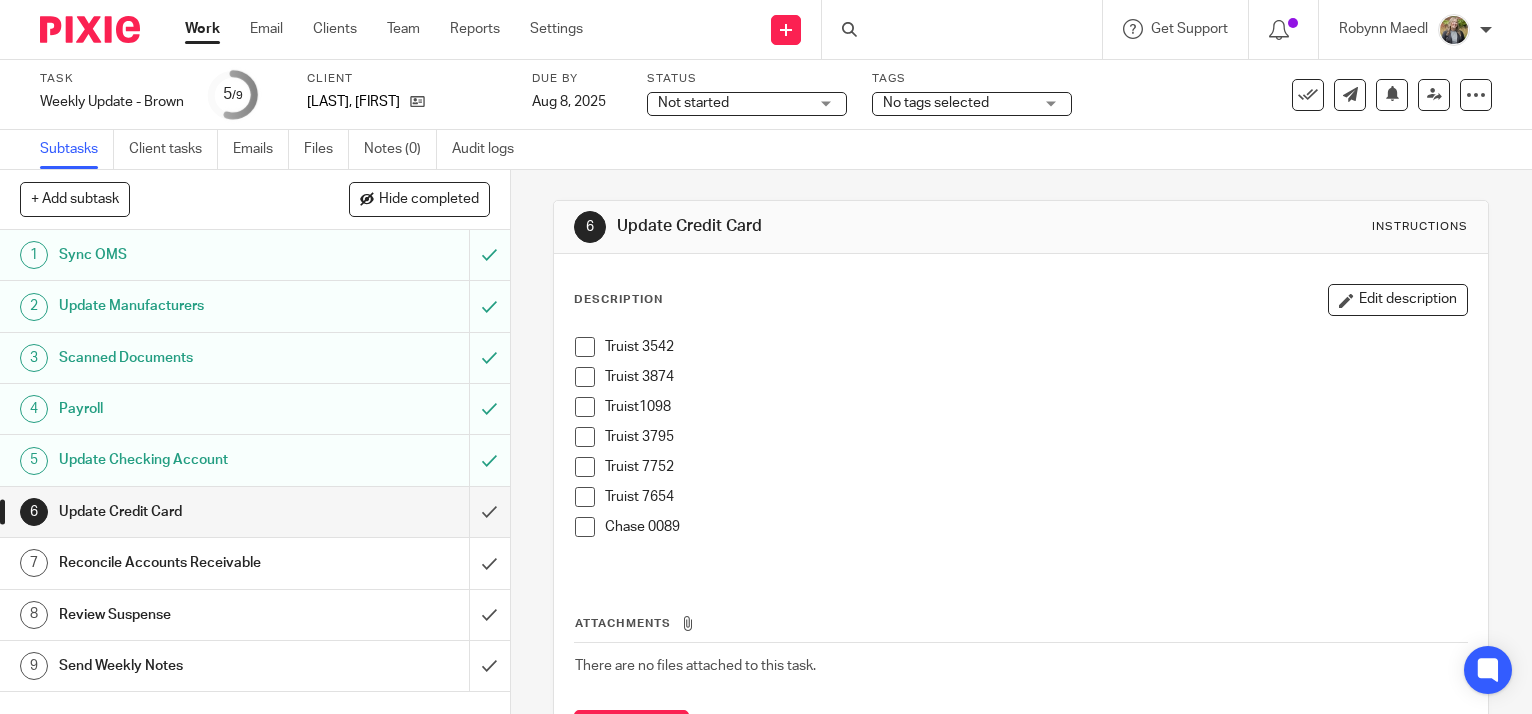 scroll, scrollTop: 0, scrollLeft: 0, axis: both 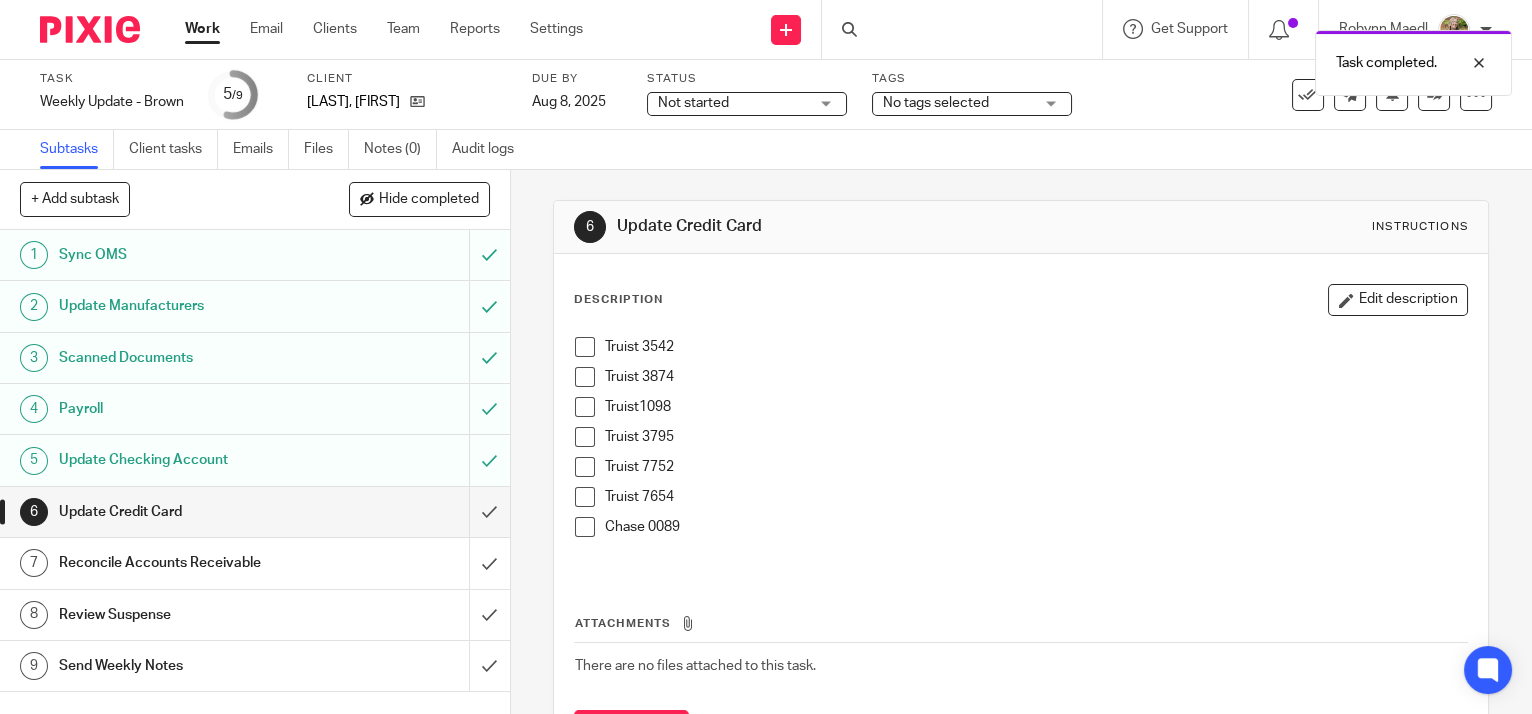 drag, startPoint x: 576, startPoint y: 347, endPoint x: 579, endPoint y: 367, distance: 20.22375 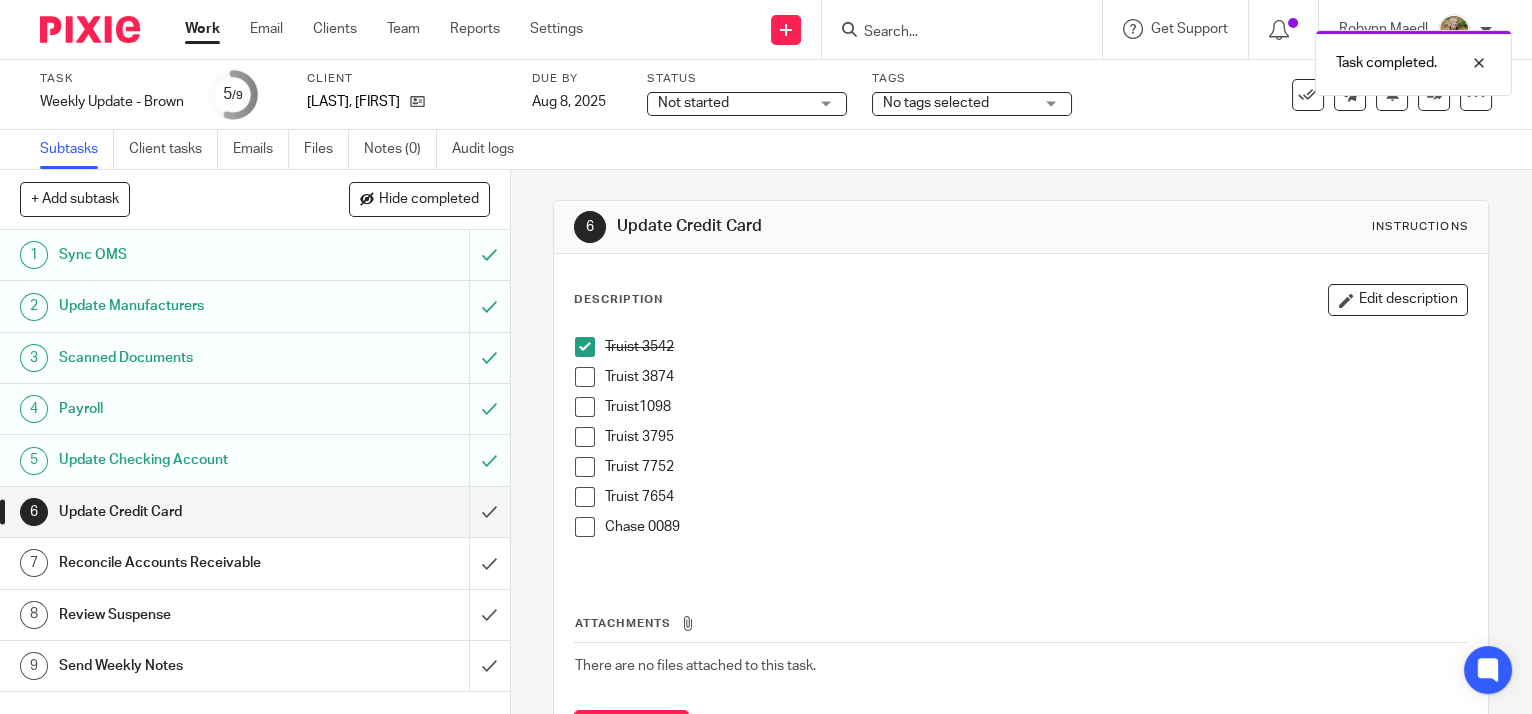 drag, startPoint x: 579, startPoint y: 367, endPoint x: 577, endPoint y: 401, distance: 34.058773 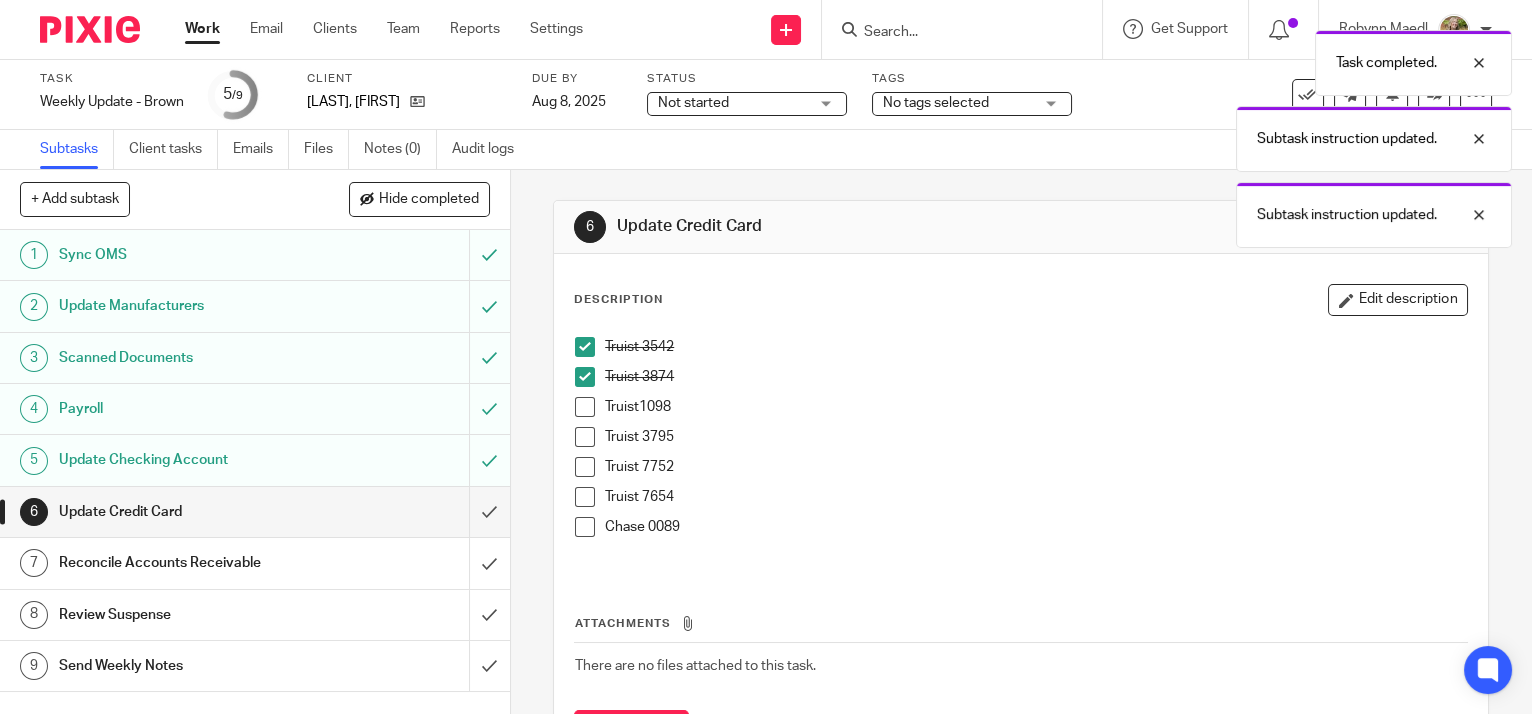 click at bounding box center (585, 437) 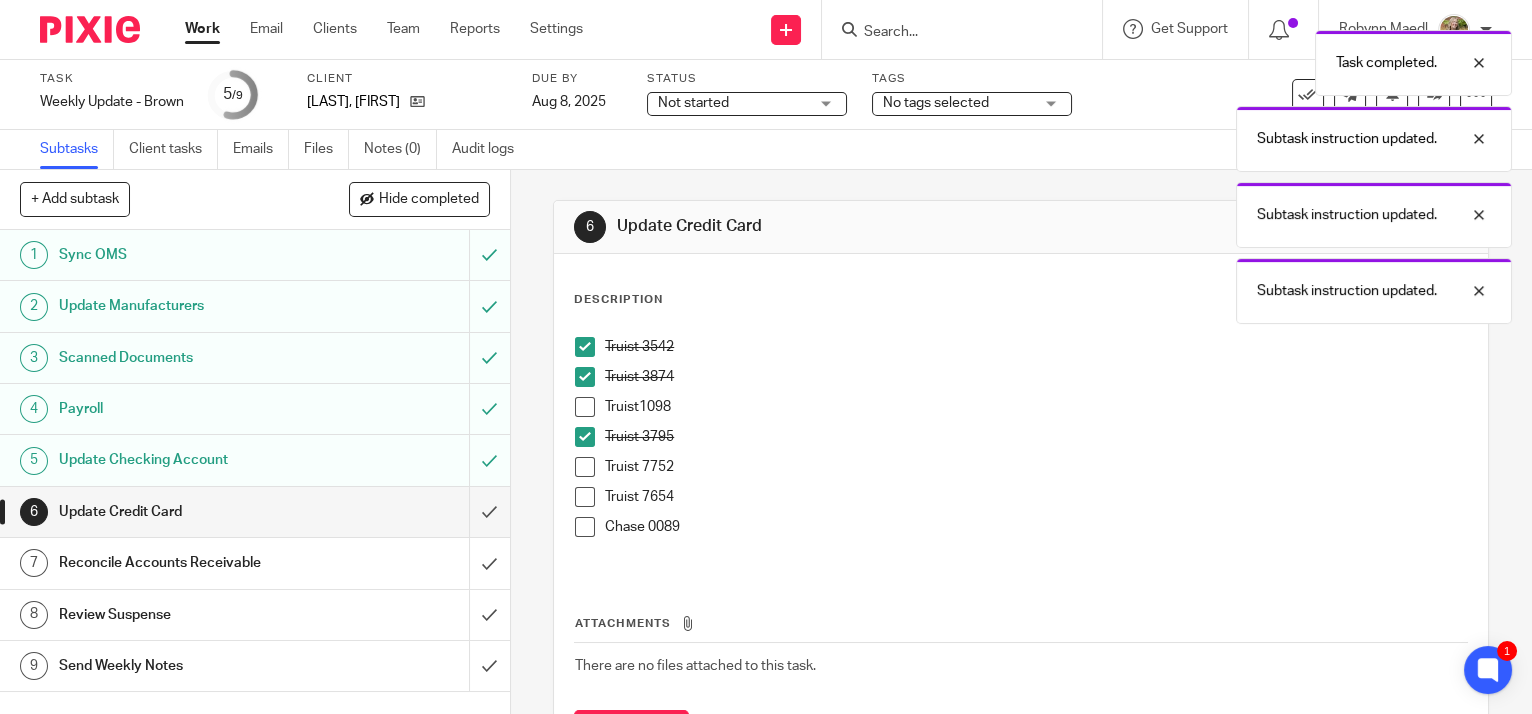 click at bounding box center [585, 407] 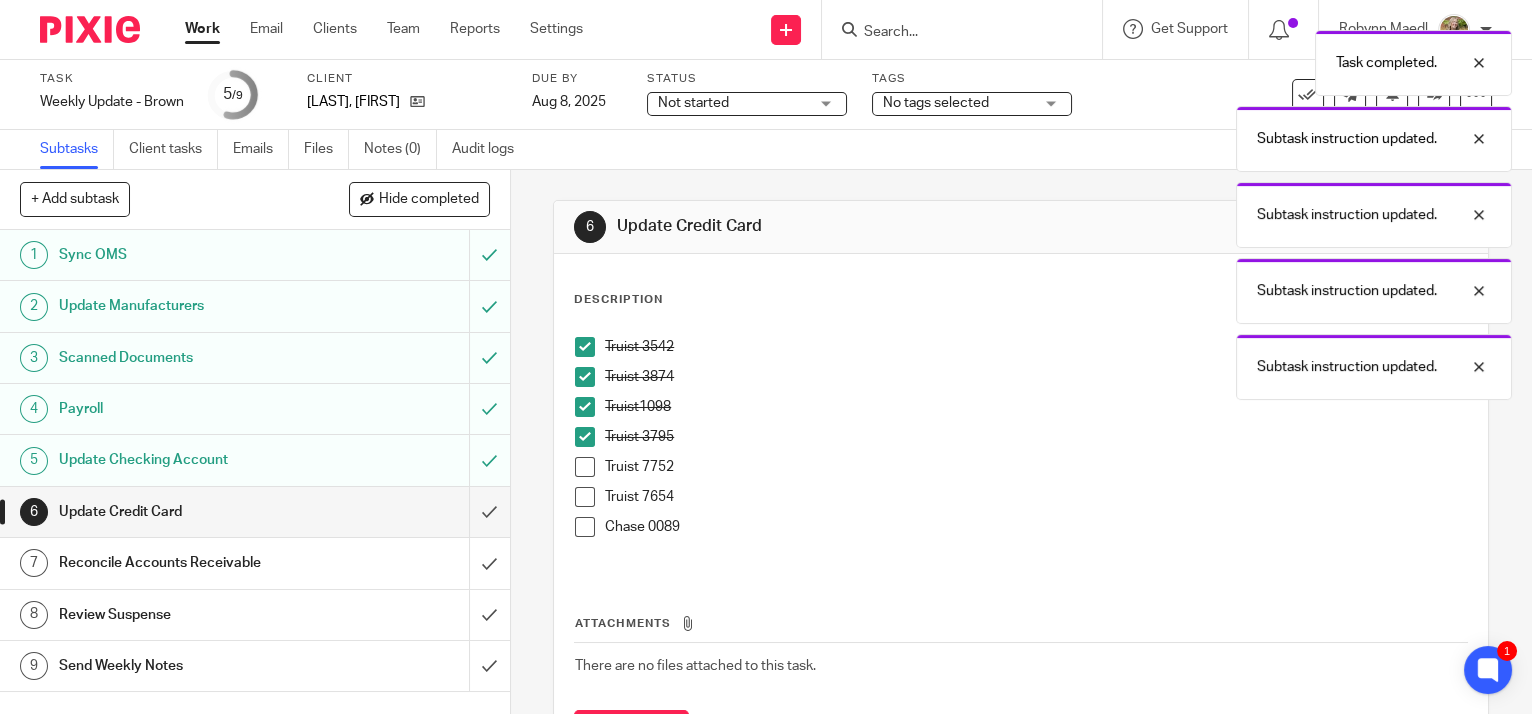 click at bounding box center [585, 467] 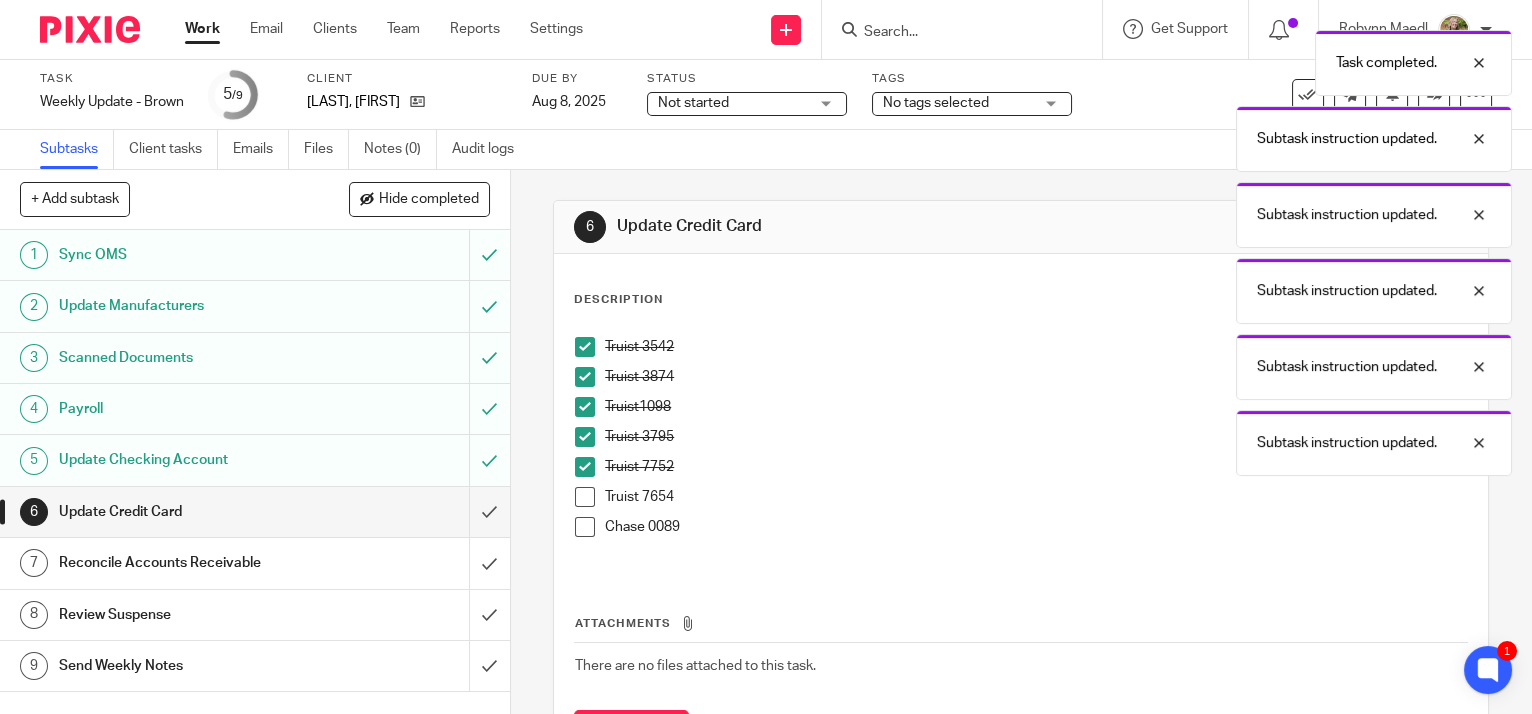 click at bounding box center (585, 497) 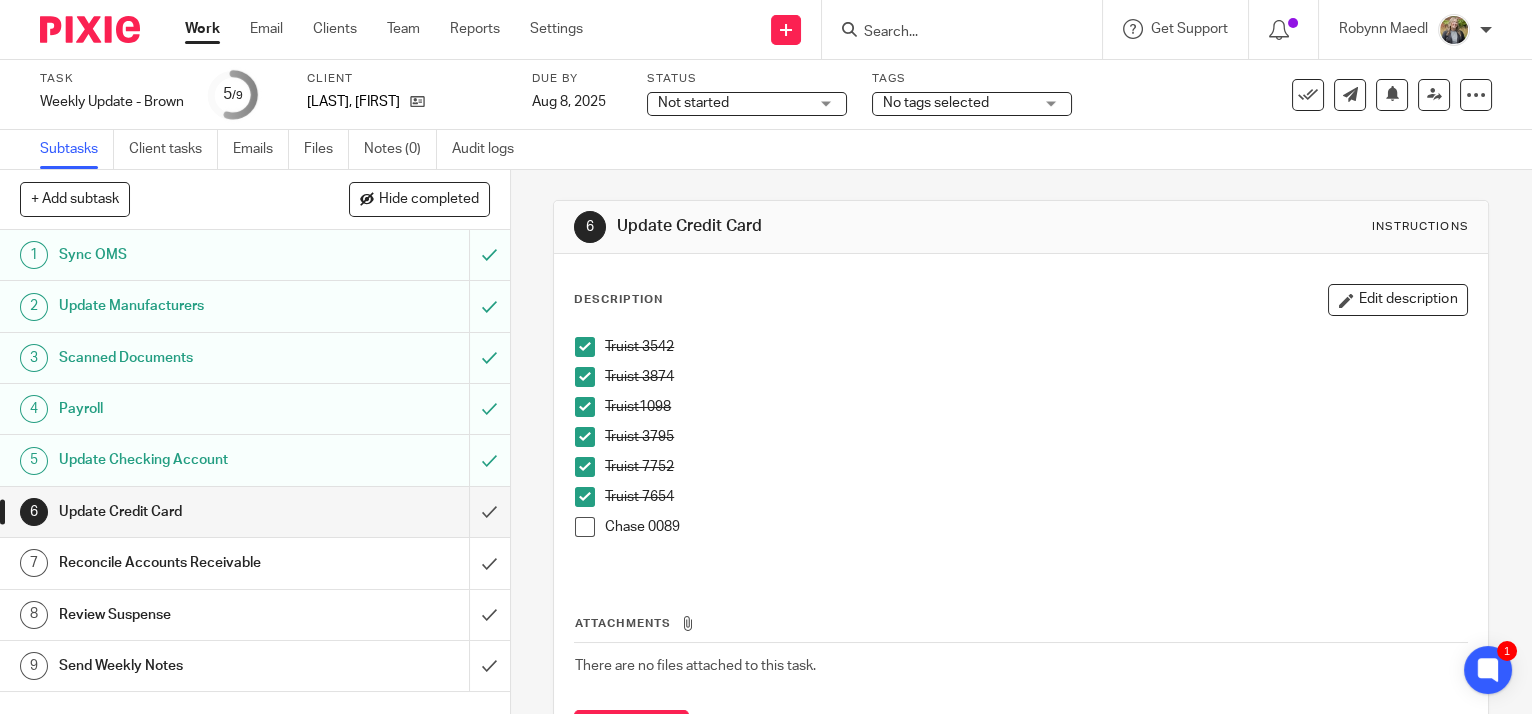 click at bounding box center (585, 527) 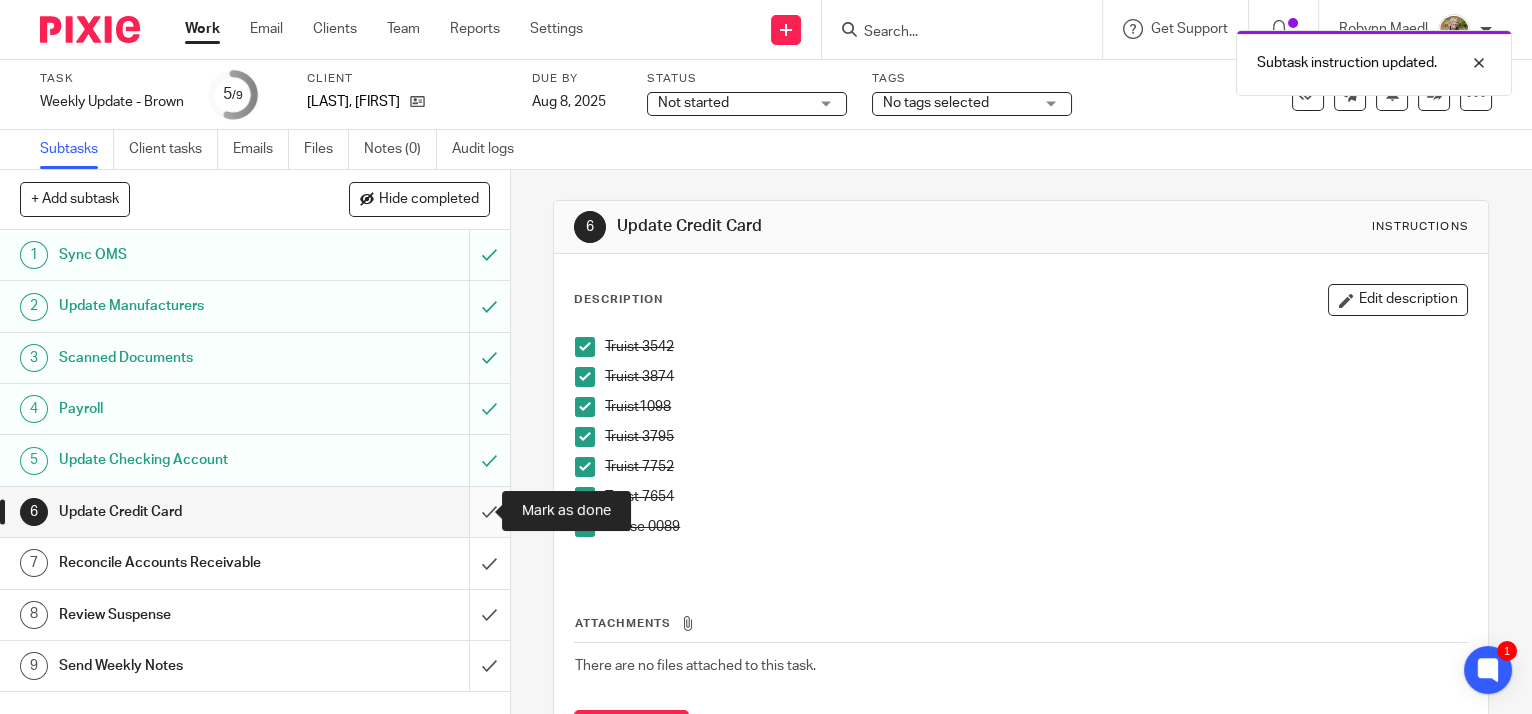 click at bounding box center (255, 512) 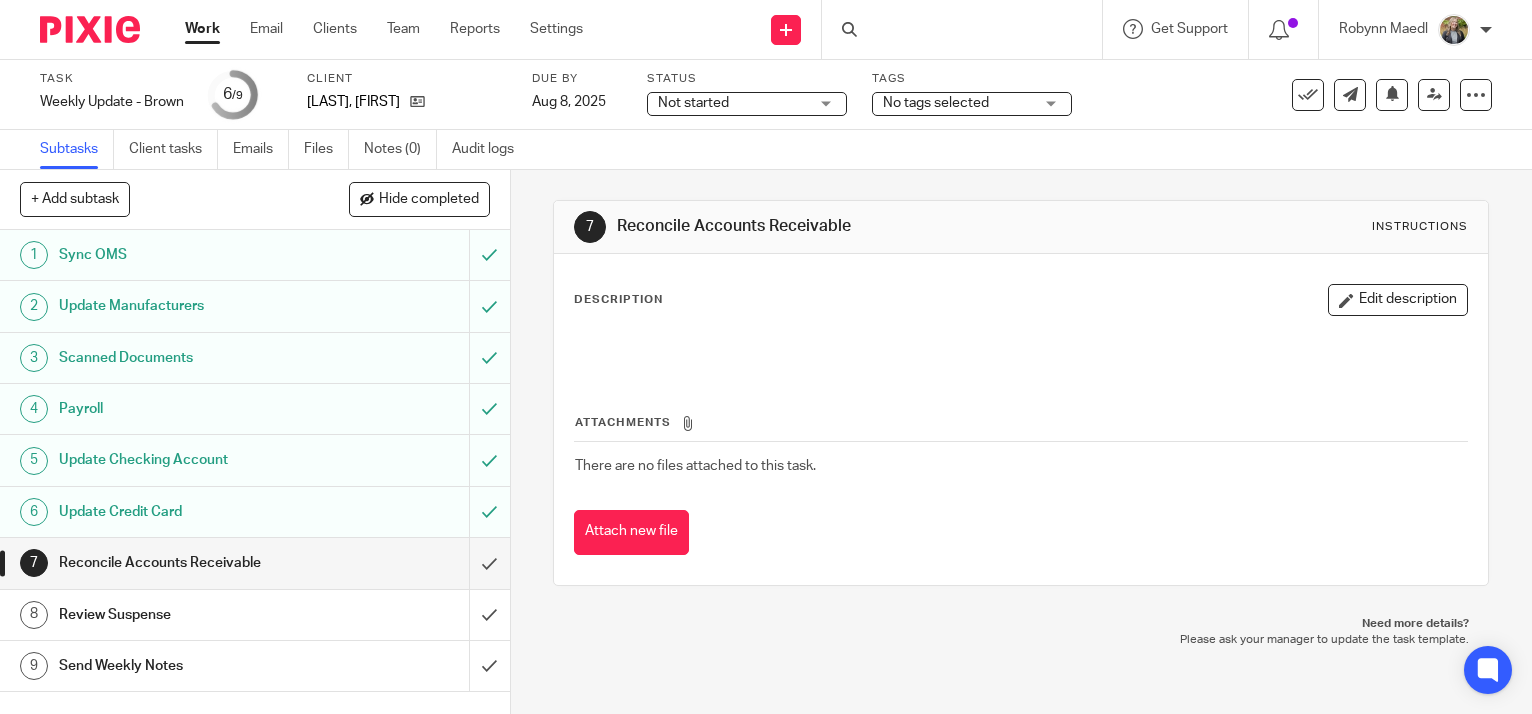 scroll, scrollTop: 0, scrollLeft: 0, axis: both 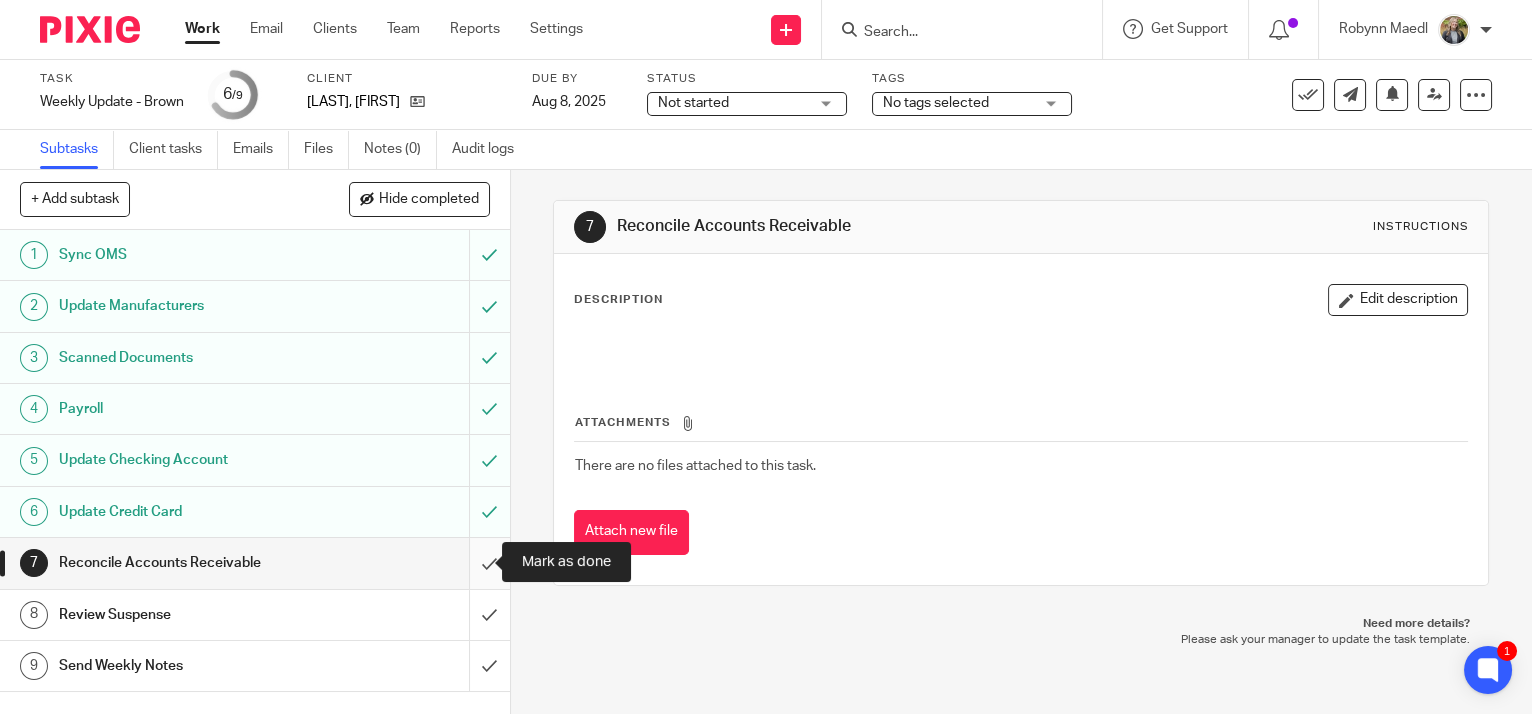 click at bounding box center (255, 563) 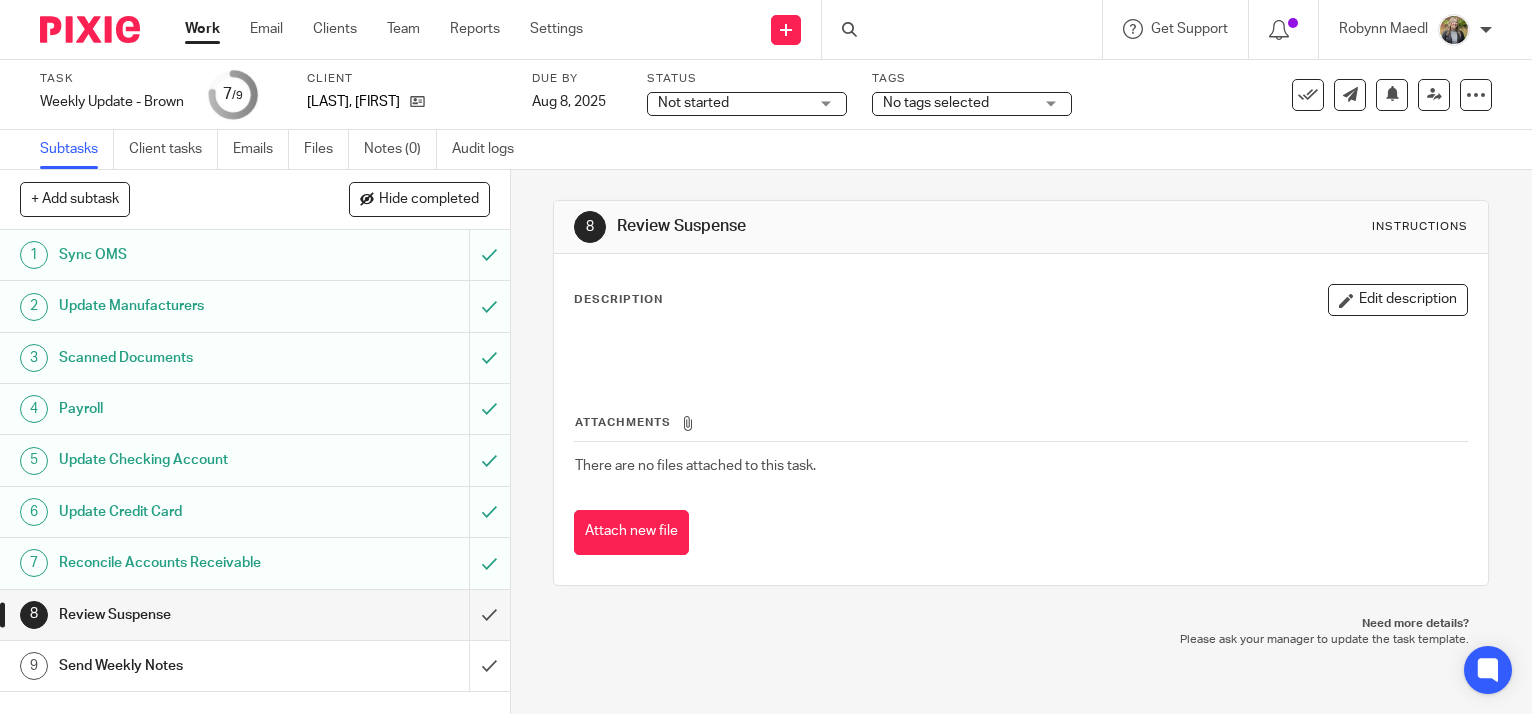 scroll, scrollTop: 0, scrollLeft: 0, axis: both 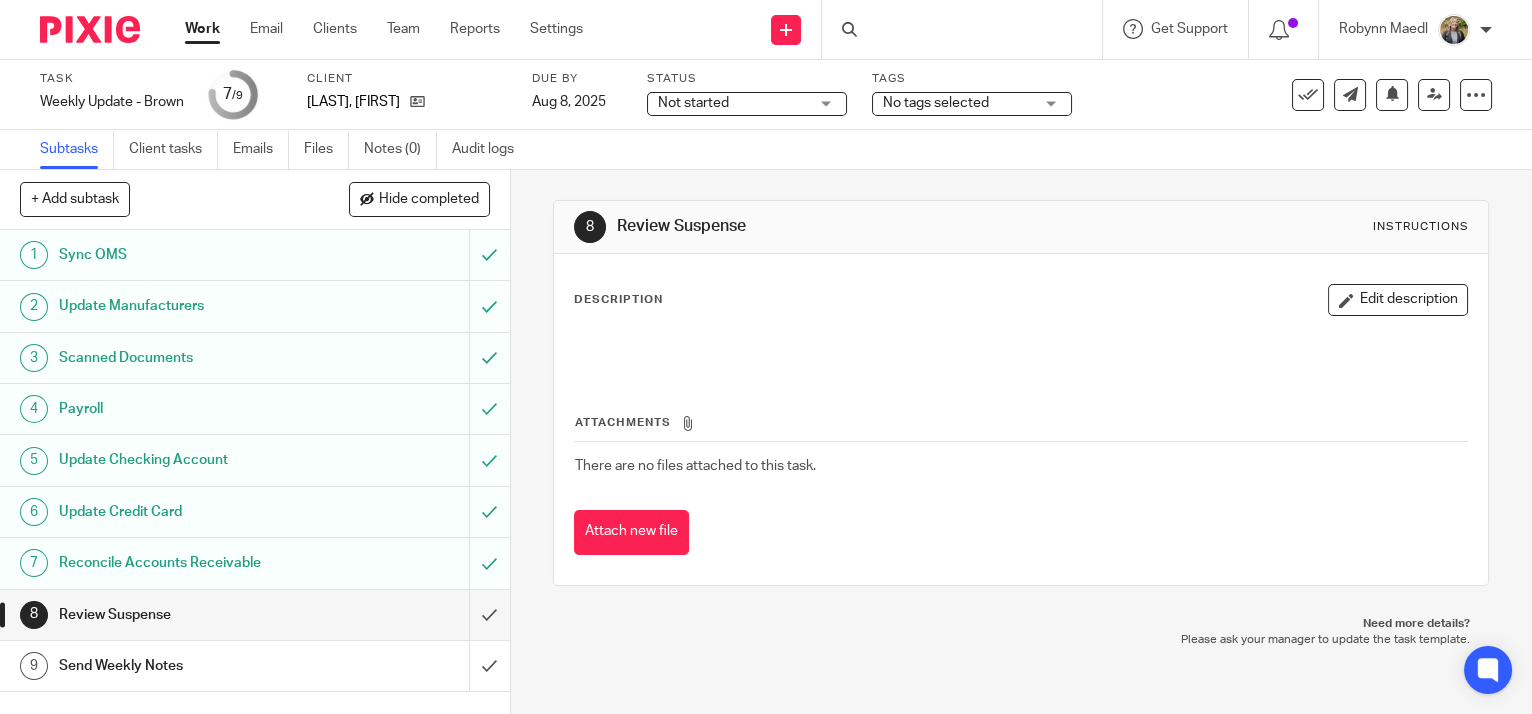 click at bounding box center [255, 615] 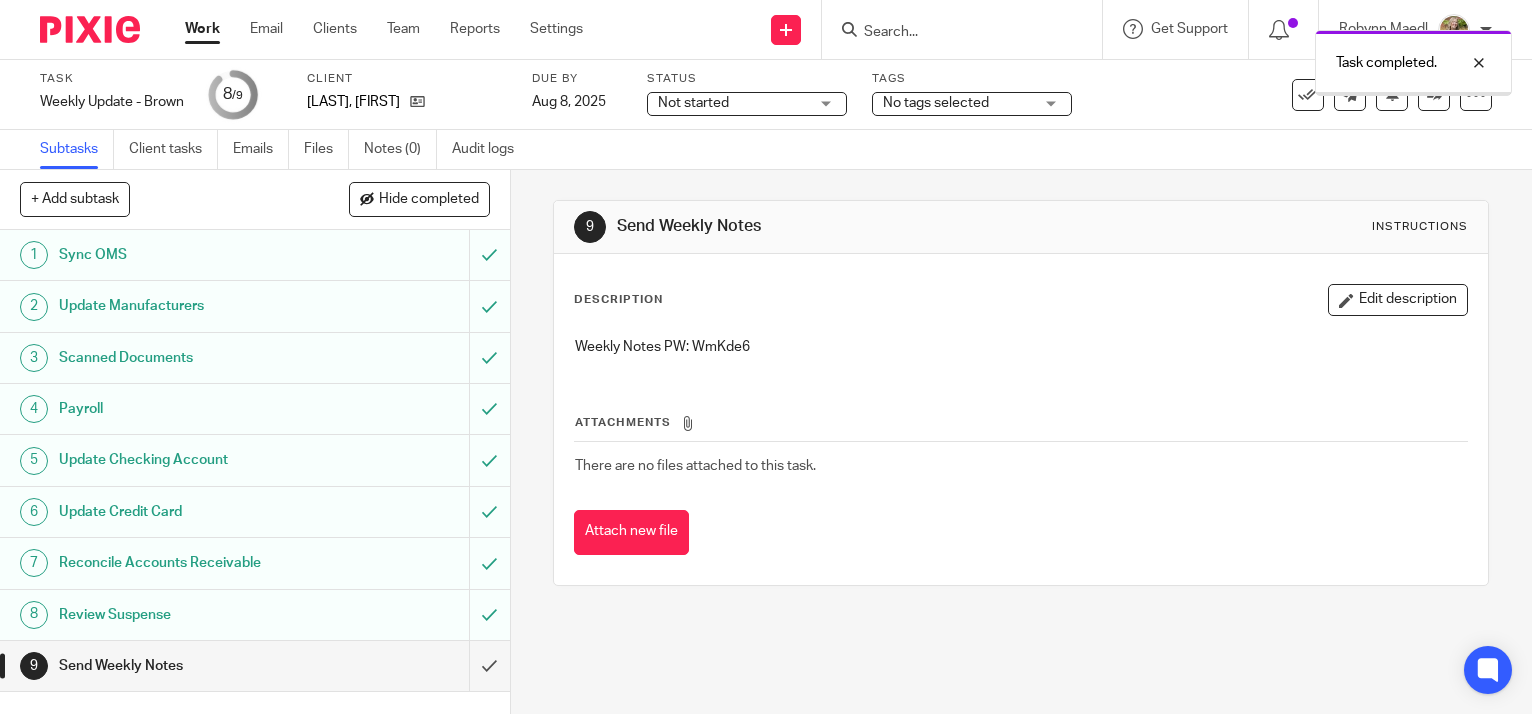 scroll, scrollTop: 0, scrollLeft: 0, axis: both 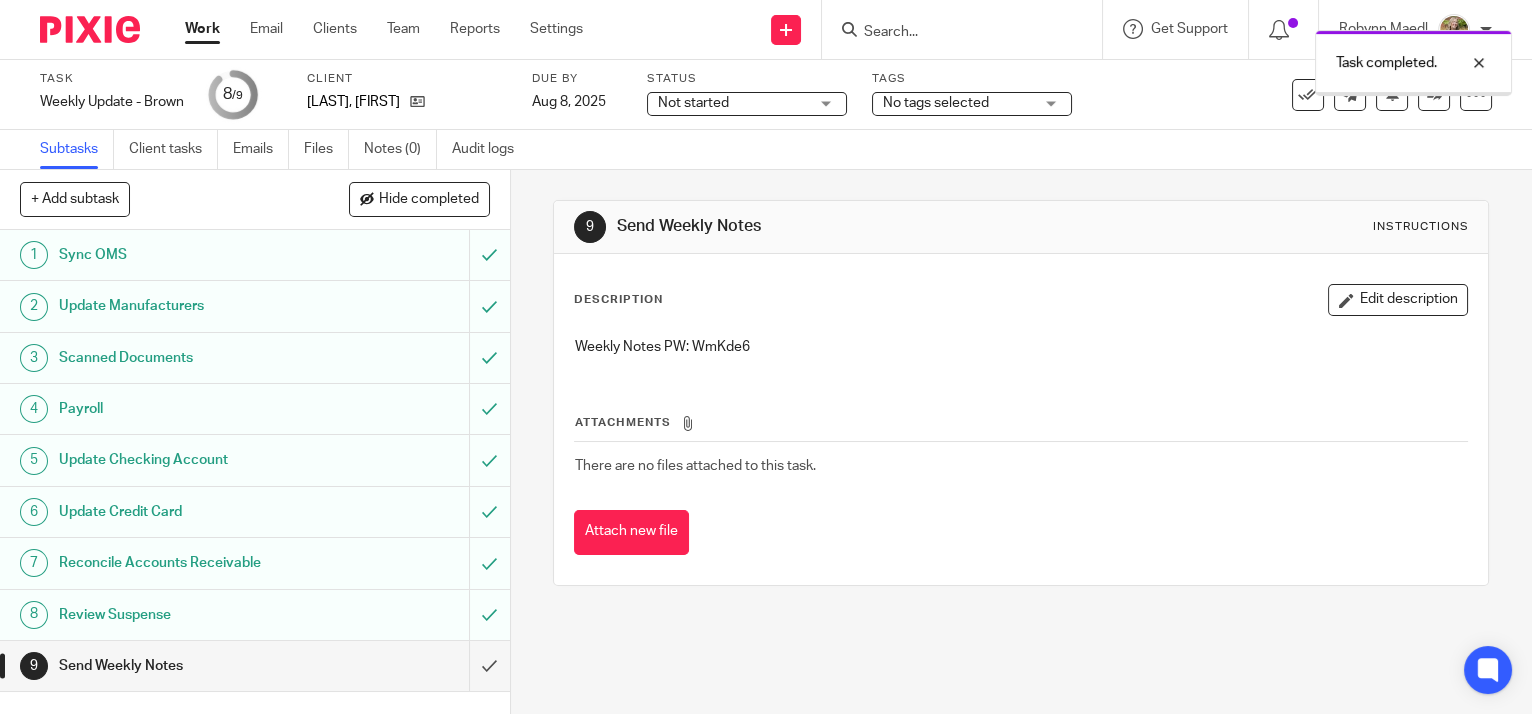 click on "Weekly Notes PW: WmKde6" at bounding box center [1021, 347] 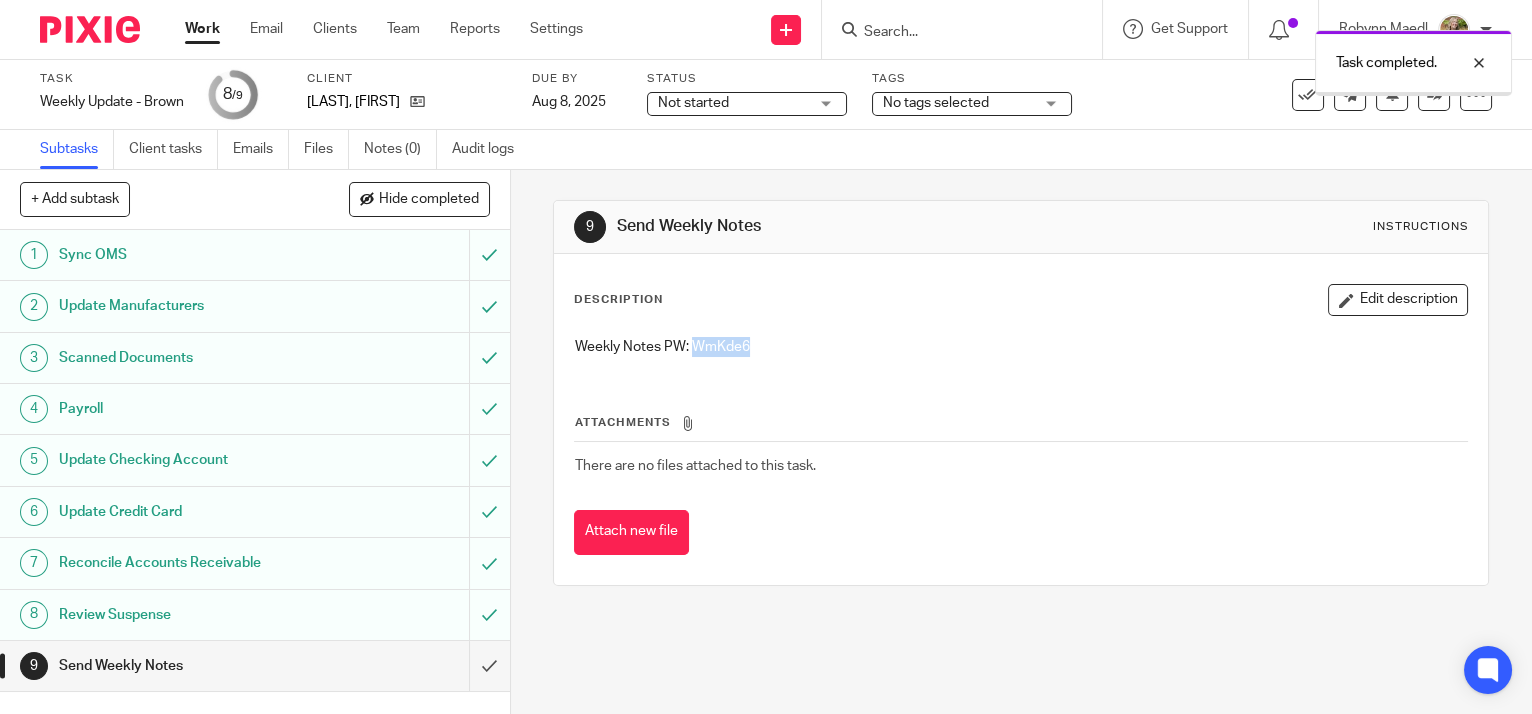 click on "Weekly Notes PW: WmKde6" at bounding box center (1021, 347) 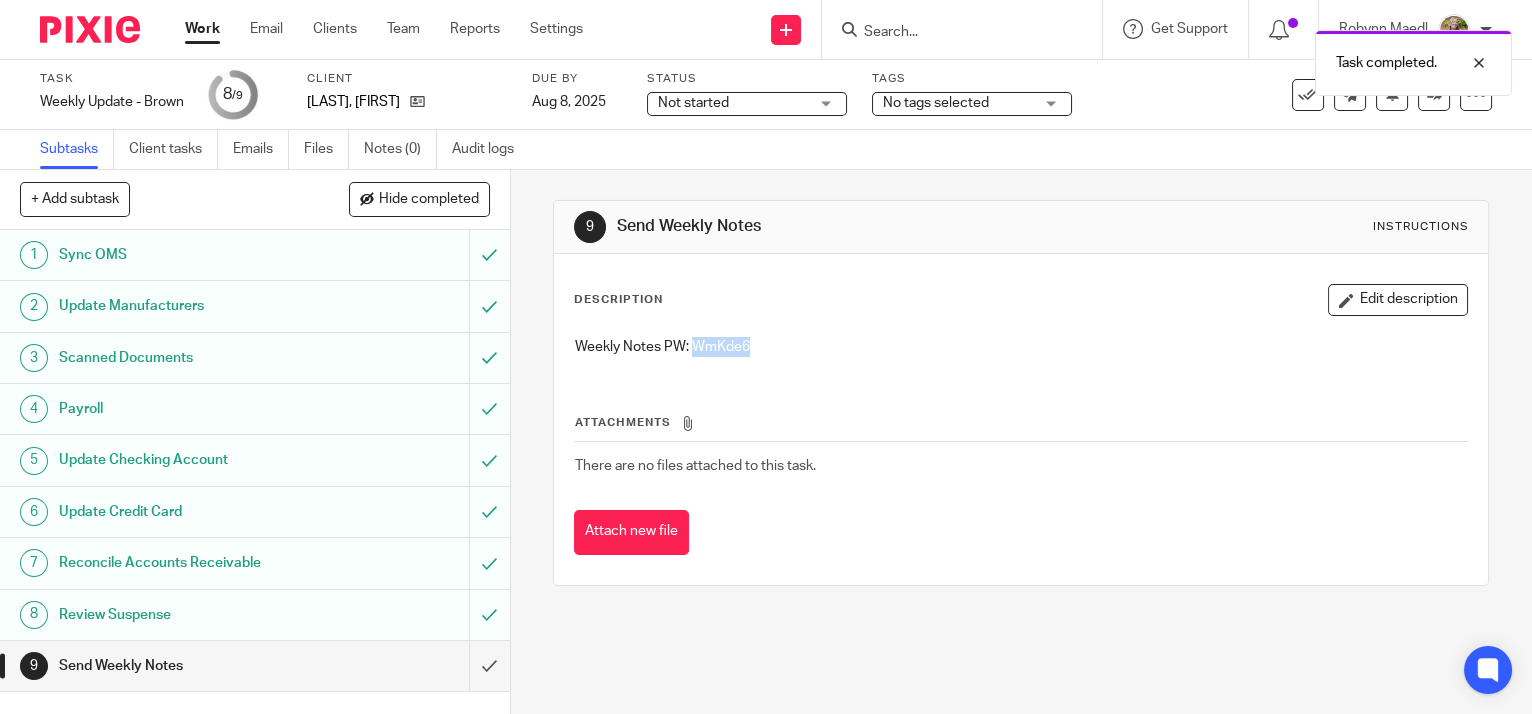 copy on "WmKde6" 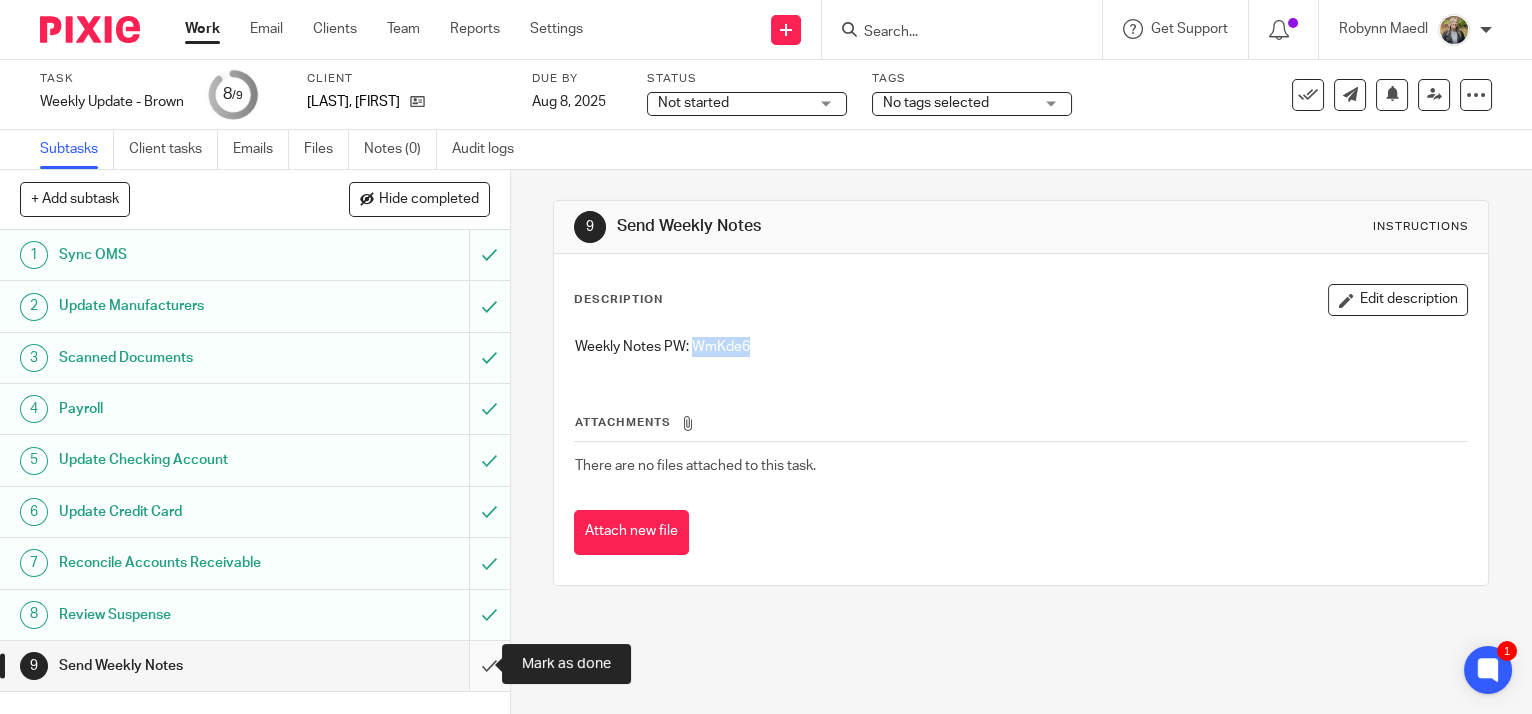 click at bounding box center [255, 666] 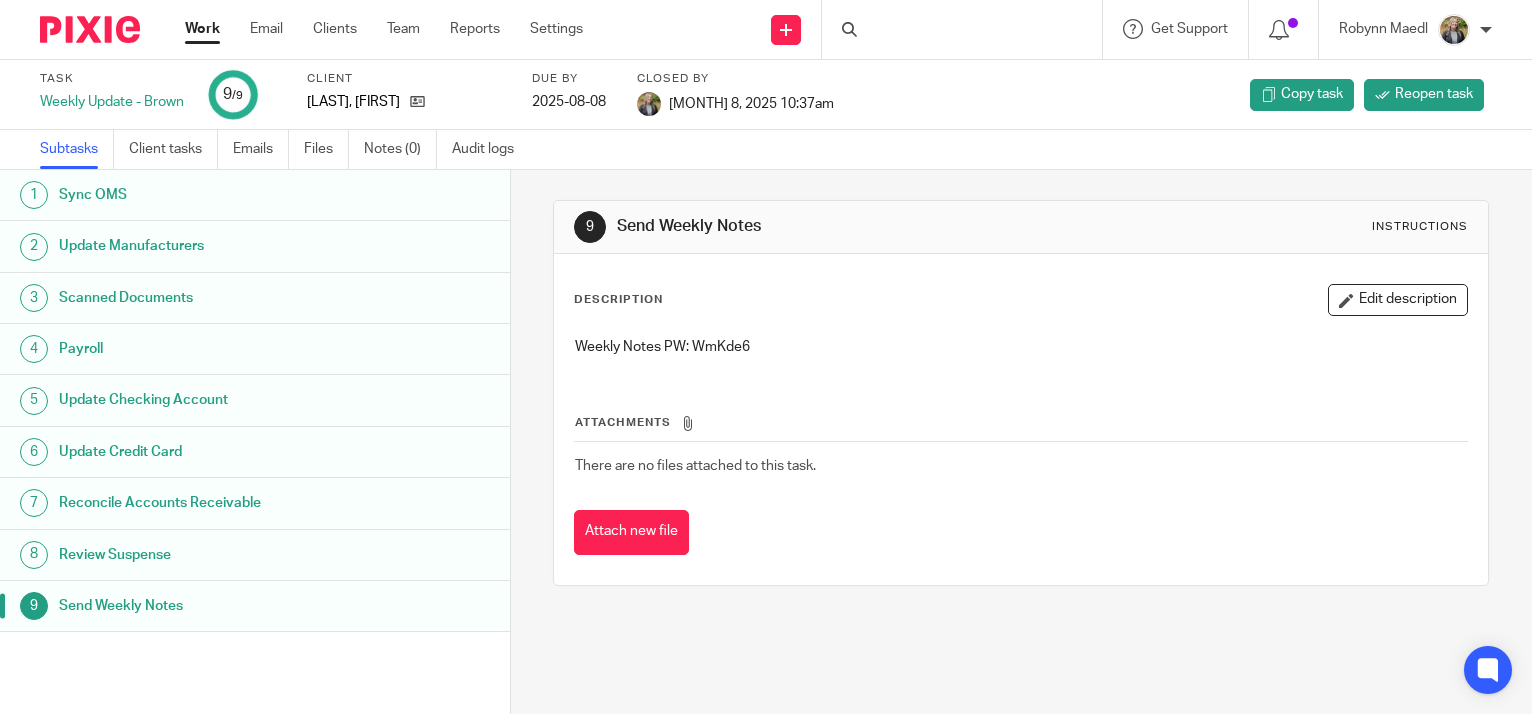 scroll, scrollTop: 0, scrollLeft: 0, axis: both 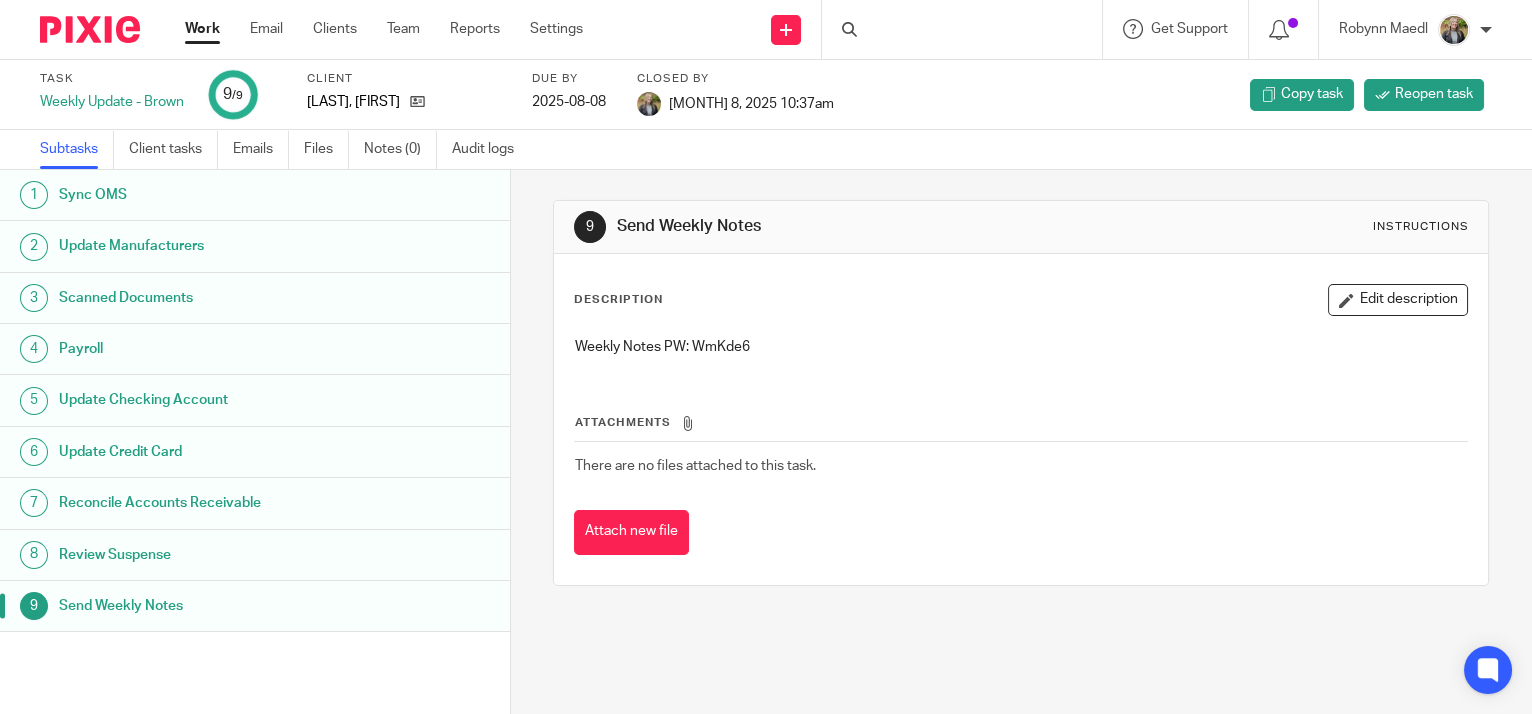 click on "Work" at bounding box center [202, 29] 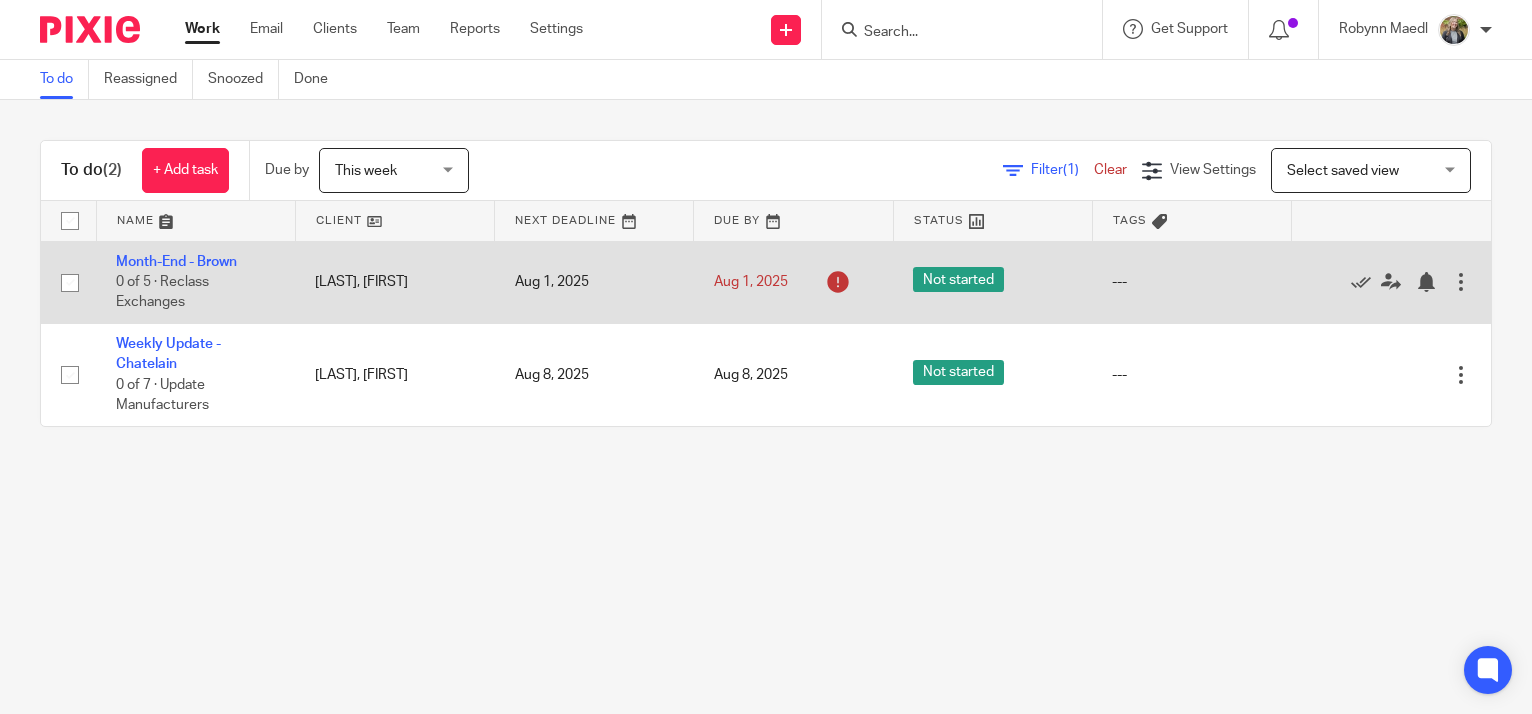 scroll, scrollTop: 0, scrollLeft: 0, axis: both 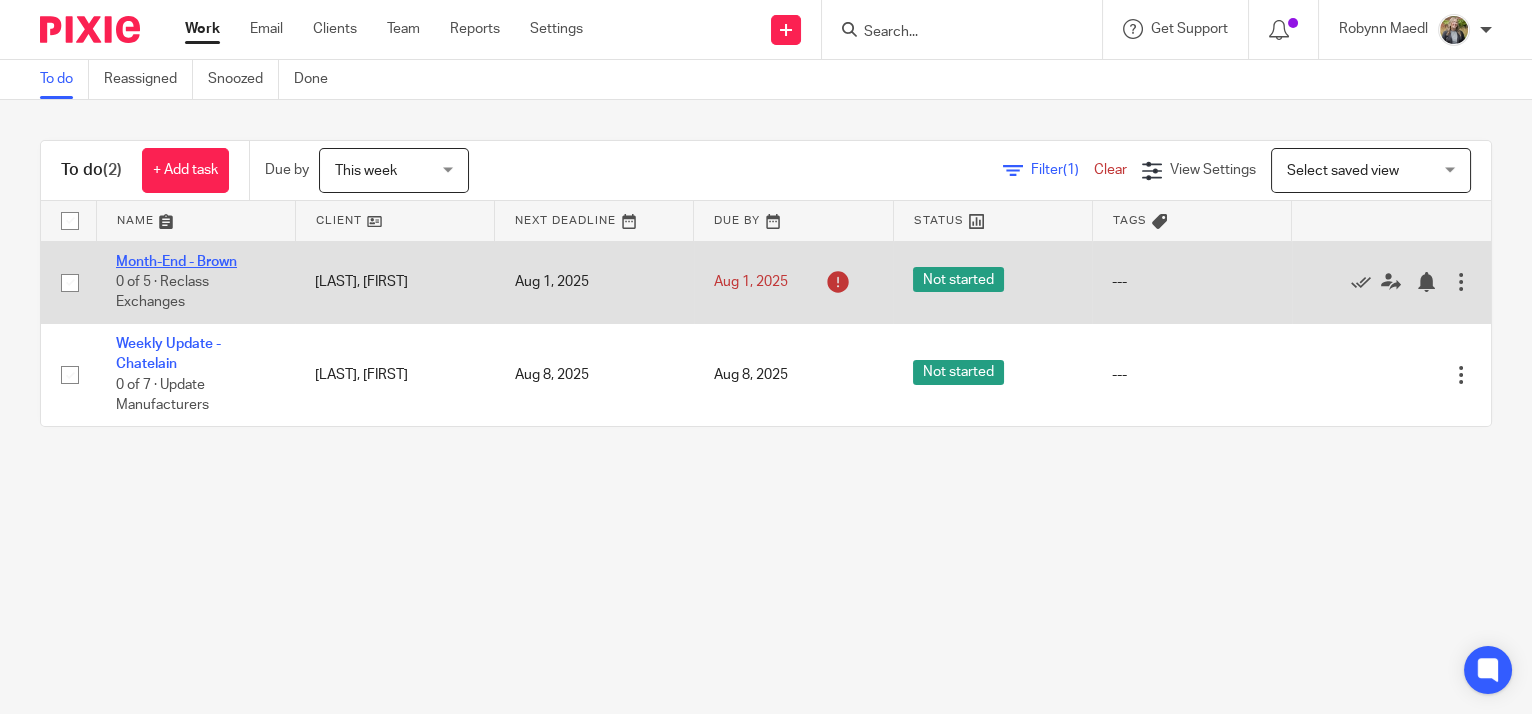 click on "Month-End - Brown" at bounding box center [176, 262] 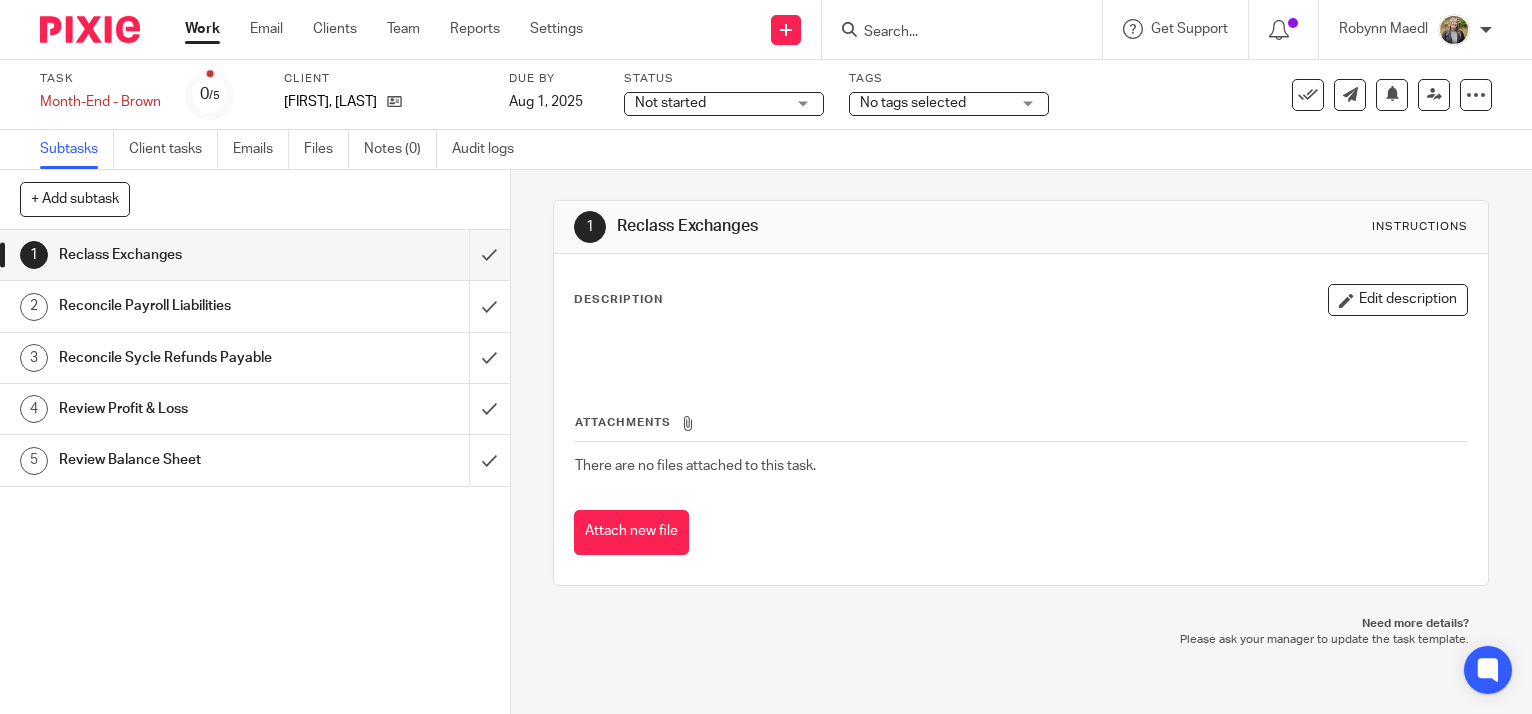 scroll, scrollTop: 0, scrollLeft: 0, axis: both 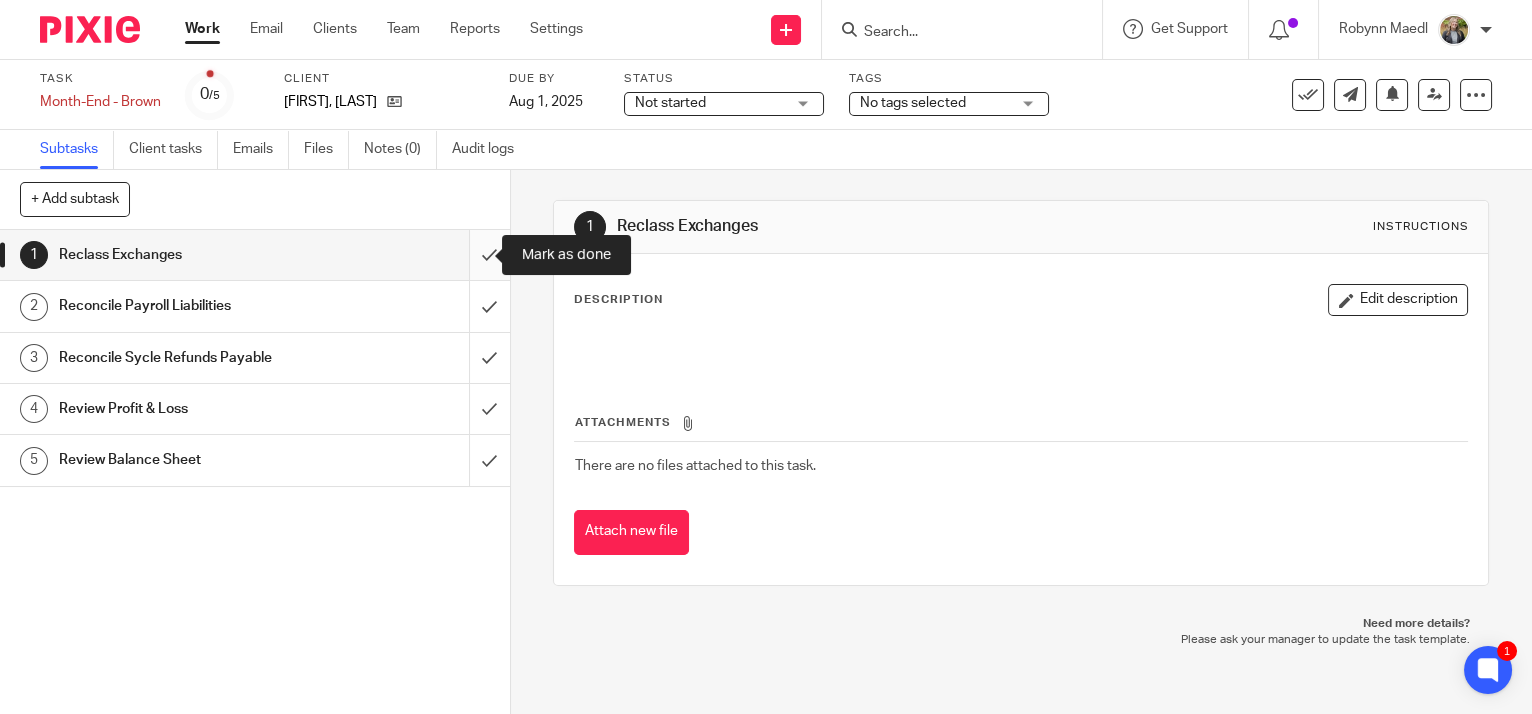 click at bounding box center [255, 255] 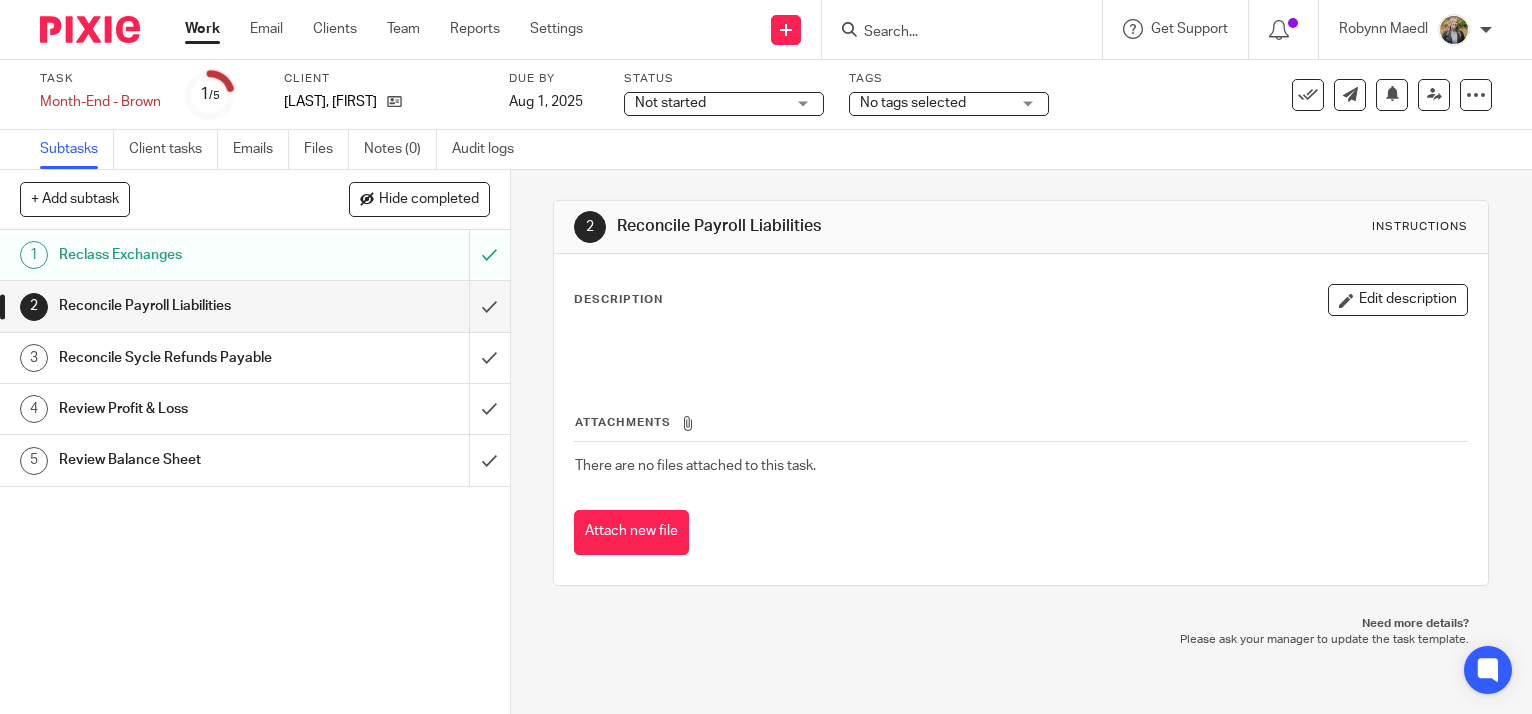 scroll, scrollTop: 0, scrollLeft: 0, axis: both 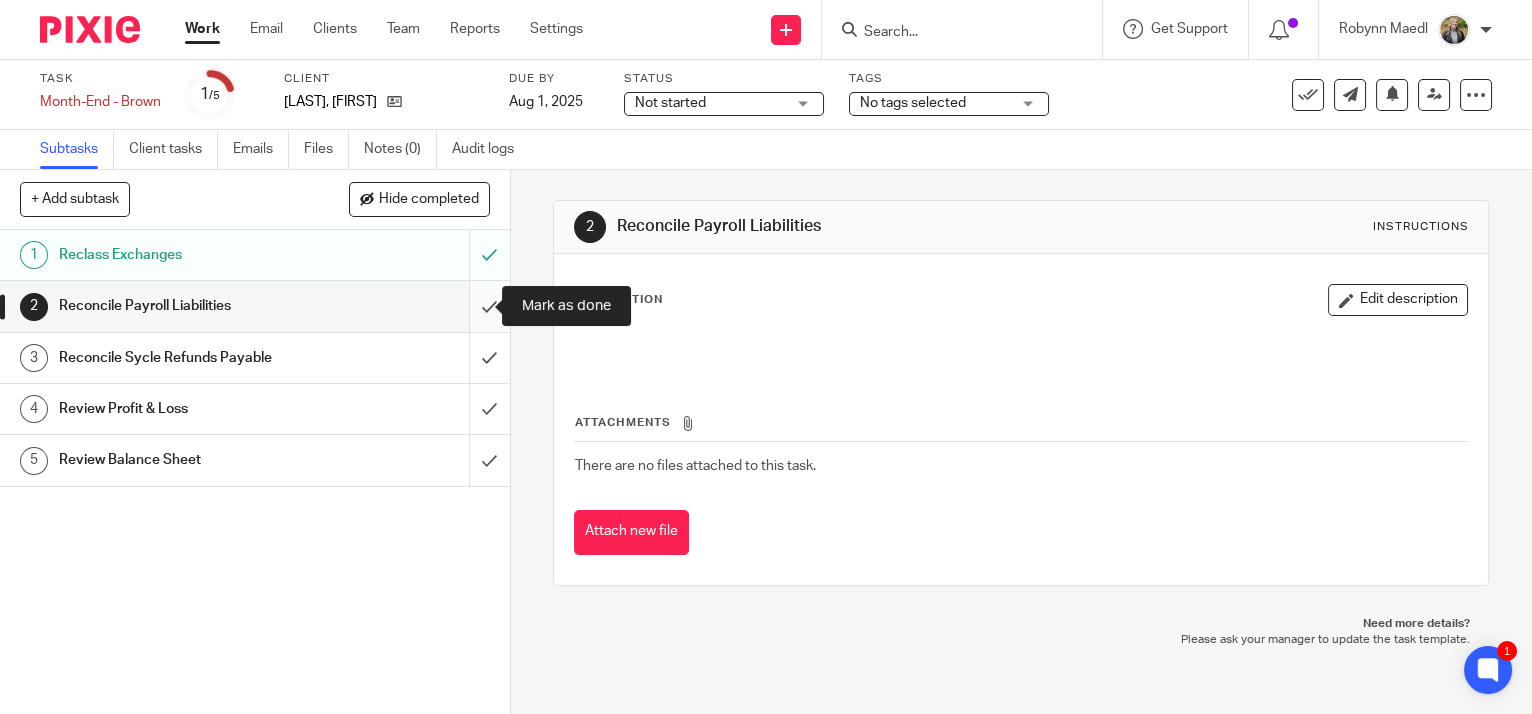 click at bounding box center [255, 306] 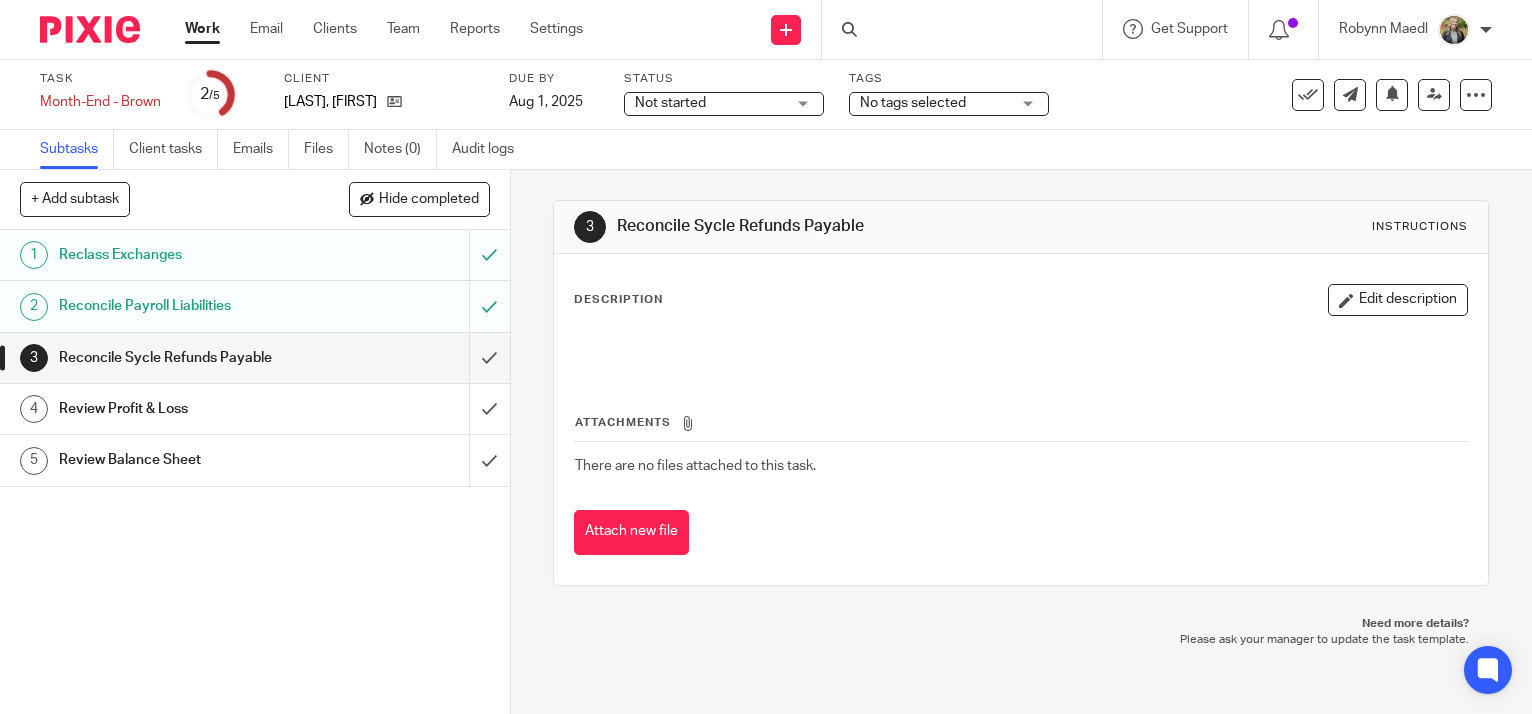 scroll, scrollTop: 0, scrollLeft: 0, axis: both 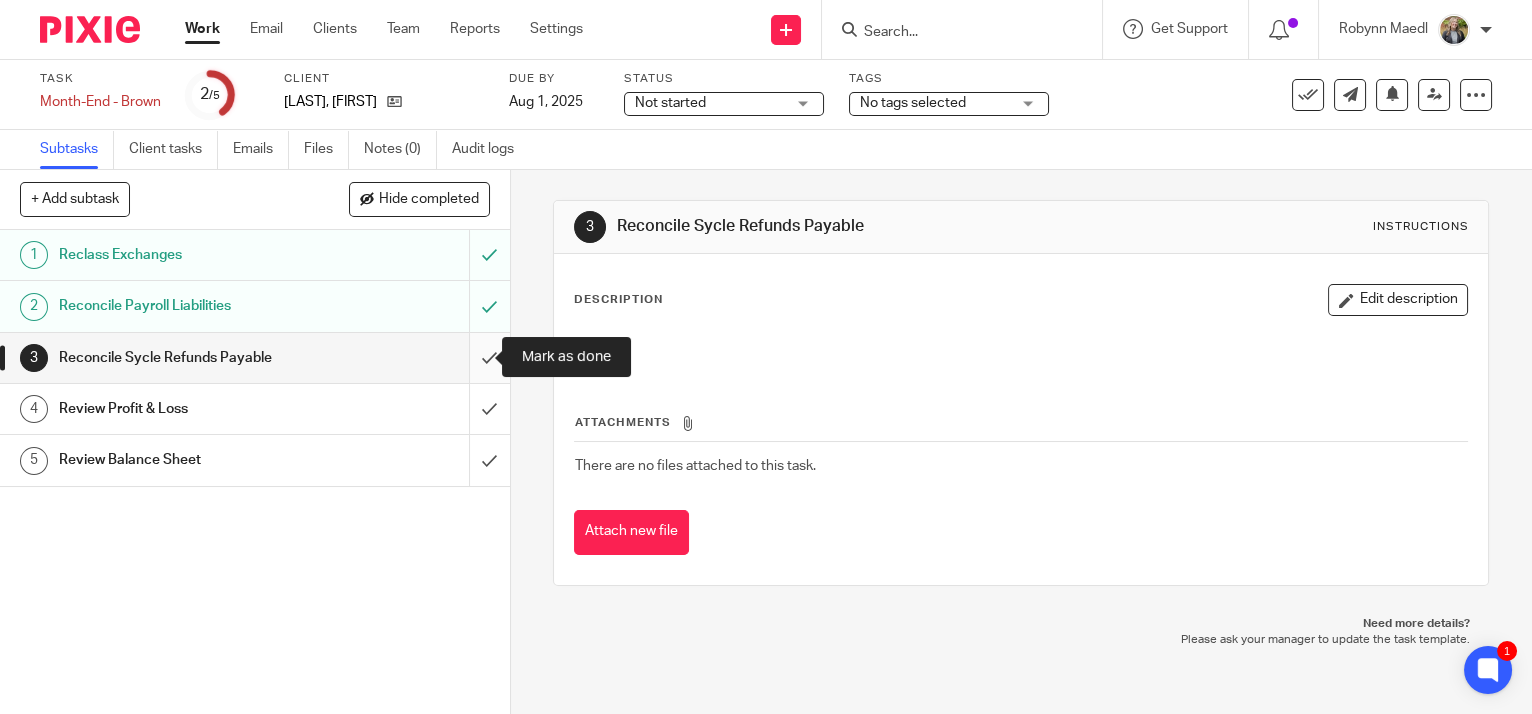 click at bounding box center [255, 358] 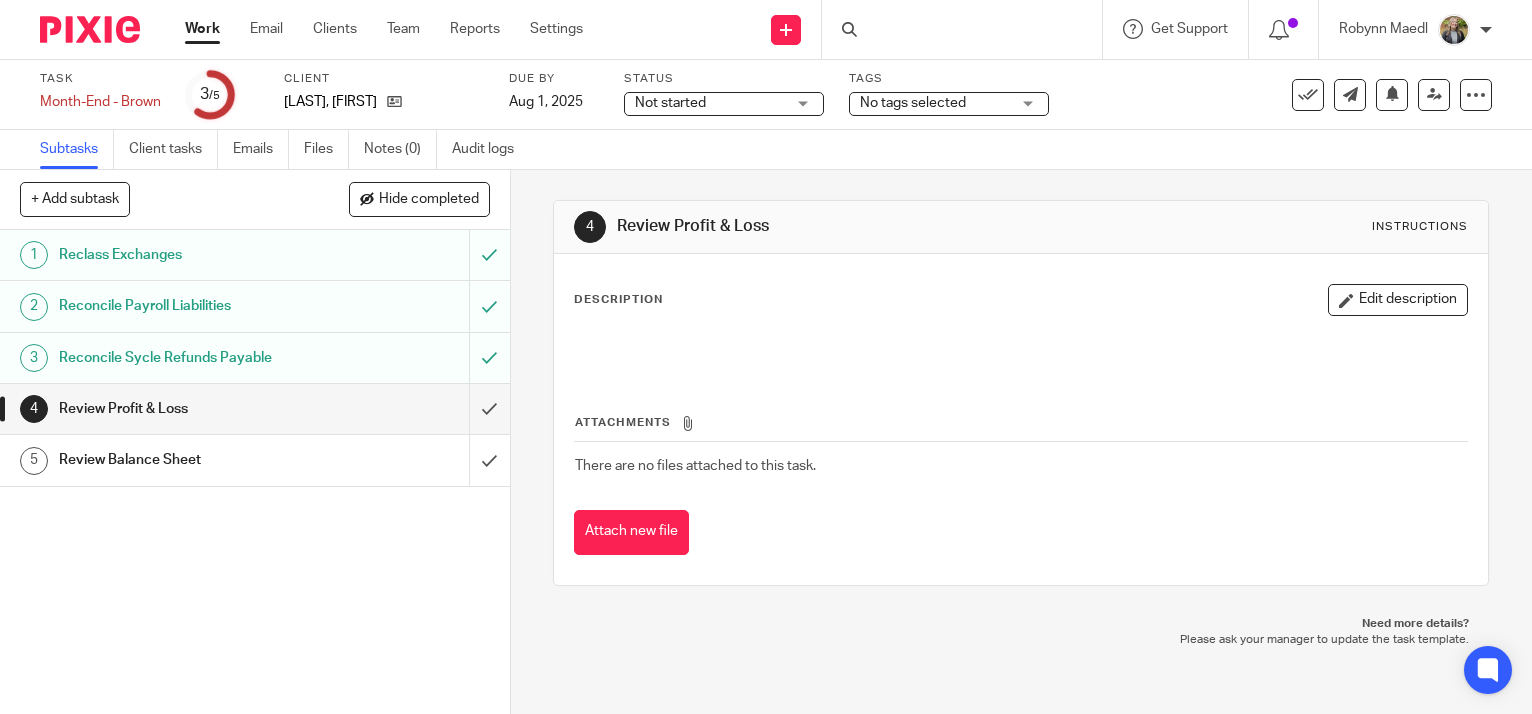 scroll, scrollTop: 0, scrollLeft: 0, axis: both 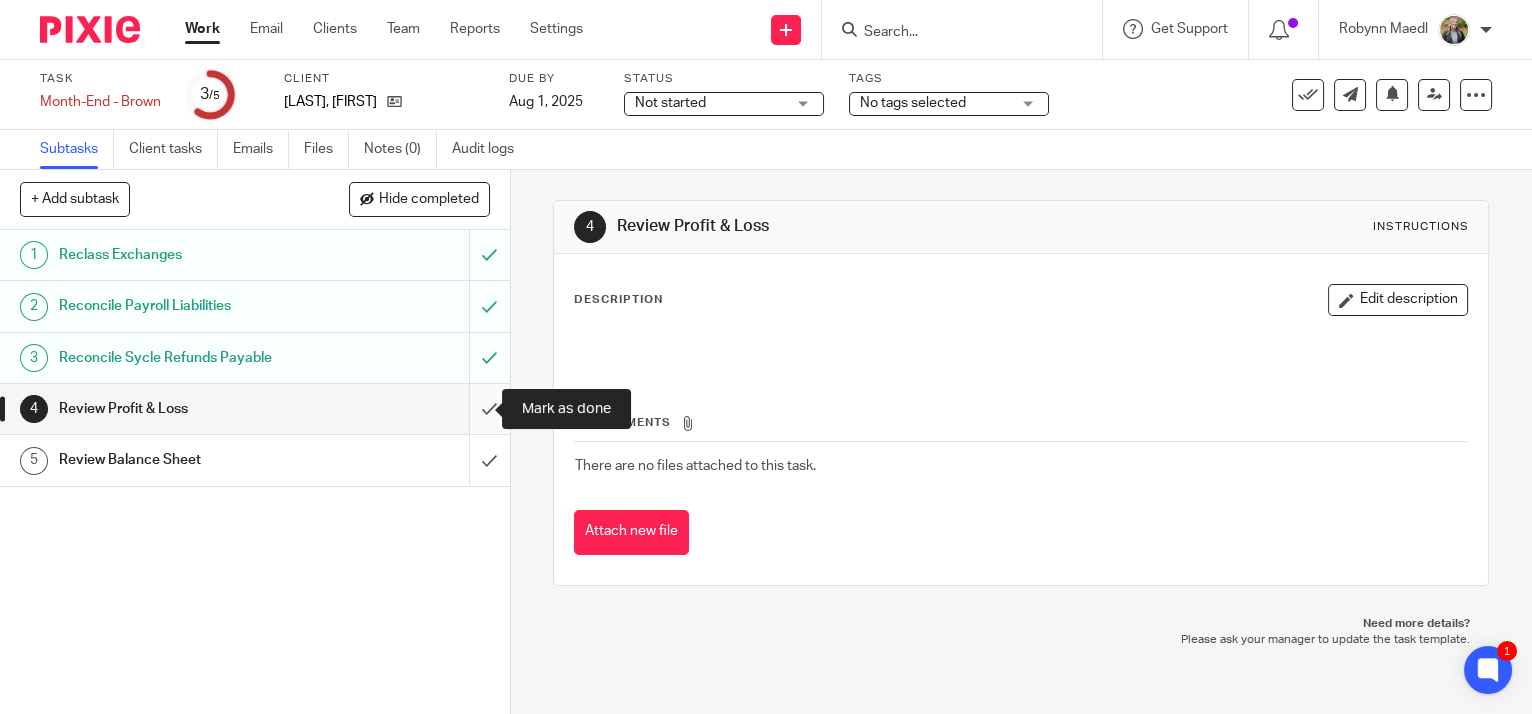 click at bounding box center (255, 409) 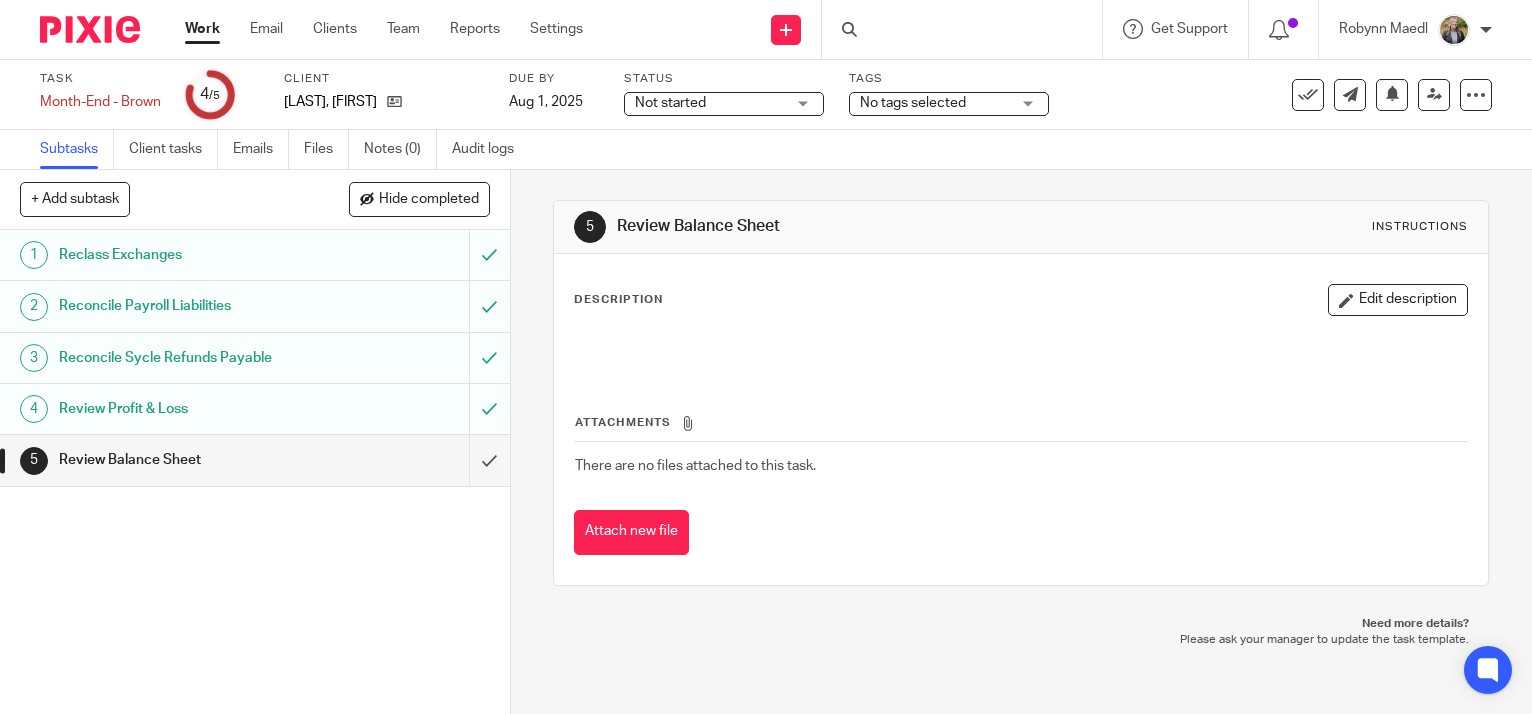 scroll, scrollTop: 0, scrollLeft: 0, axis: both 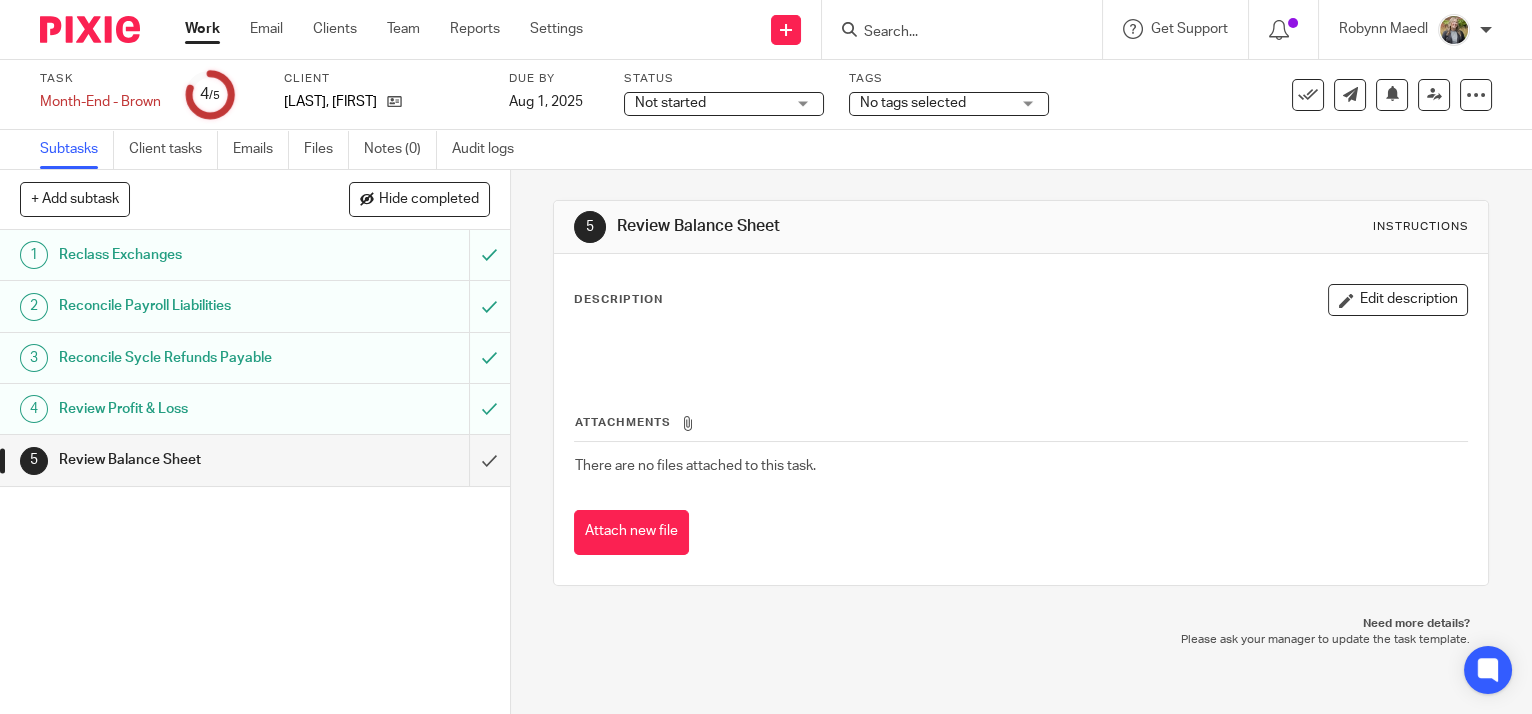 click at bounding box center (255, 460) 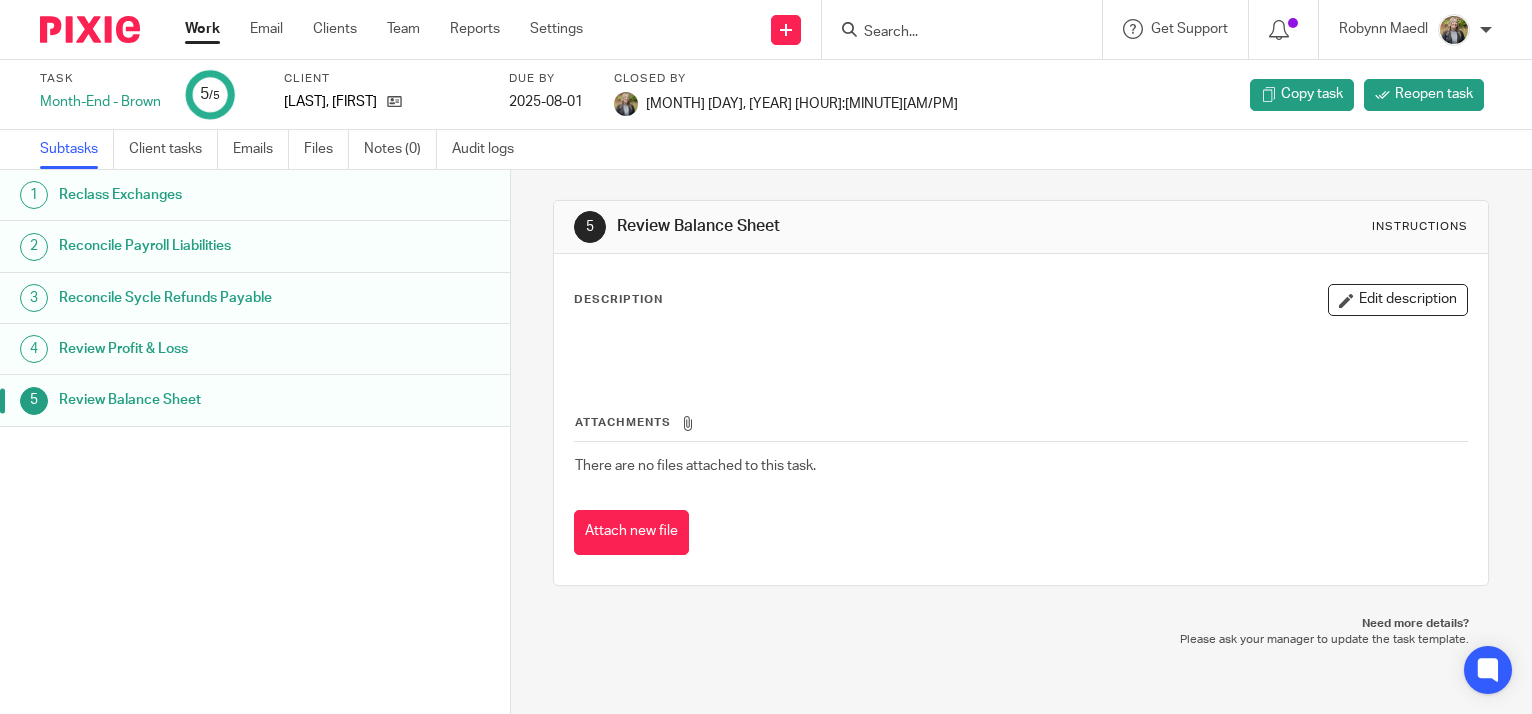 scroll, scrollTop: 0, scrollLeft: 0, axis: both 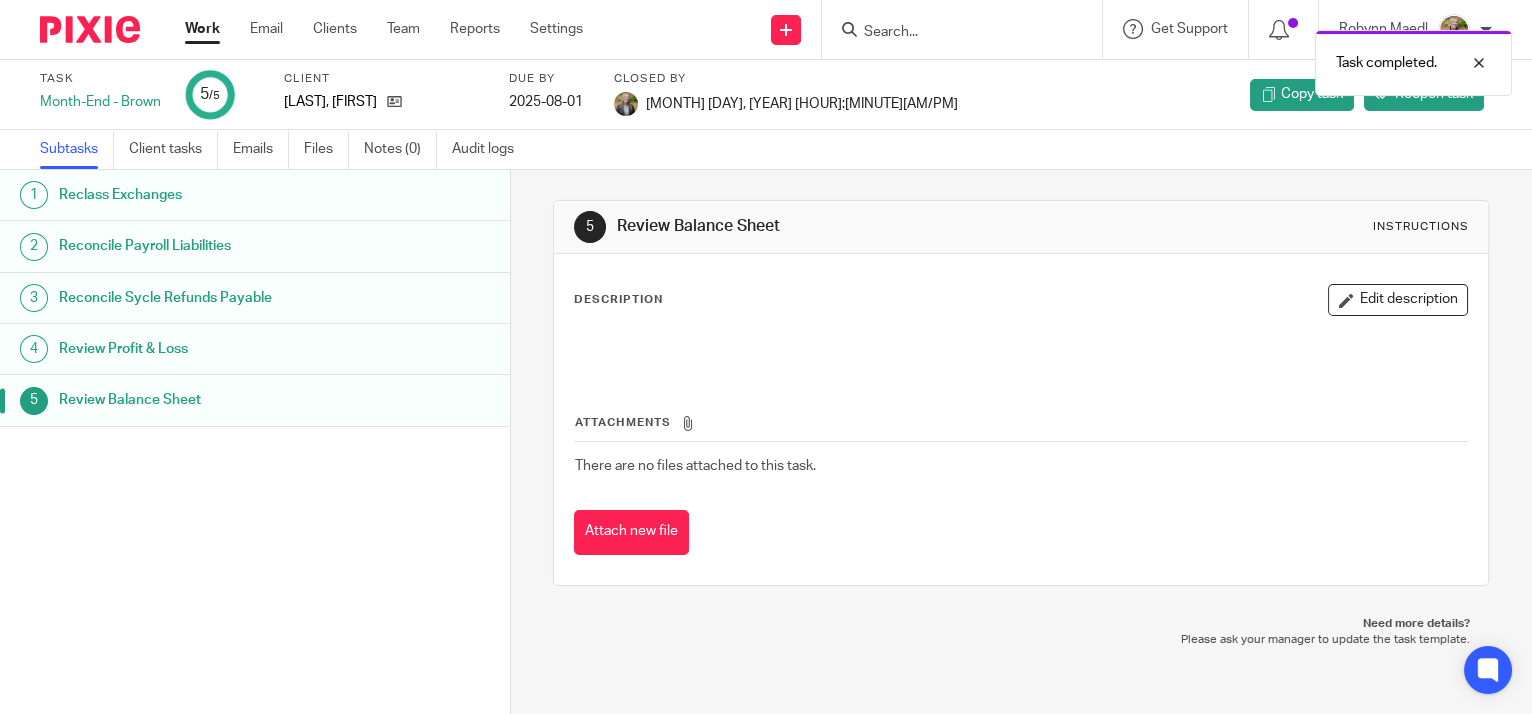 click on "Work" at bounding box center (202, 29) 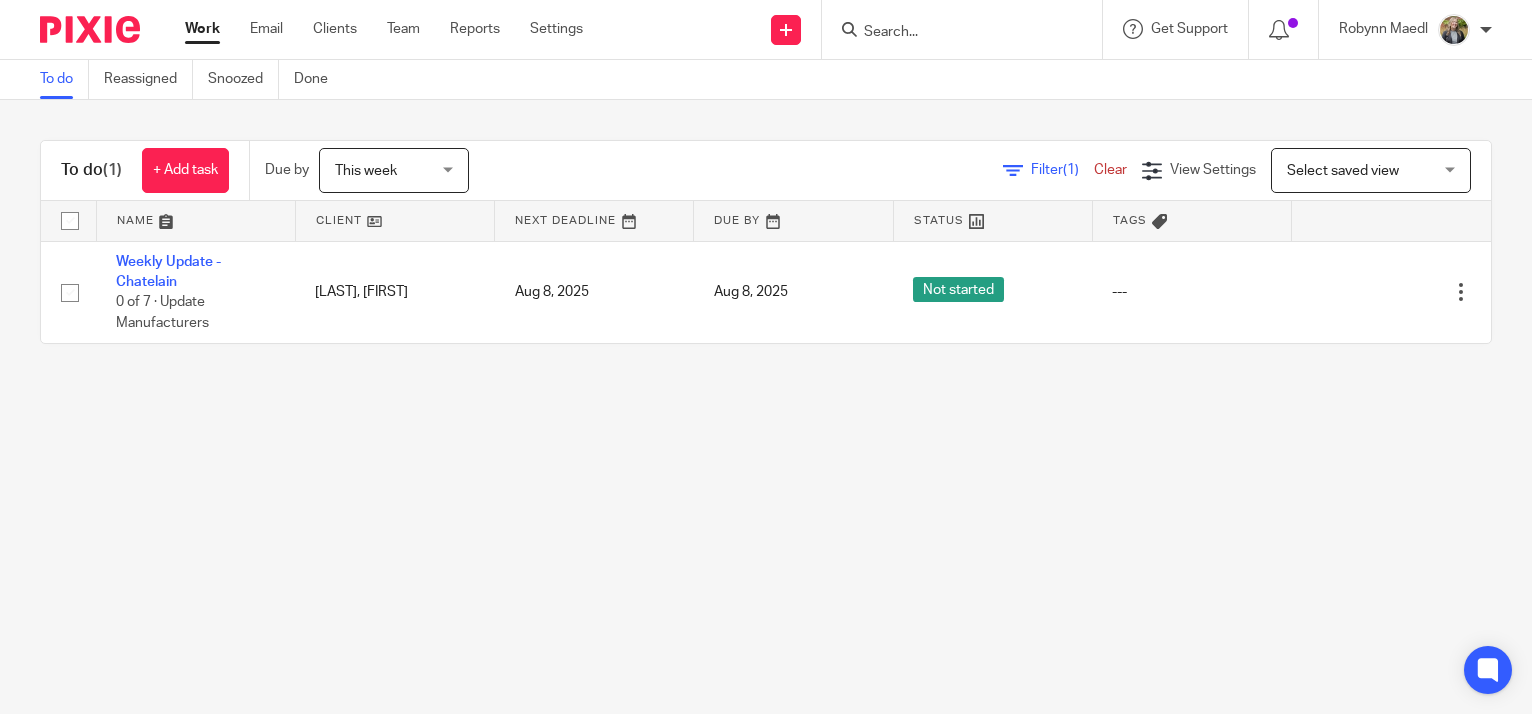 scroll, scrollTop: 0, scrollLeft: 0, axis: both 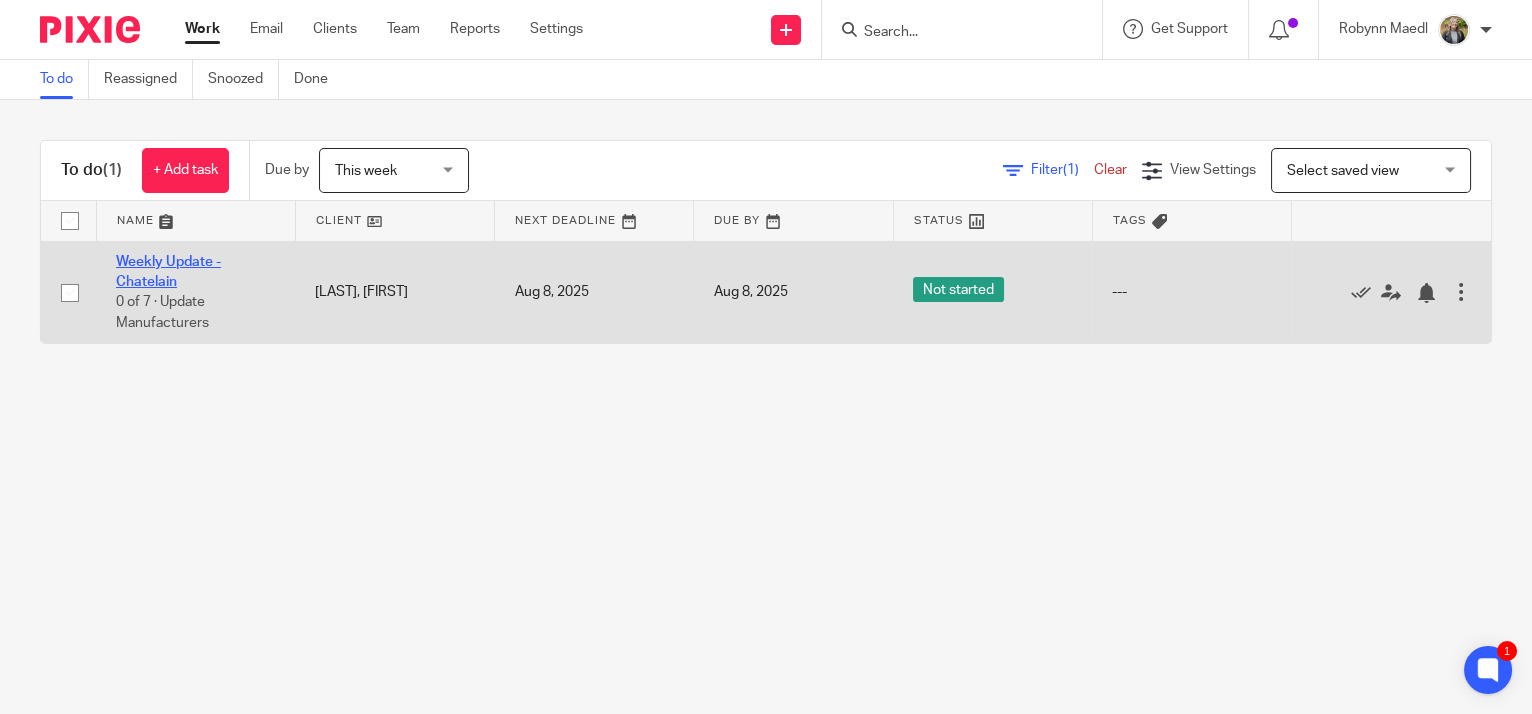 click on "Weekly Update - Chatelain" at bounding box center [168, 272] 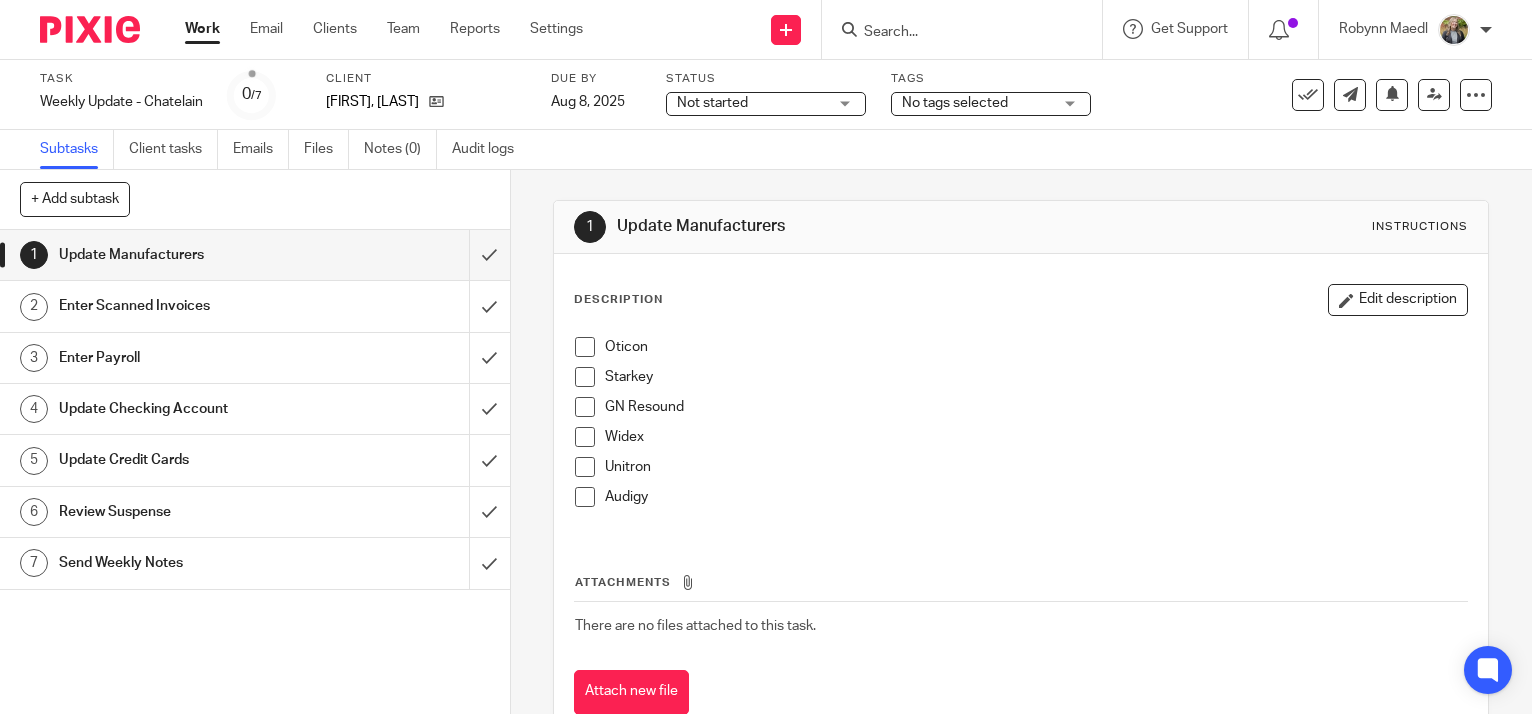 scroll, scrollTop: 0, scrollLeft: 0, axis: both 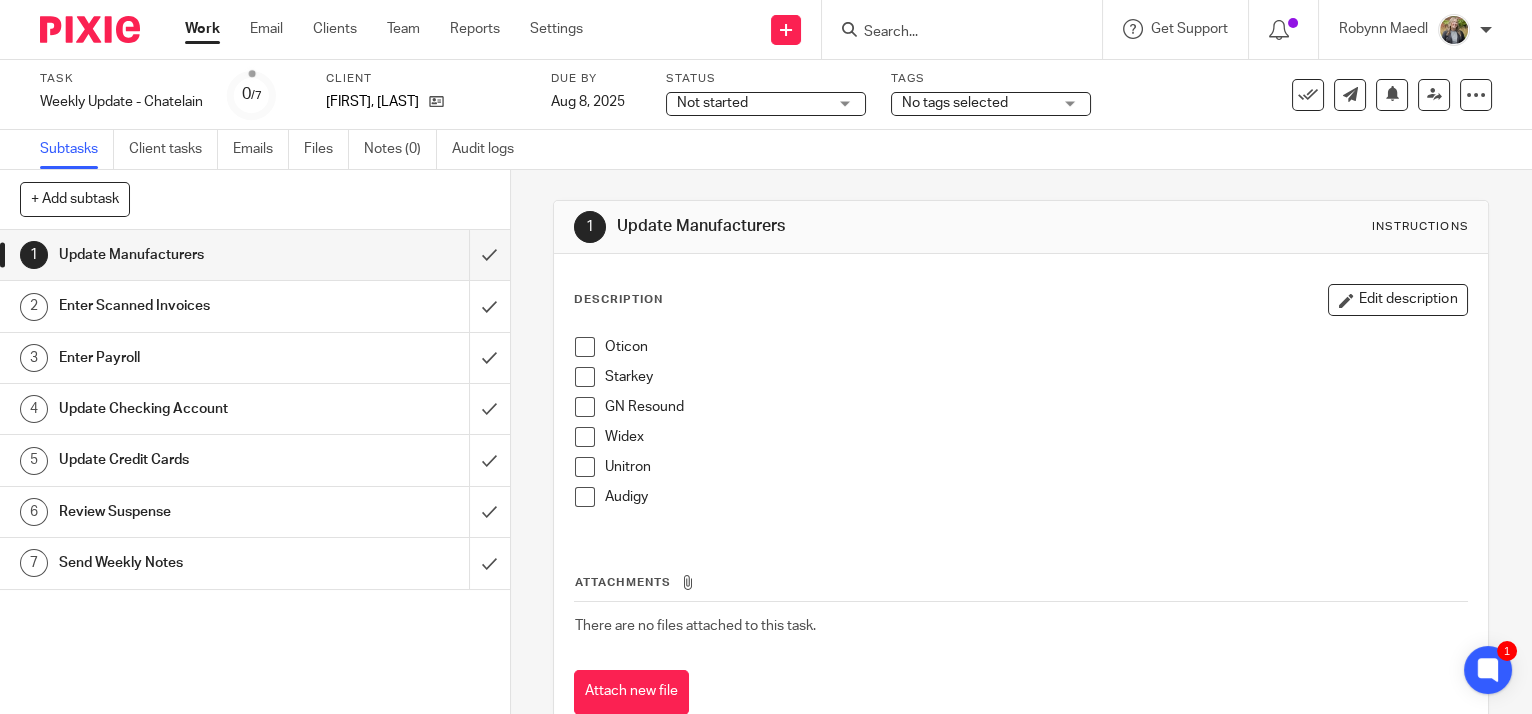 click on "Oticon" at bounding box center [1021, 352] 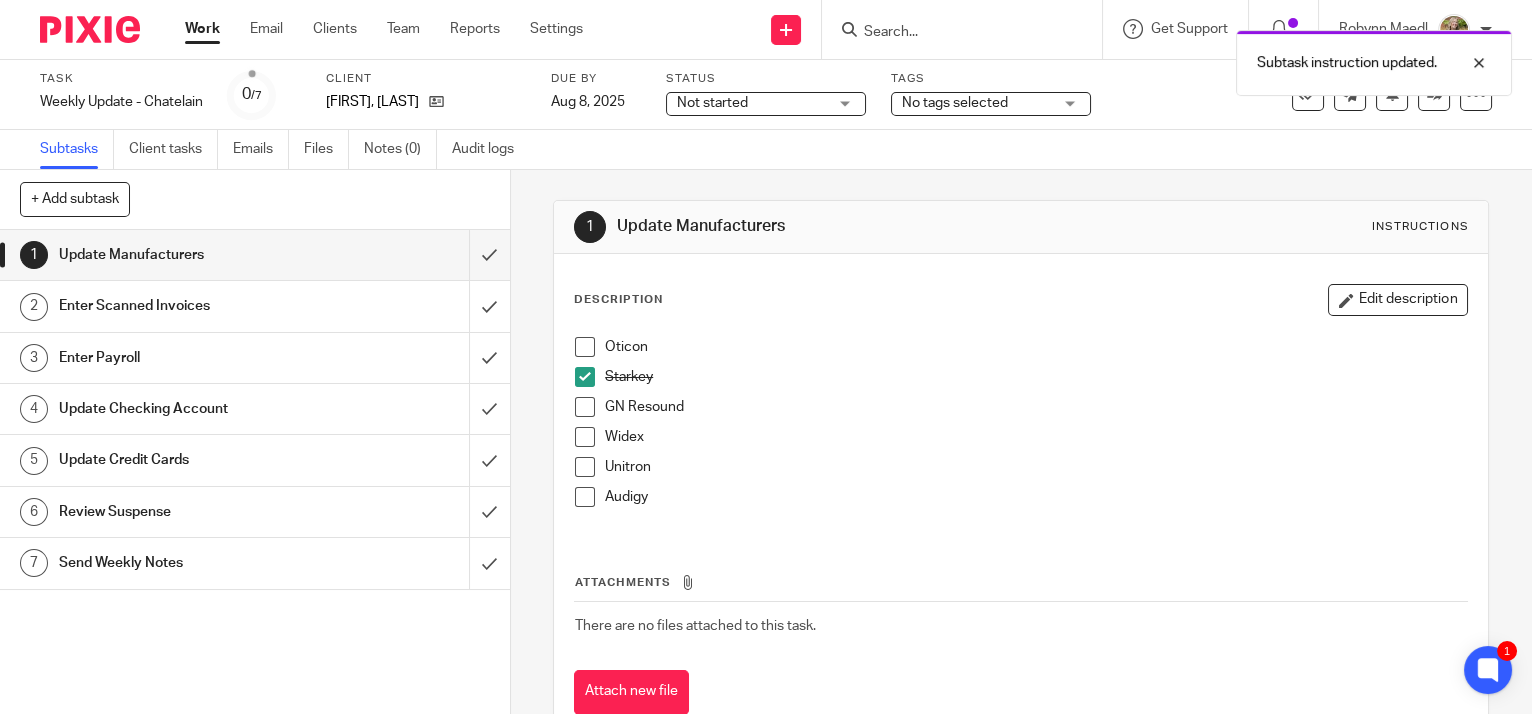 click at bounding box center (585, 347) 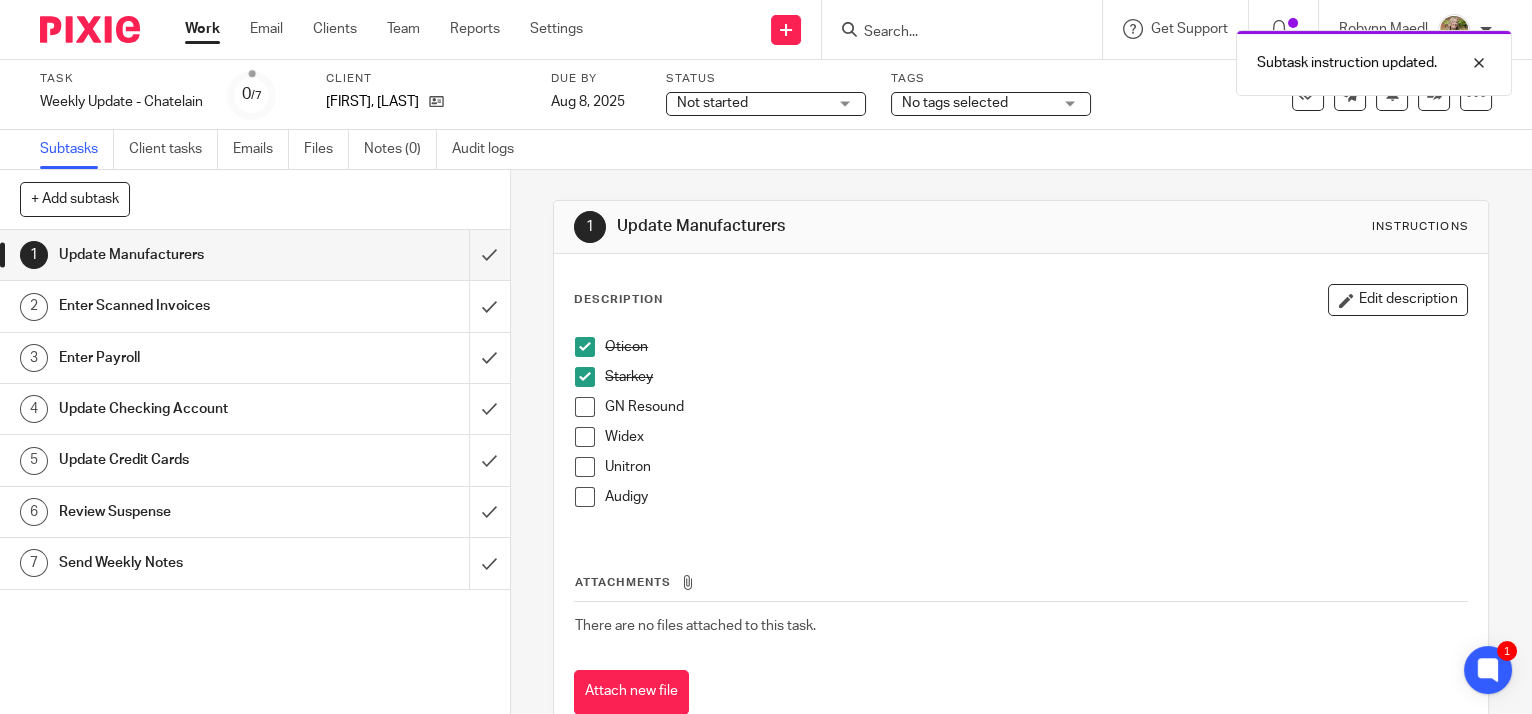 click at bounding box center (585, 407) 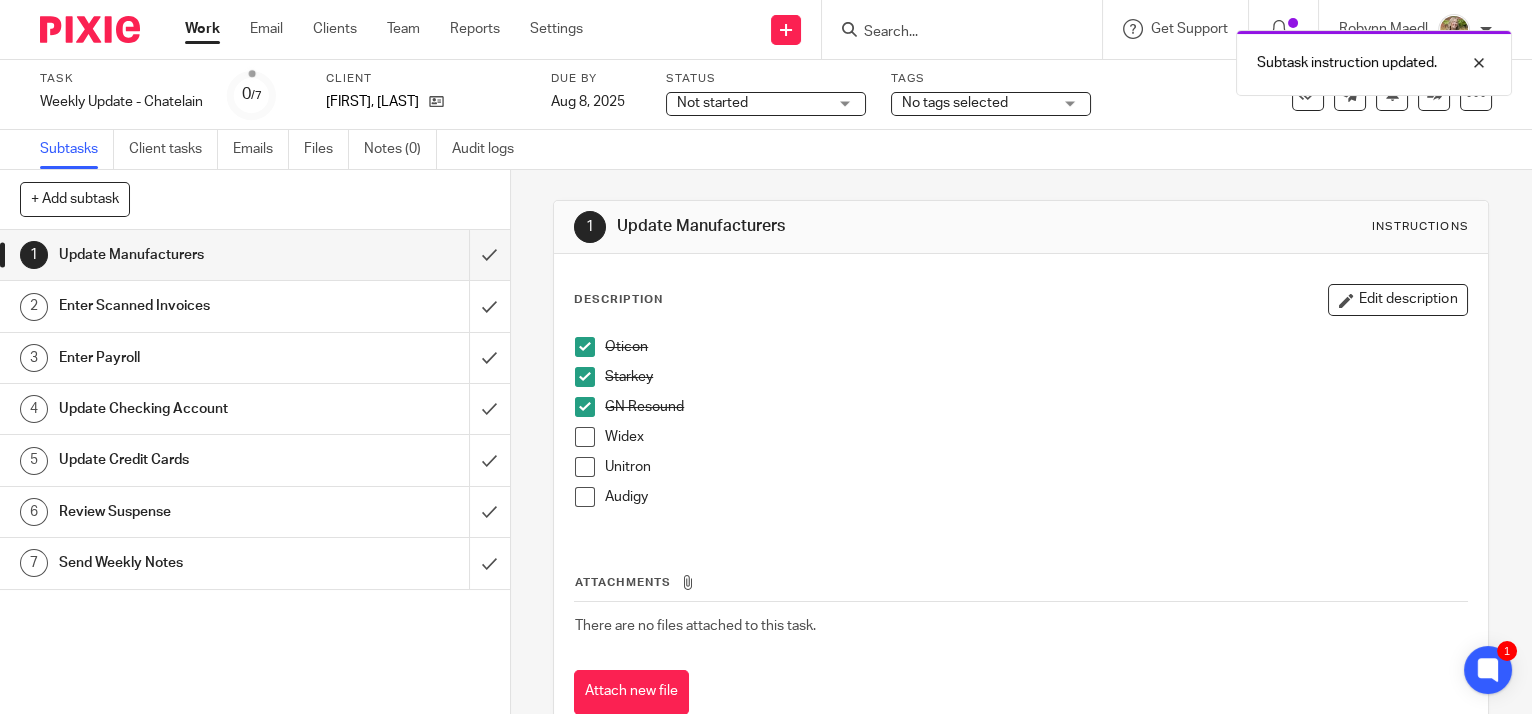 click at bounding box center (585, 437) 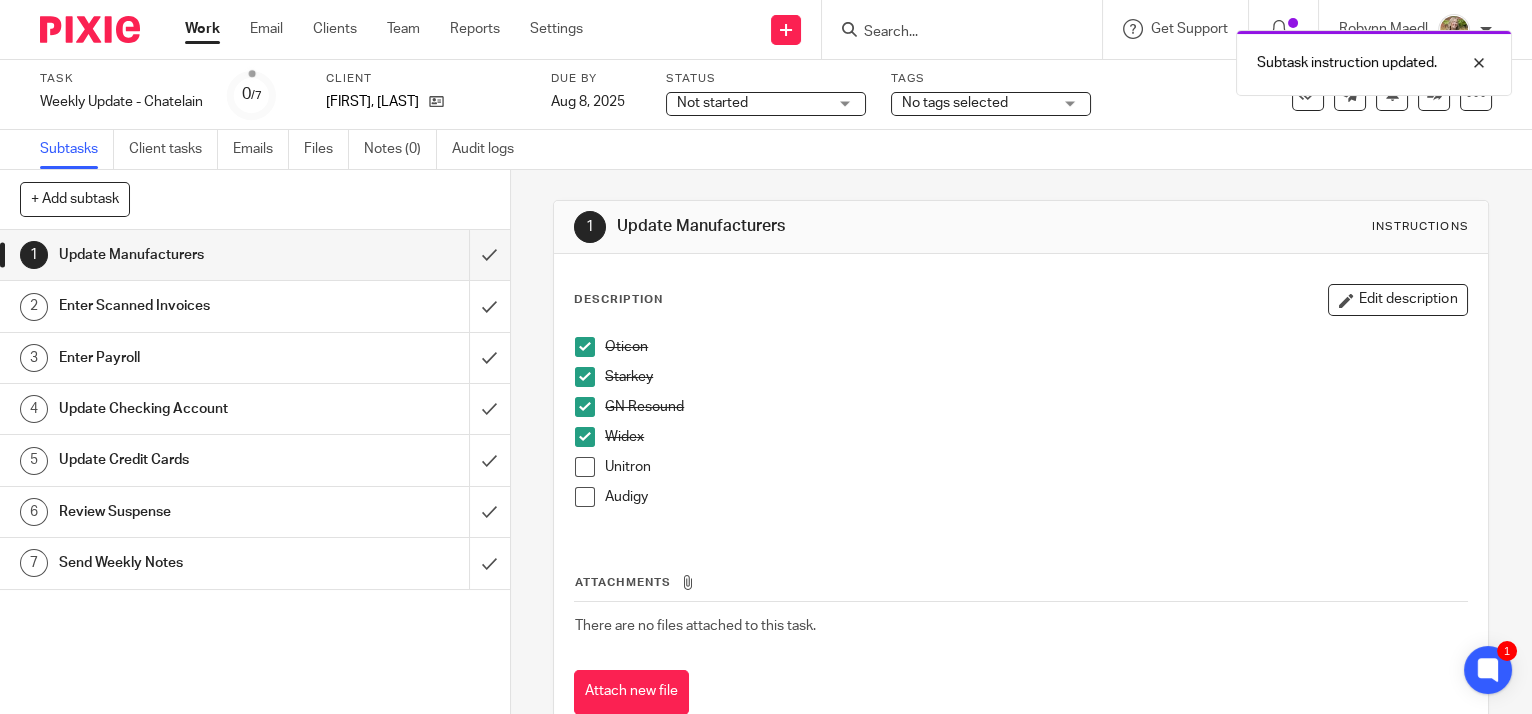 click at bounding box center [585, 467] 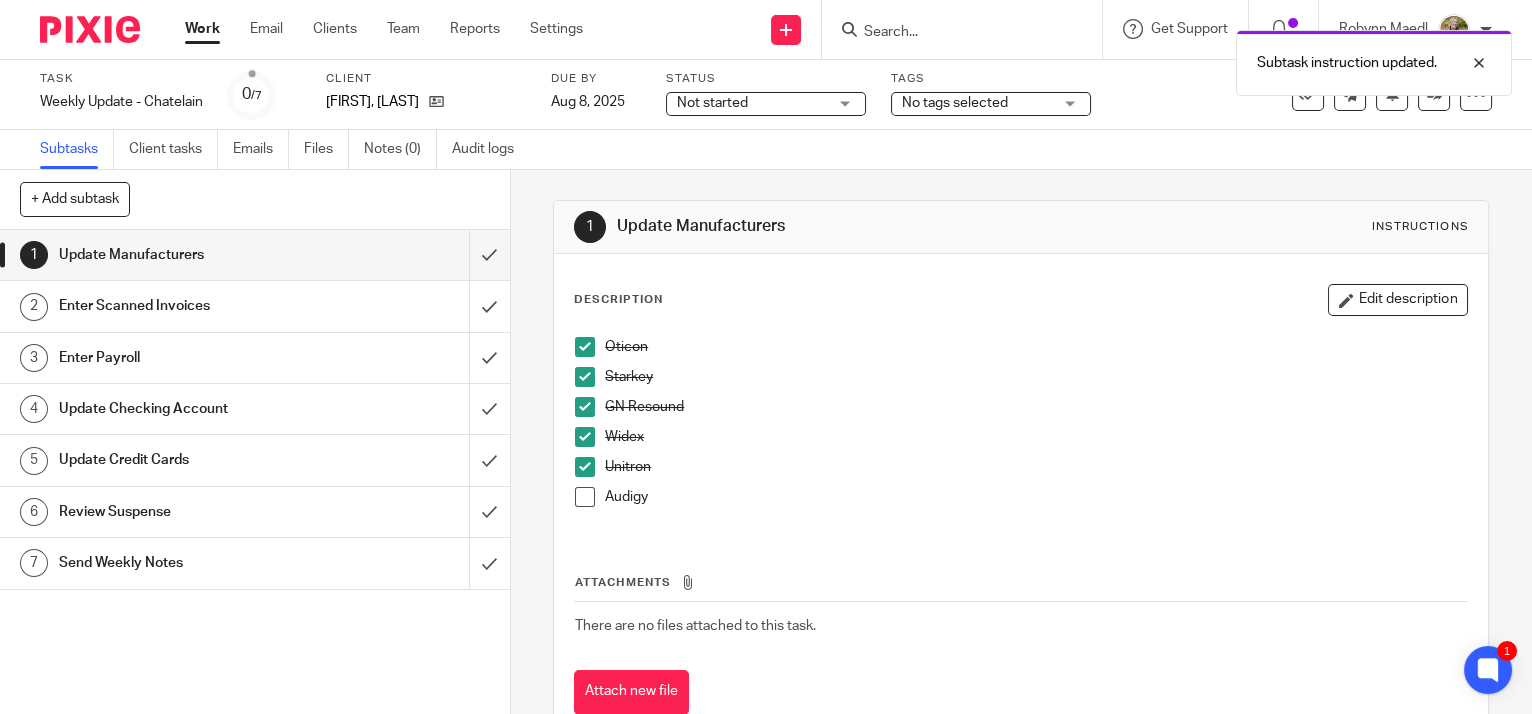 click at bounding box center [585, 497] 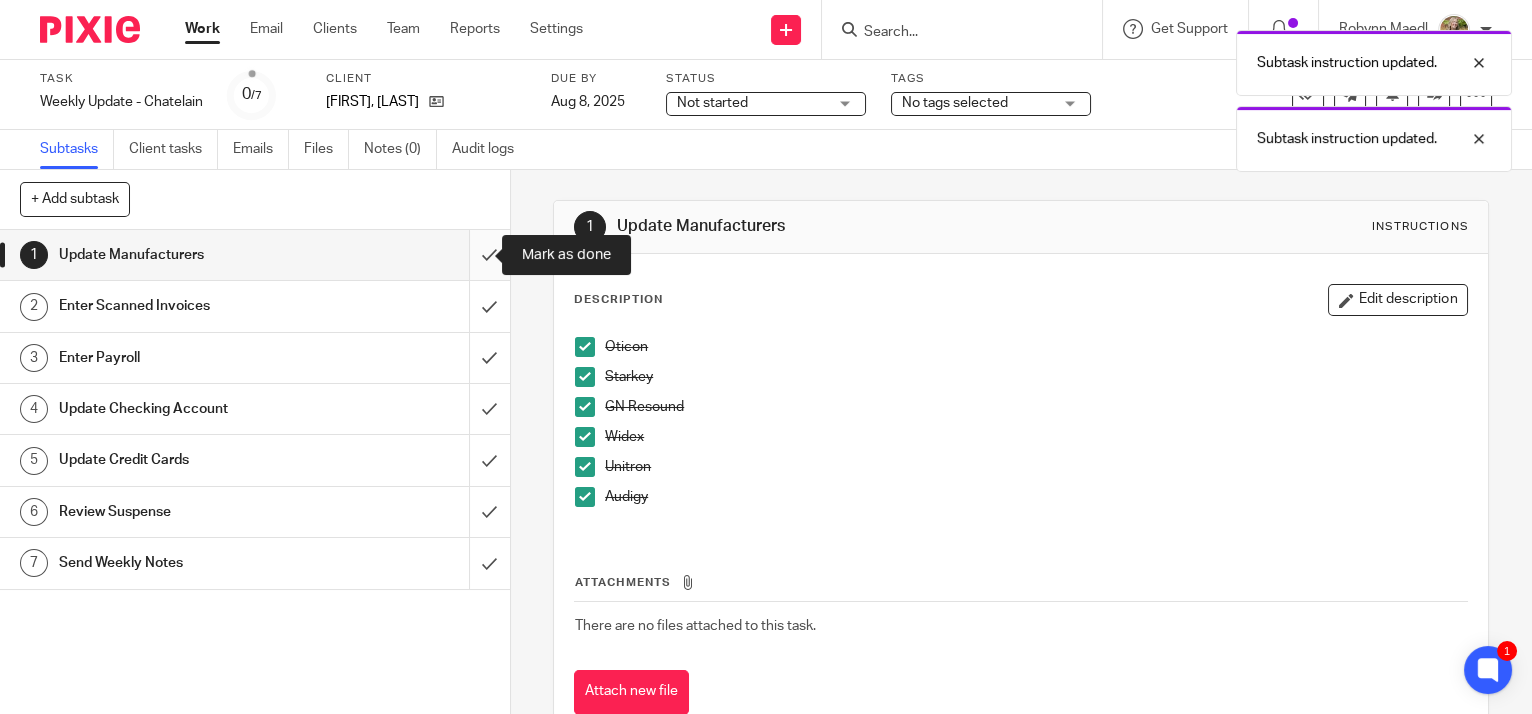 click at bounding box center (255, 255) 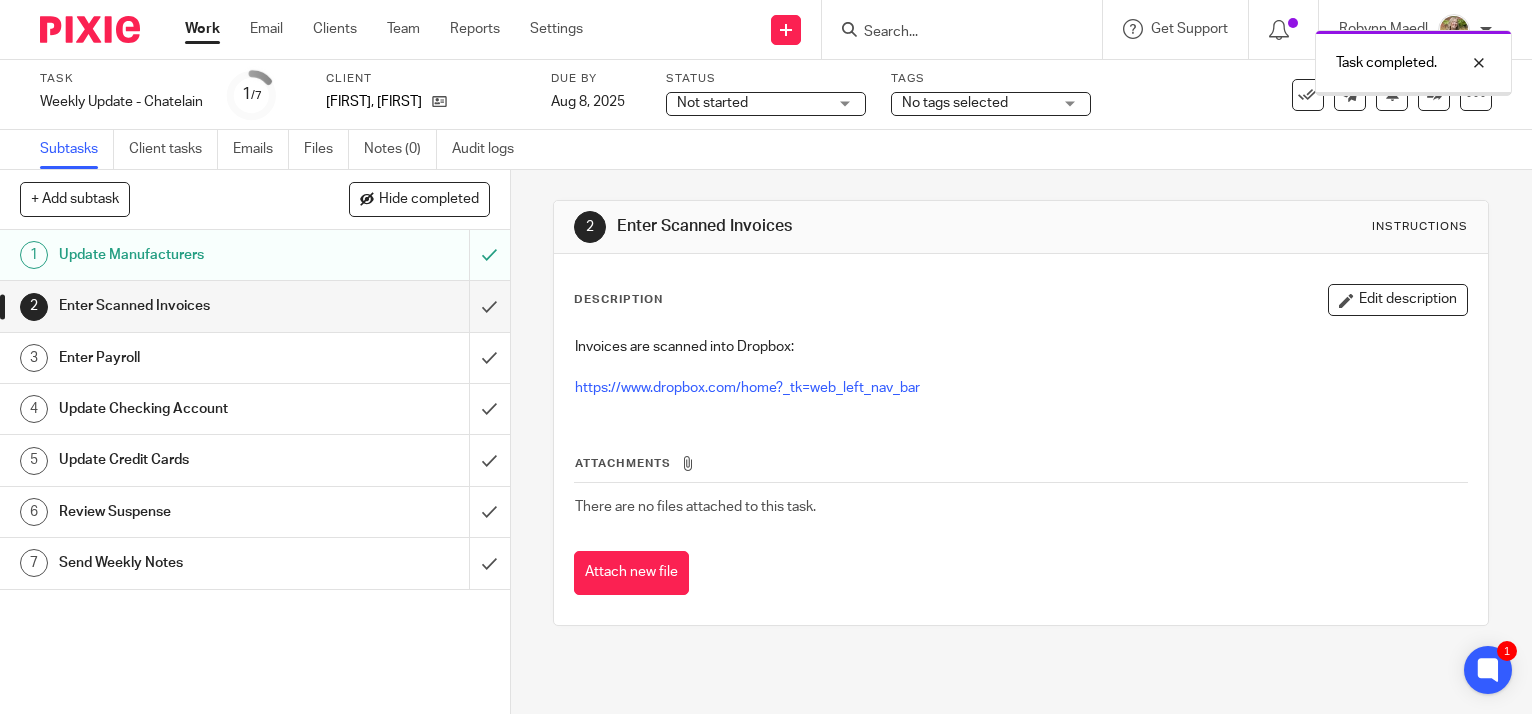 scroll, scrollTop: 0, scrollLeft: 0, axis: both 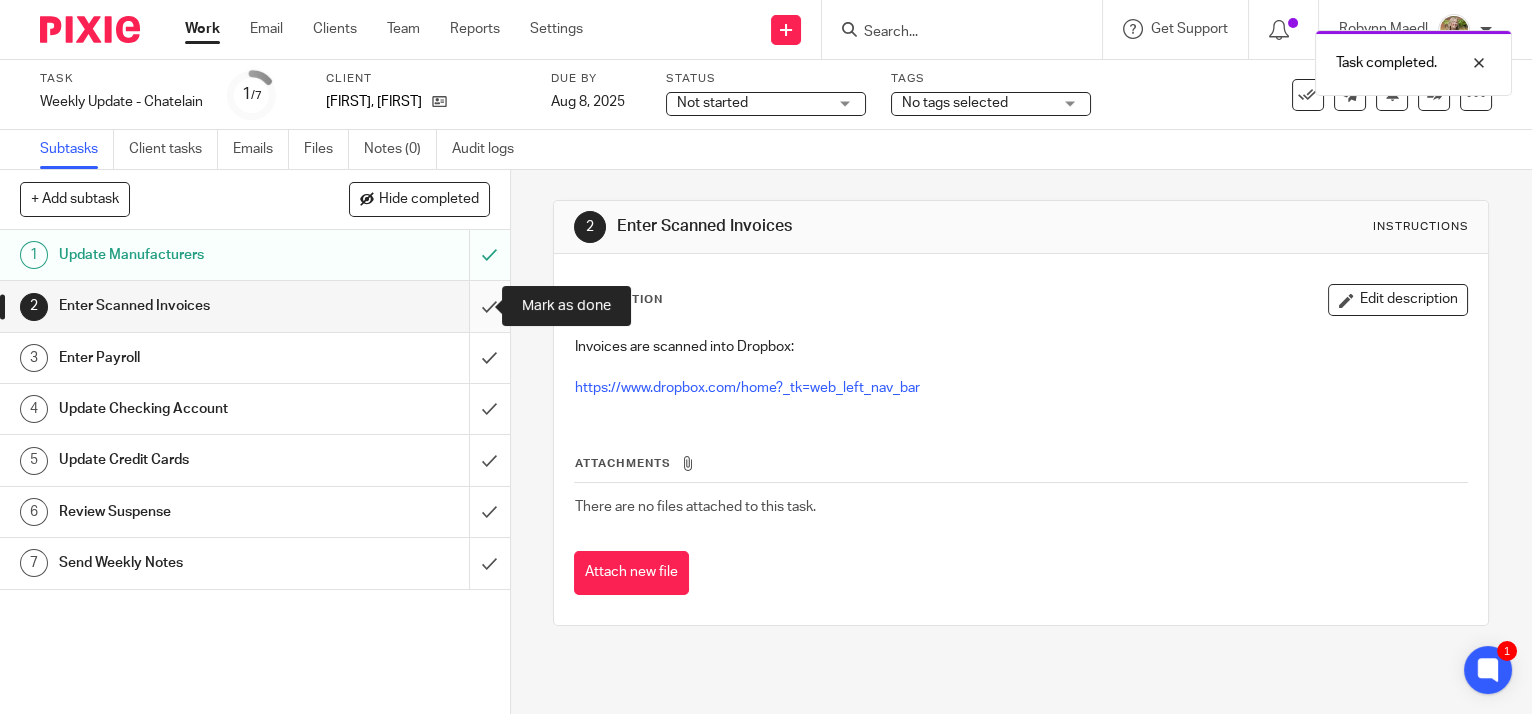 click at bounding box center (255, 306) 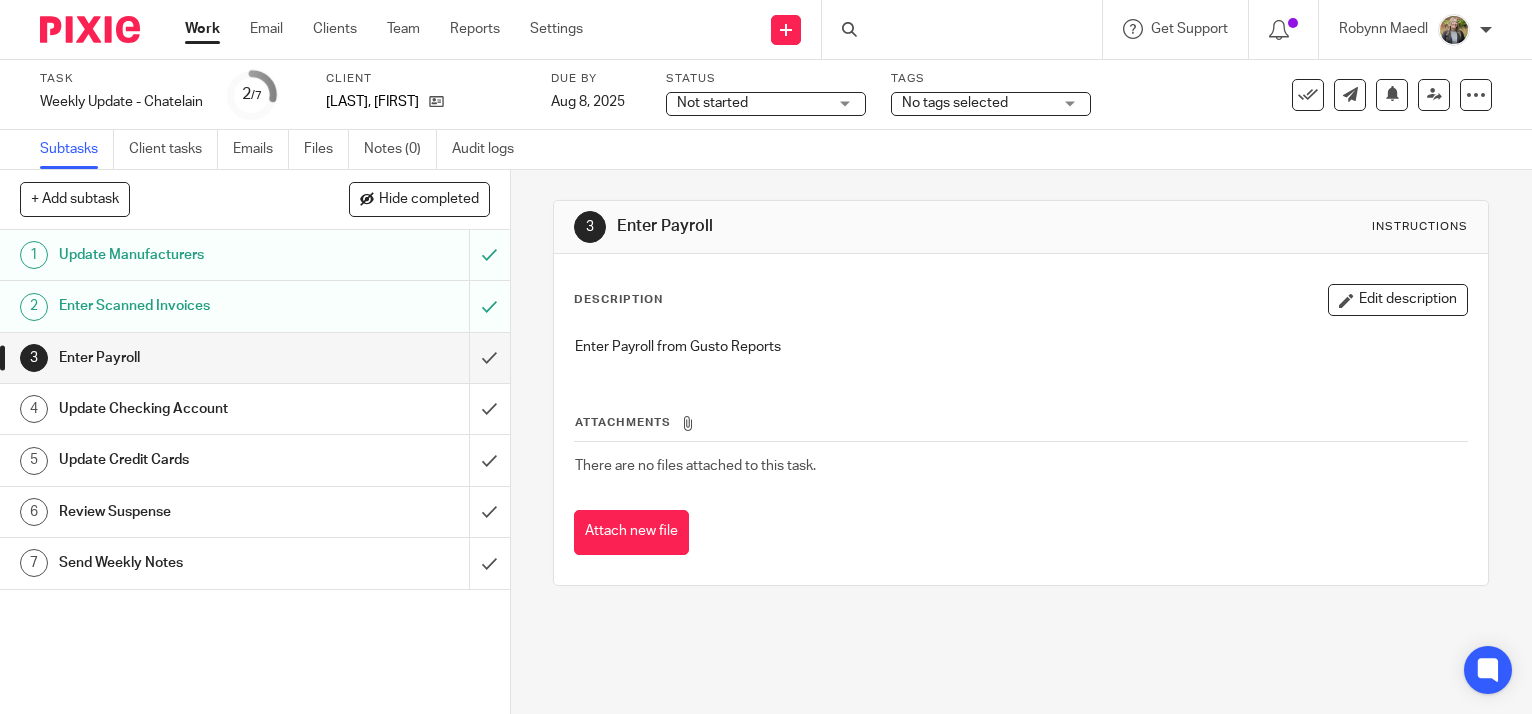 scroll, scrollTop: 0, scrollLeft: 0, axis: both 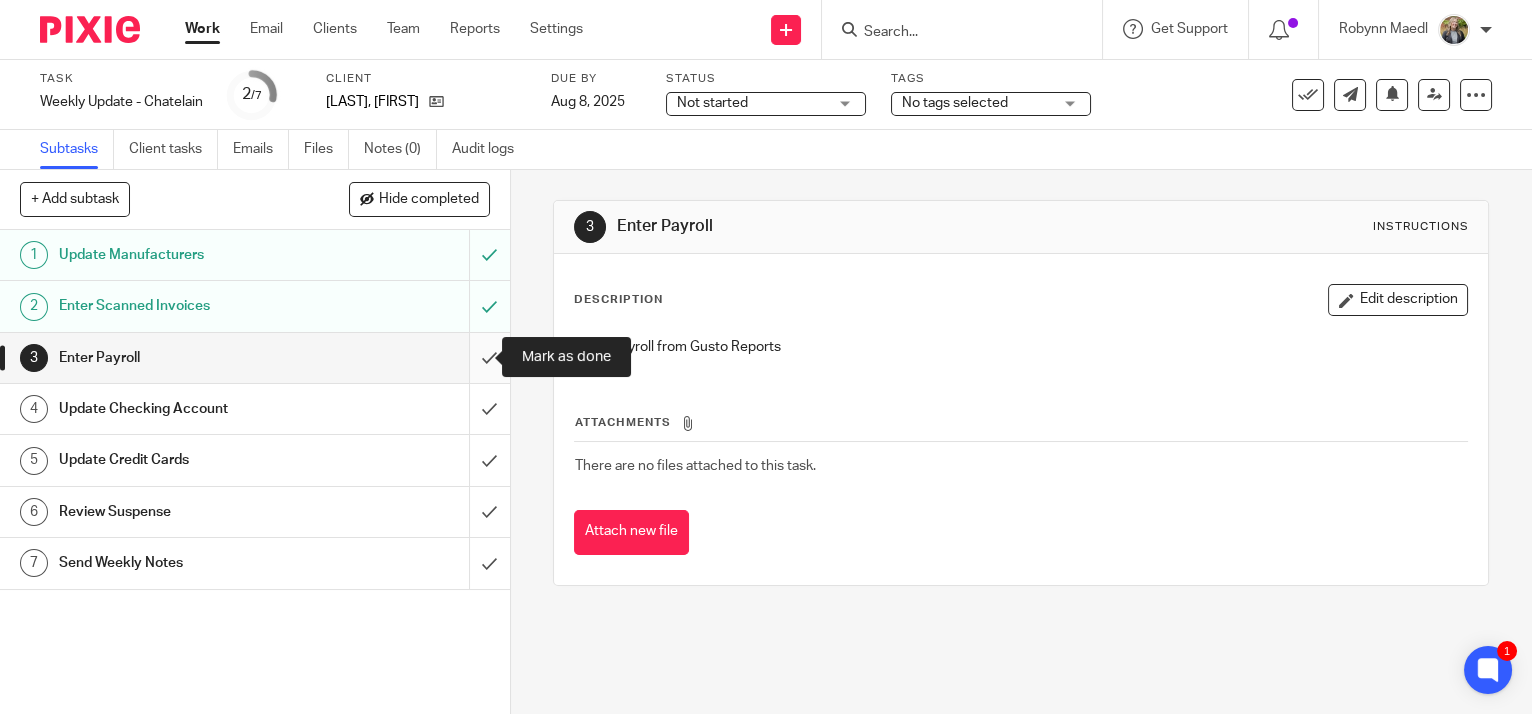 click at bounding box center (255, 358) 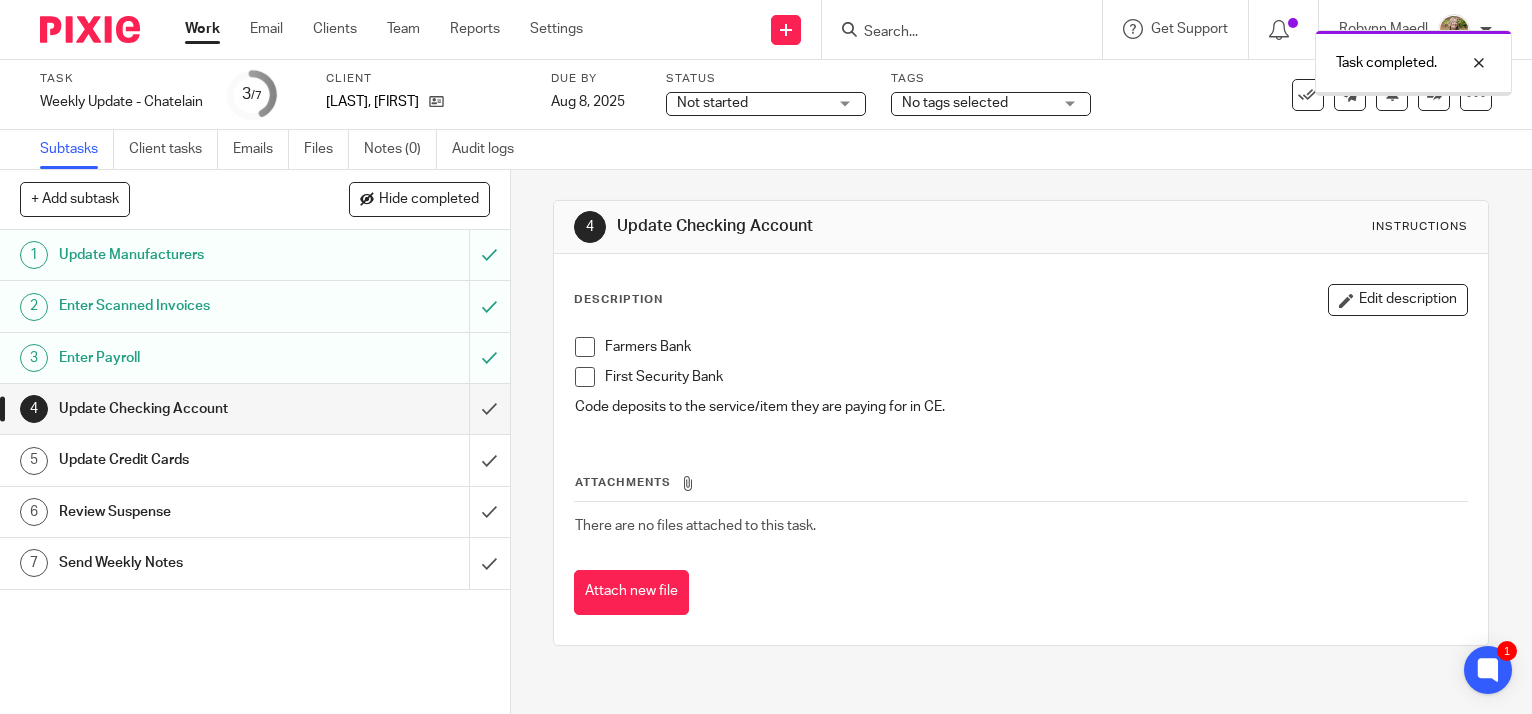 scroll, scrollTop: 0, scrollLeft: 0, axis: both 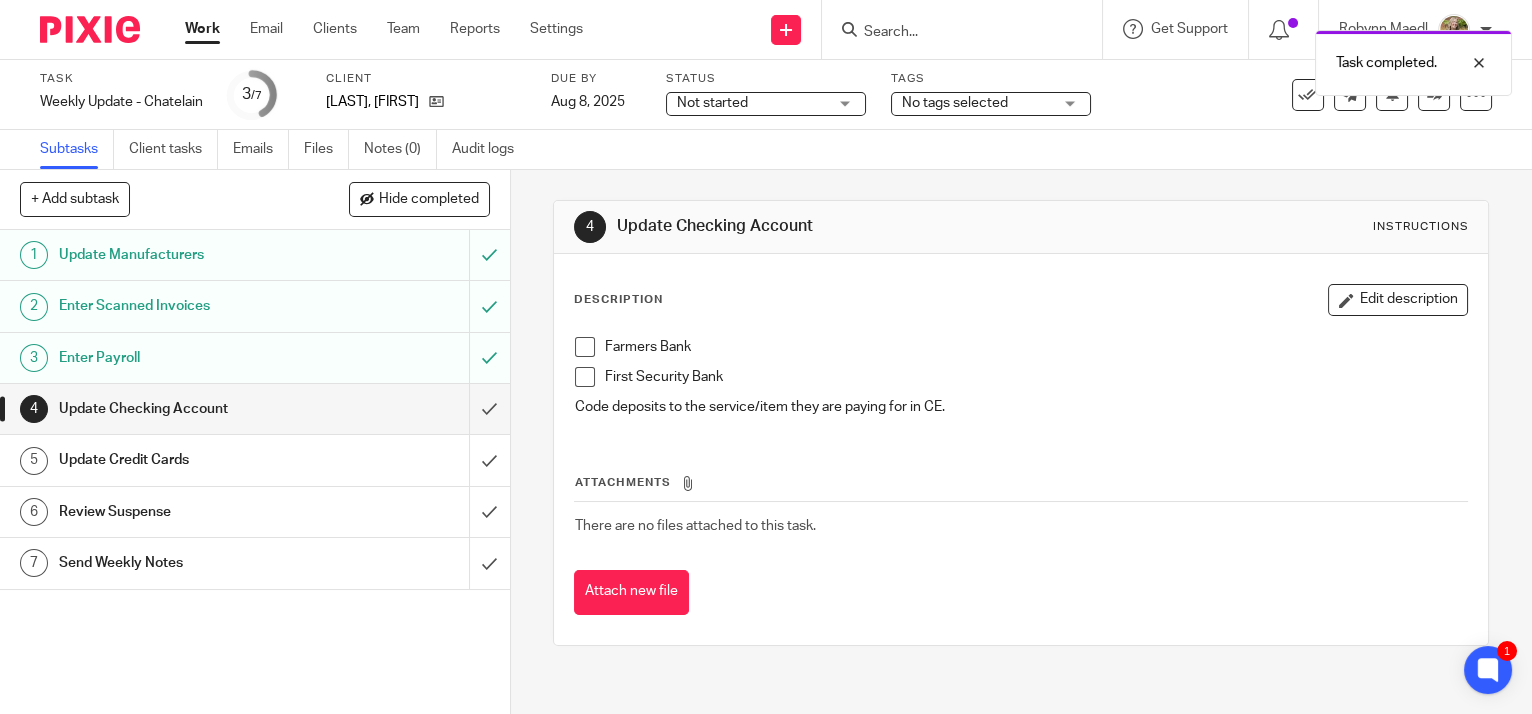click at bounding box center (585, 347) 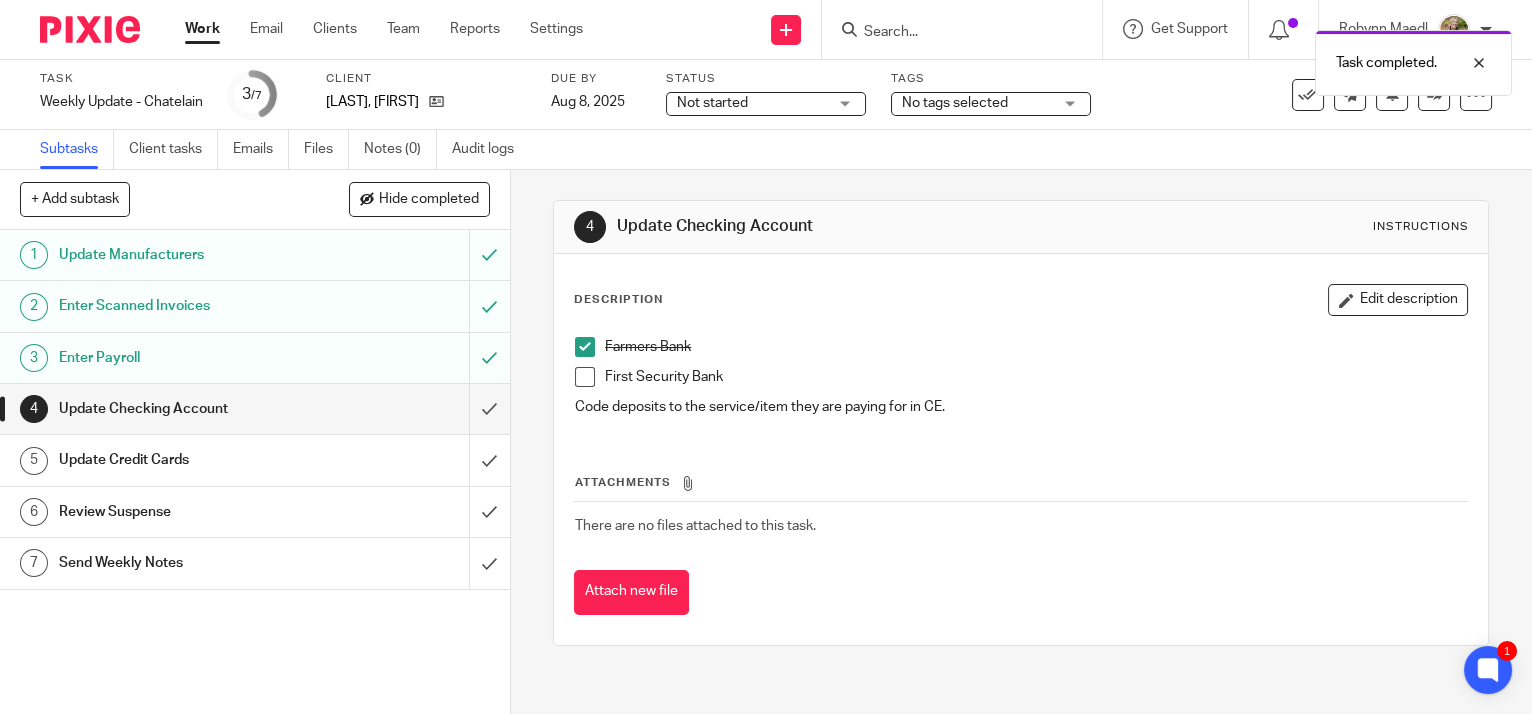 click at bounding box center (585, 377) 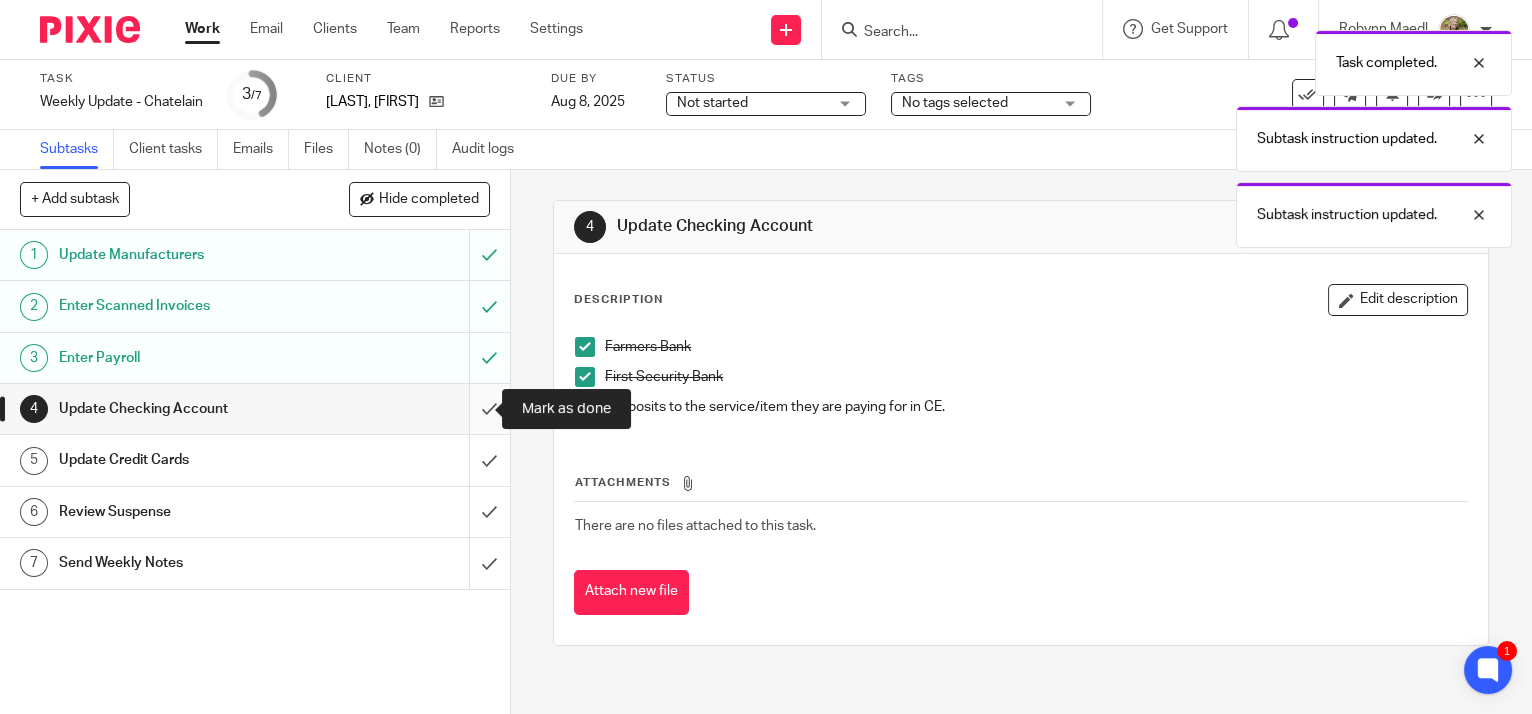 click at bounding box center [255, 409] 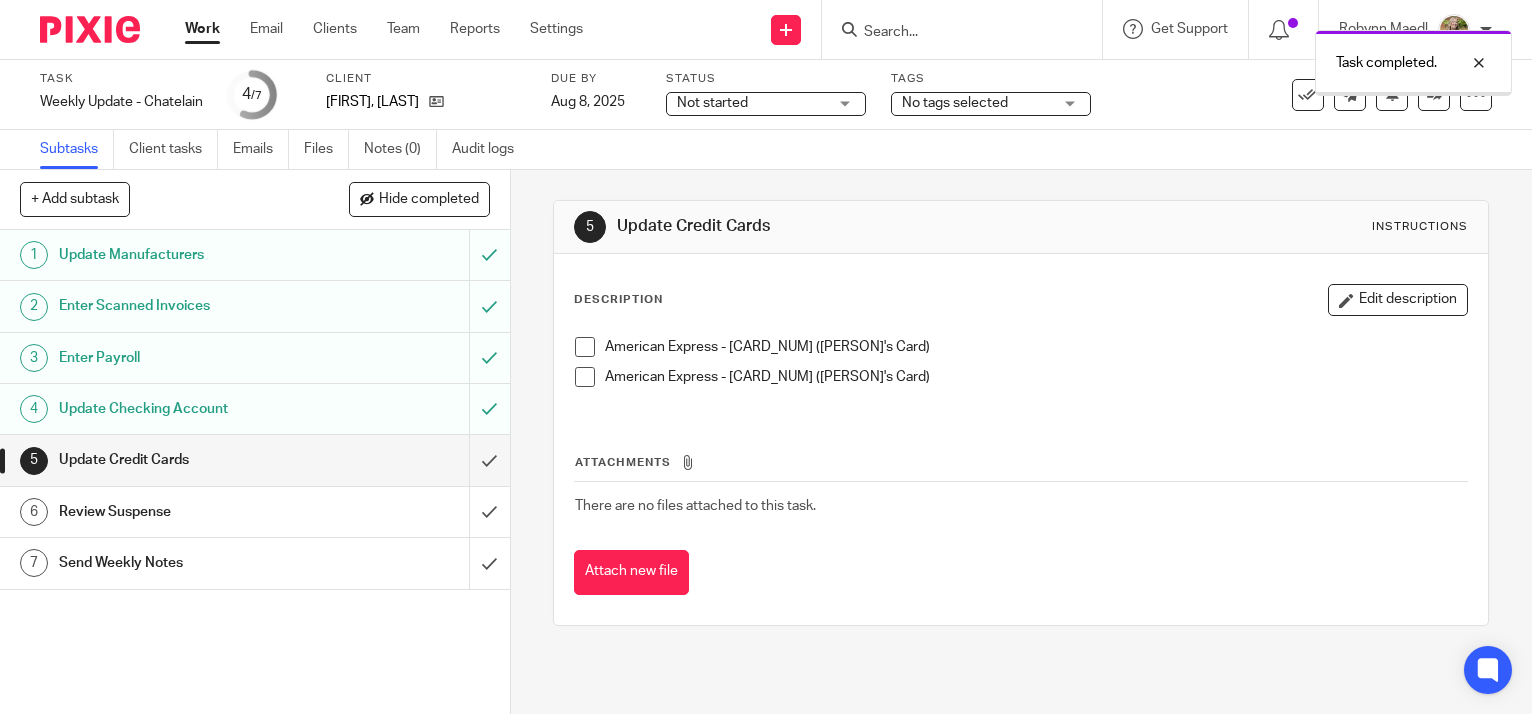 scroll, scrollTop: 0, scrollLeft: 0, axis: both 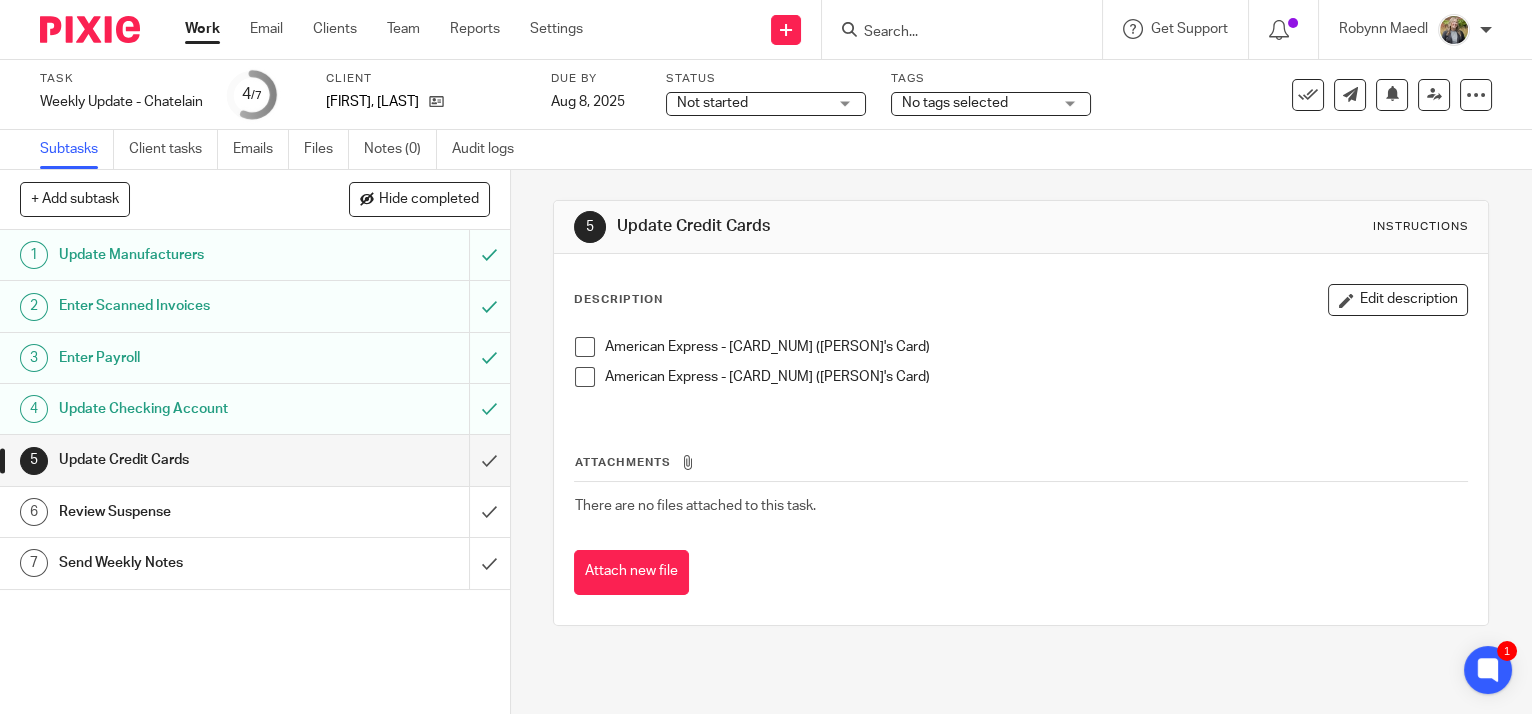click at bounding box center [585, 347] 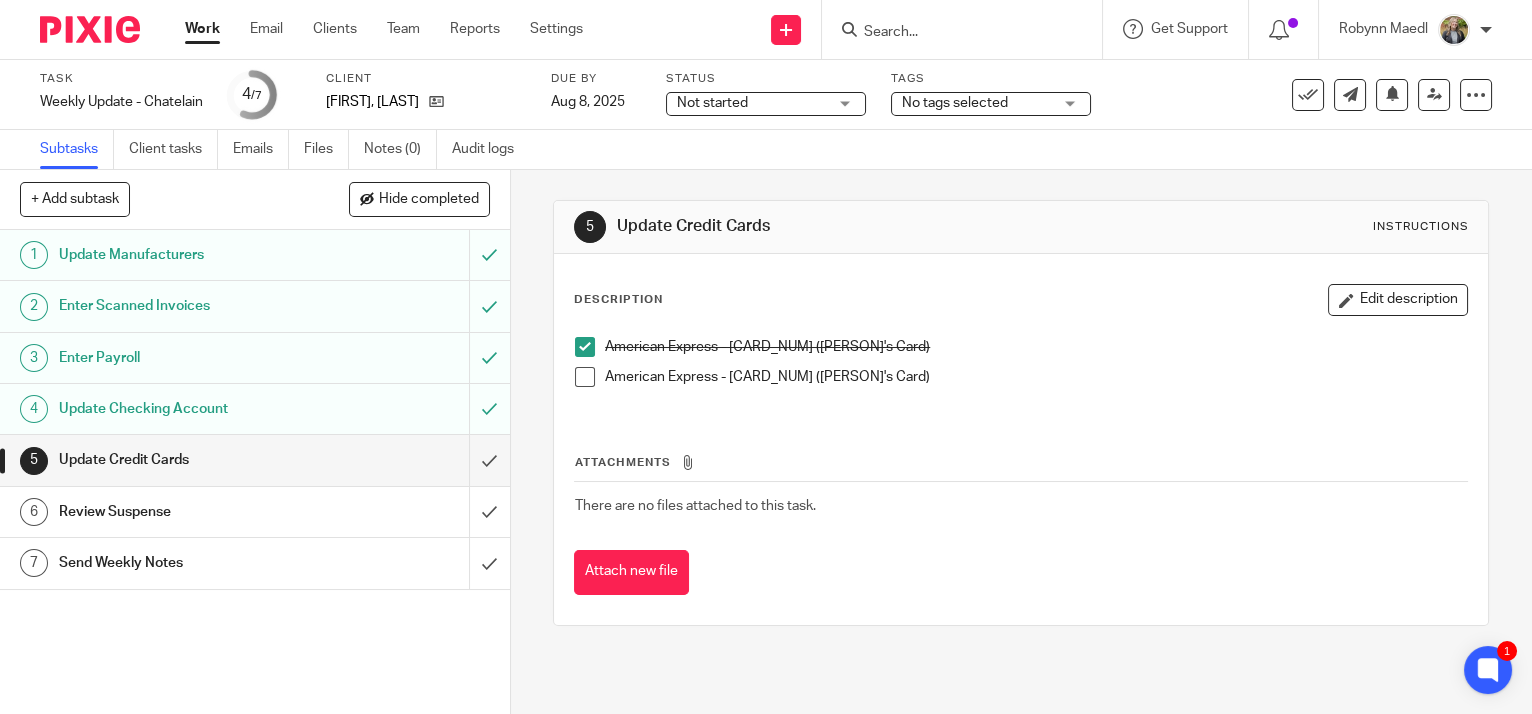 click at bounding box center [585, 377] 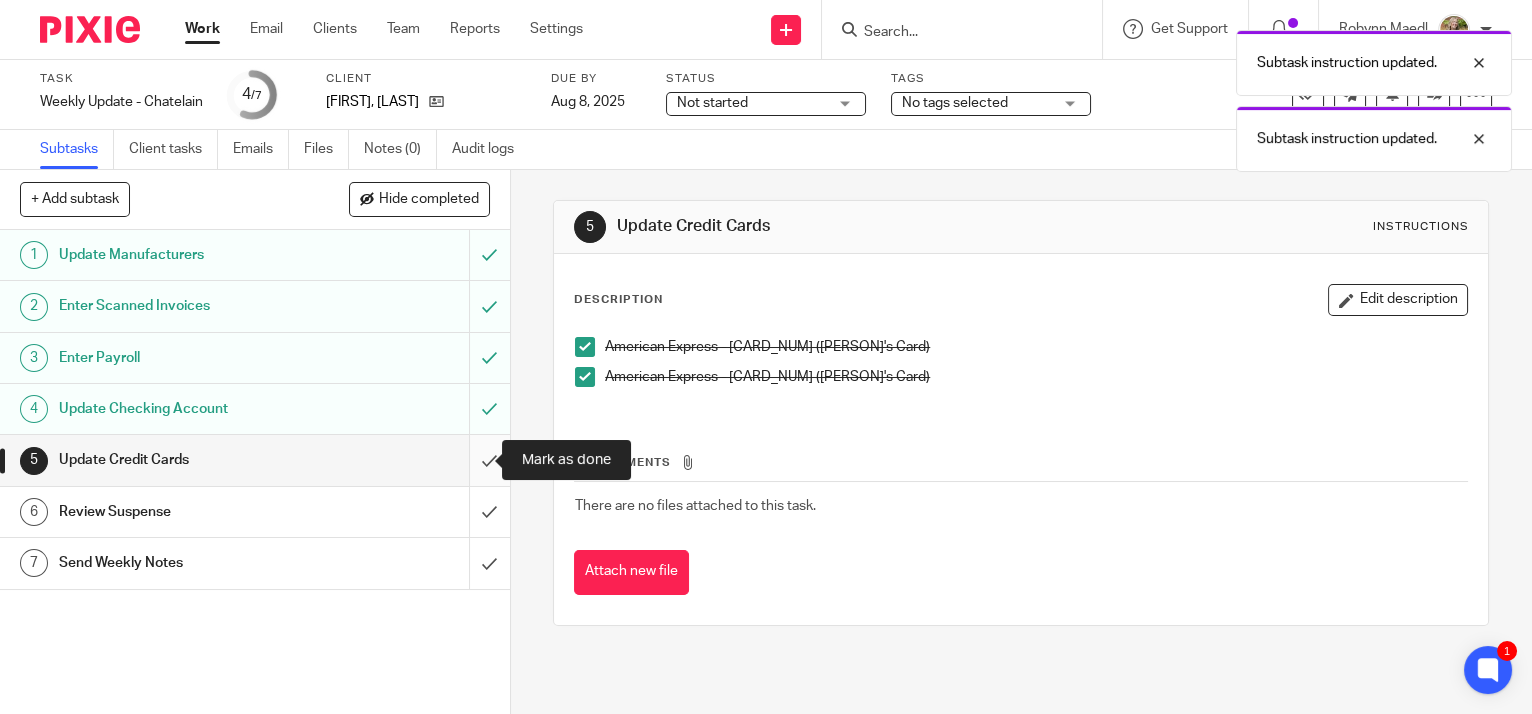 click at bounding box center [255, 460] 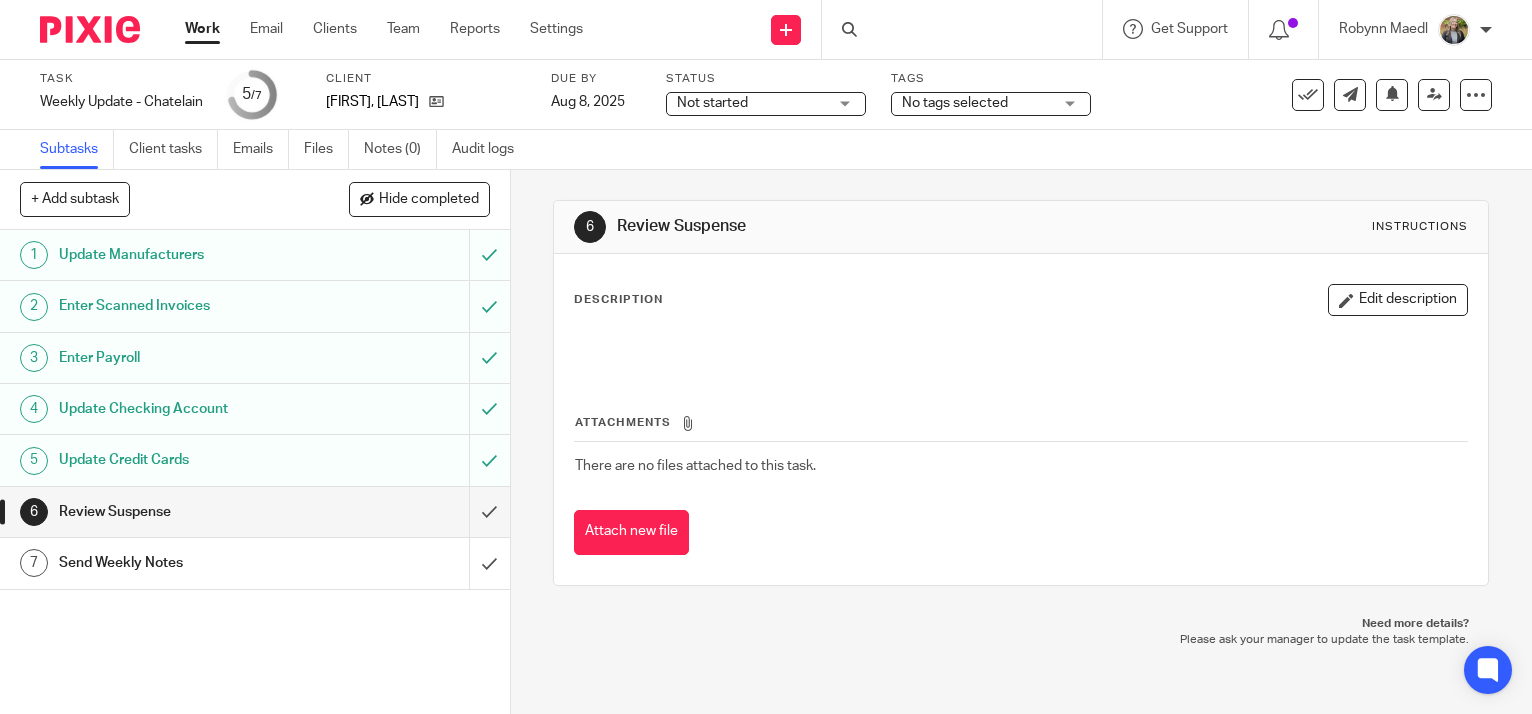 scroll, scrollTop: 0, scrollLeft: 0, axis: both 